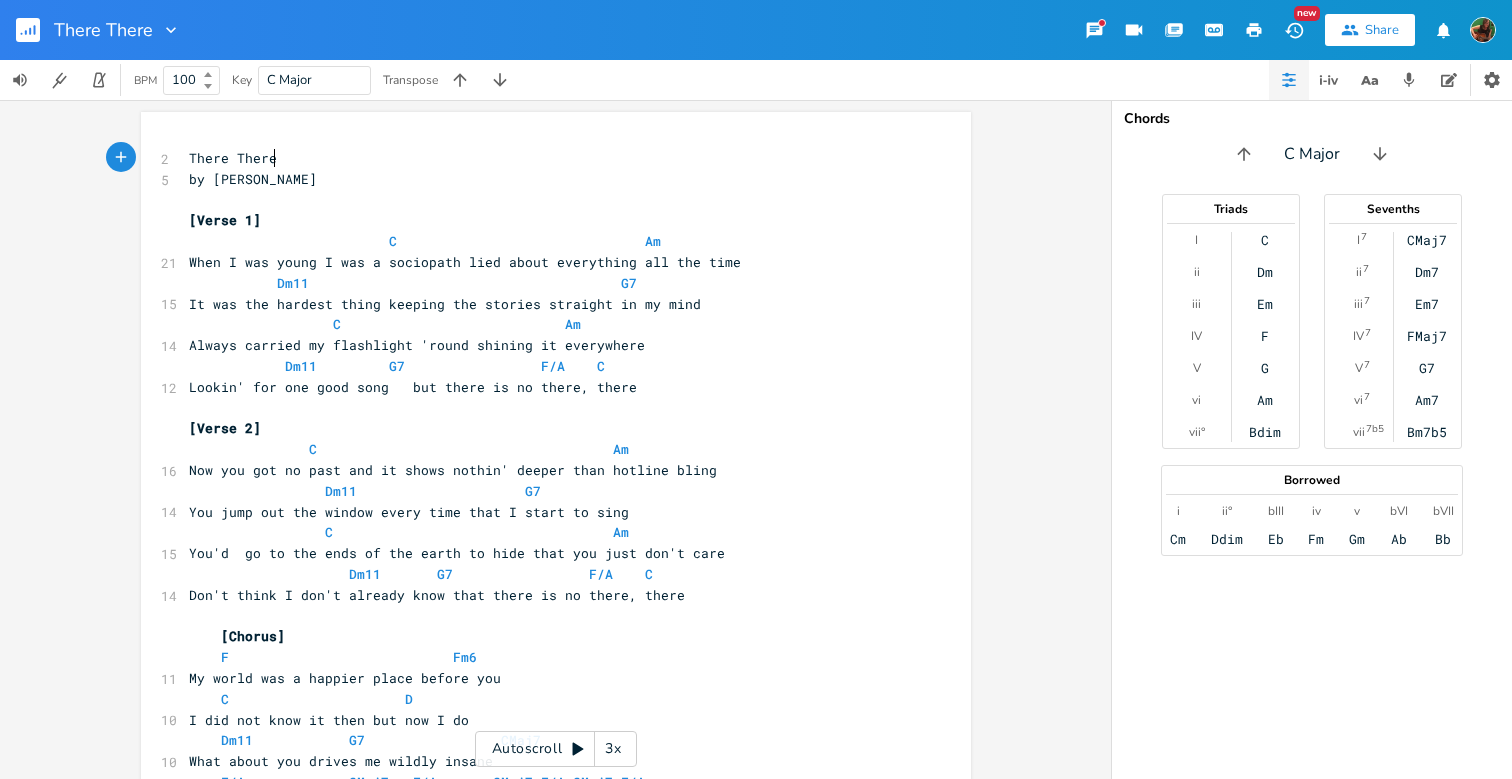 scroll, scrollTop: 0, scrollLeft: 0, axis: both 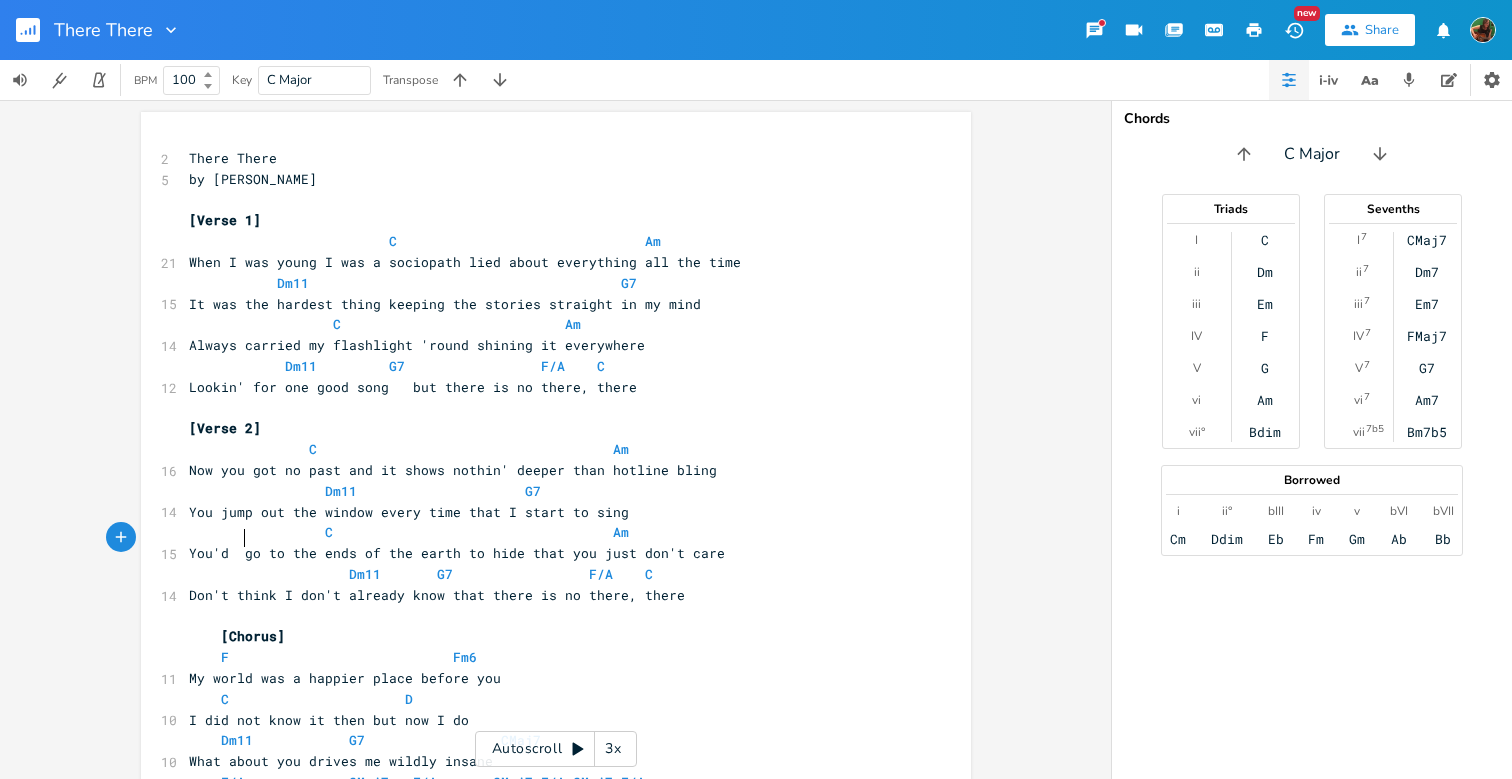 click on "You'd  go to the ends of the earth to hide that you just don't care" at bounding box center [546, 553] 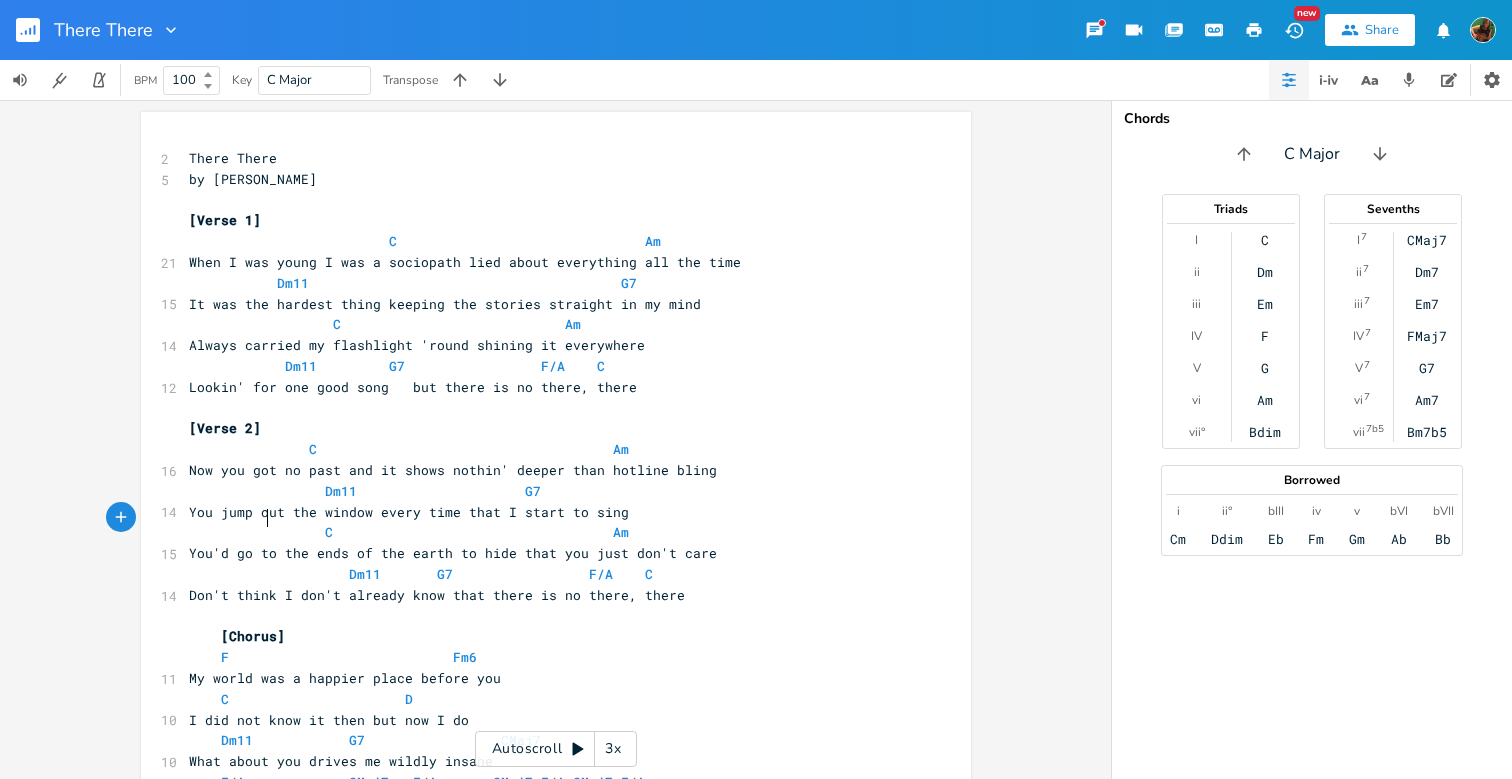 click on "C                                     Am" at bounding box center (409, 532) 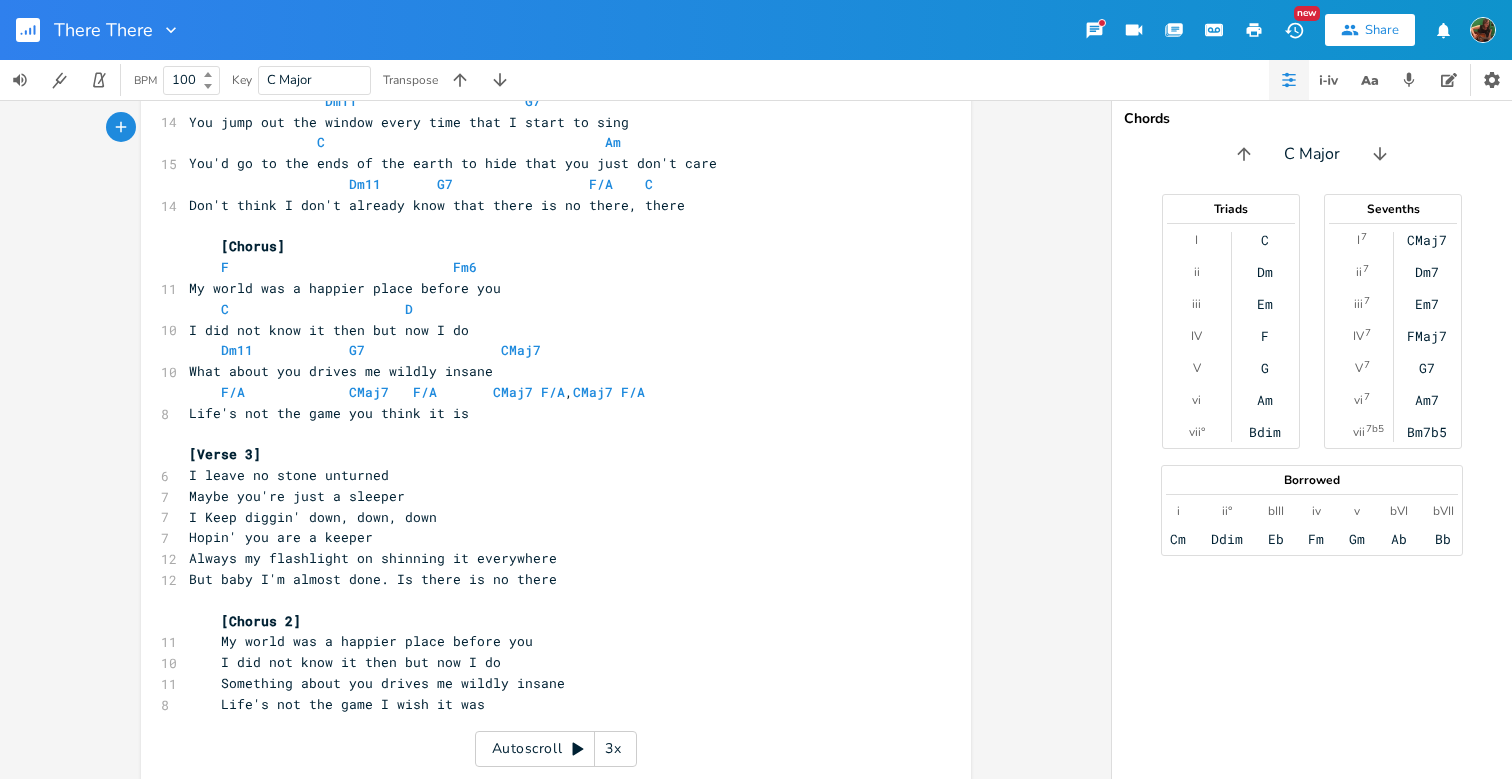 scroll, scrollTop: 389, scrollLeft: 0, axis: vertical 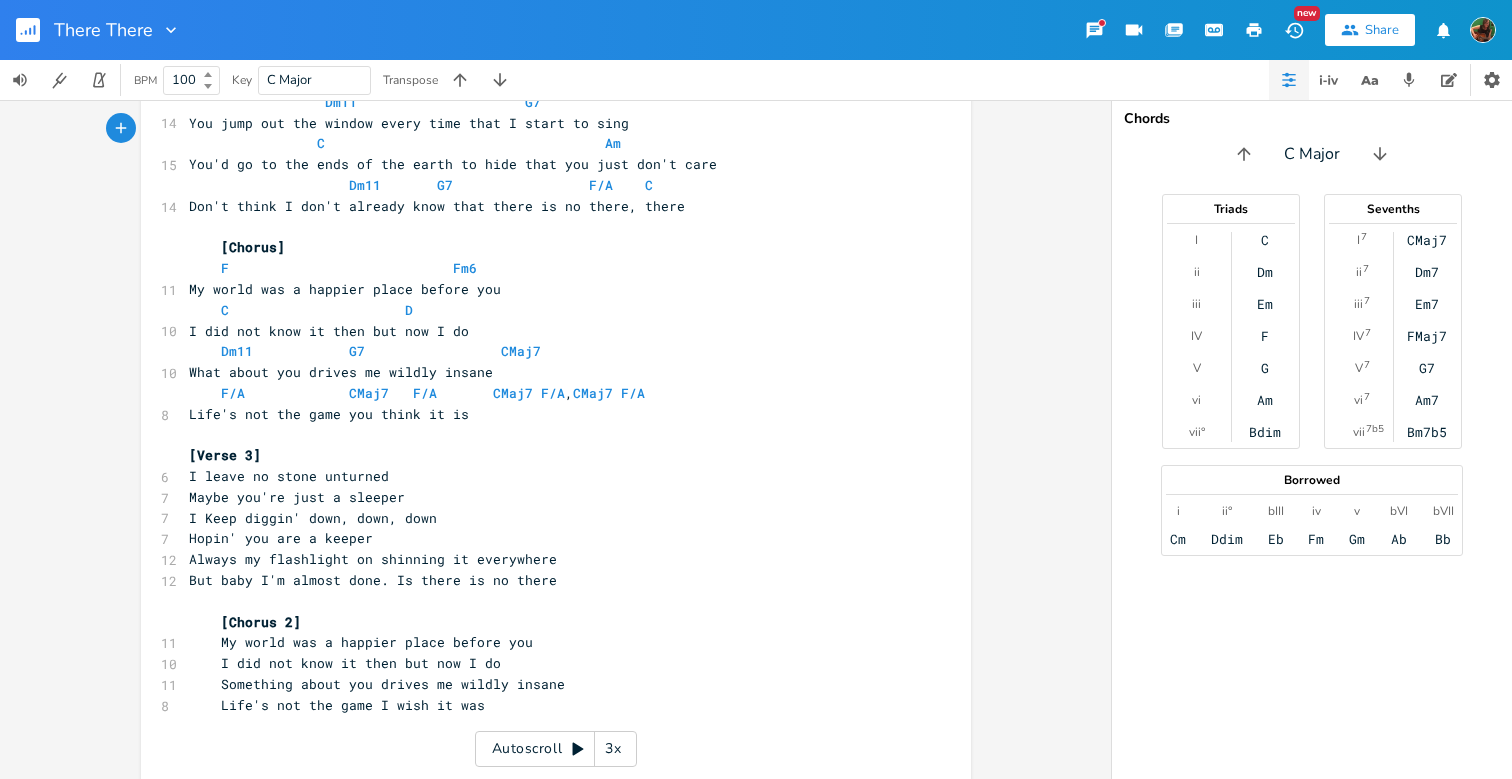 click on "Always my flashlight on shinning it everywhere" at bounding box center [373, 559] 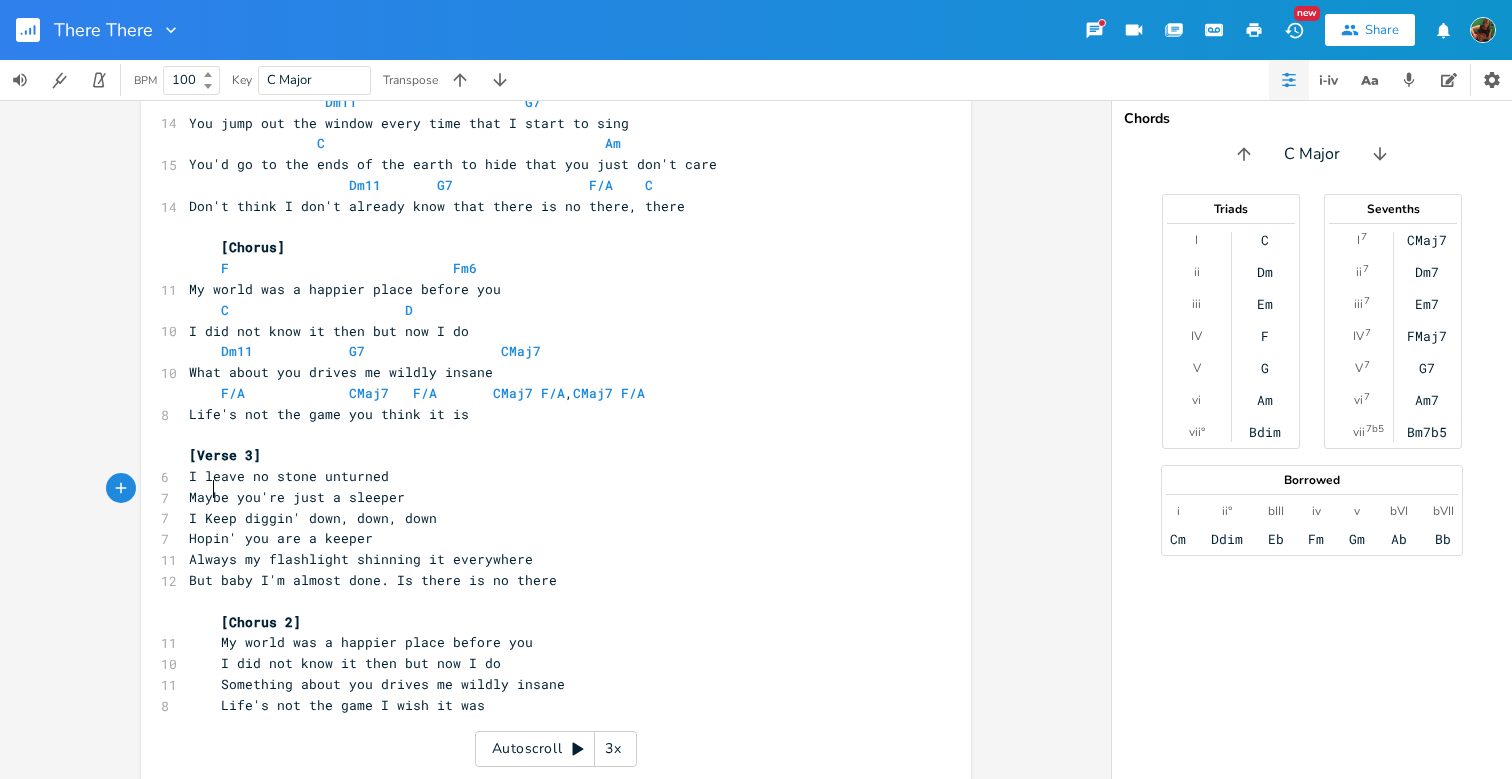 click on "I Keep diggin' down, down, down" at bounding box center [313, 518] 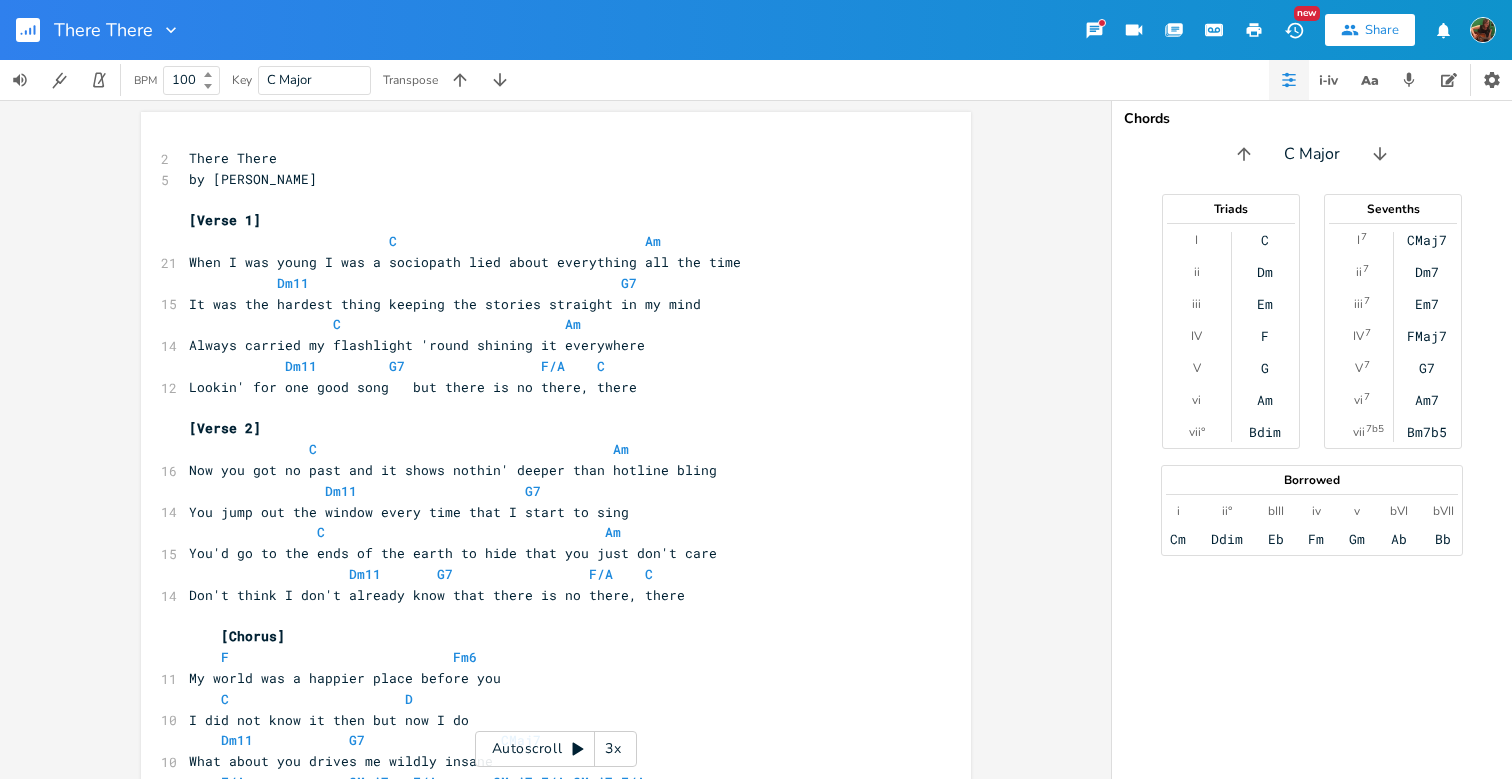 scroll, scrollTop: 0, scrollLeft: 0, axis: both 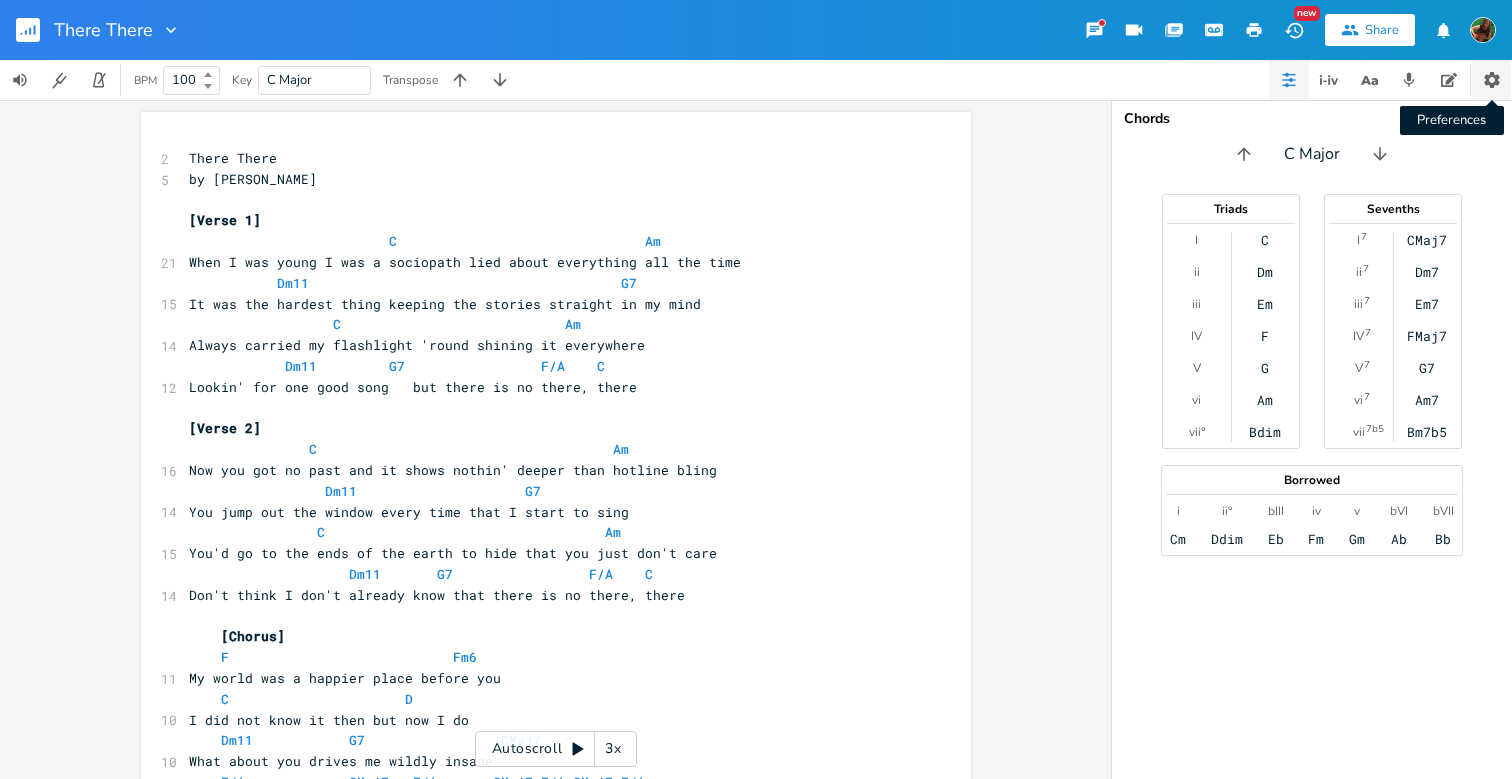 click 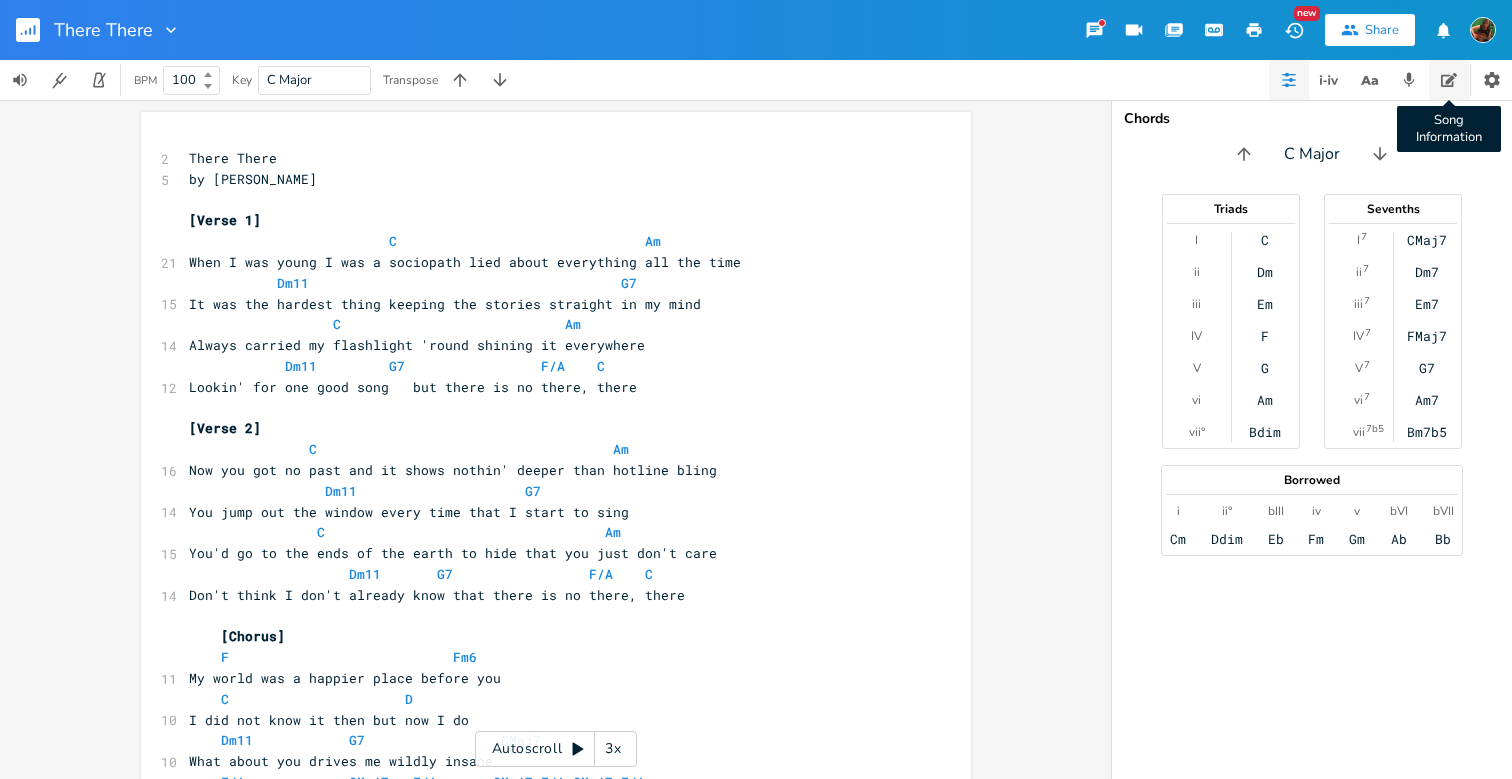 click on "Song Information" at bounding box center [1449, 80] 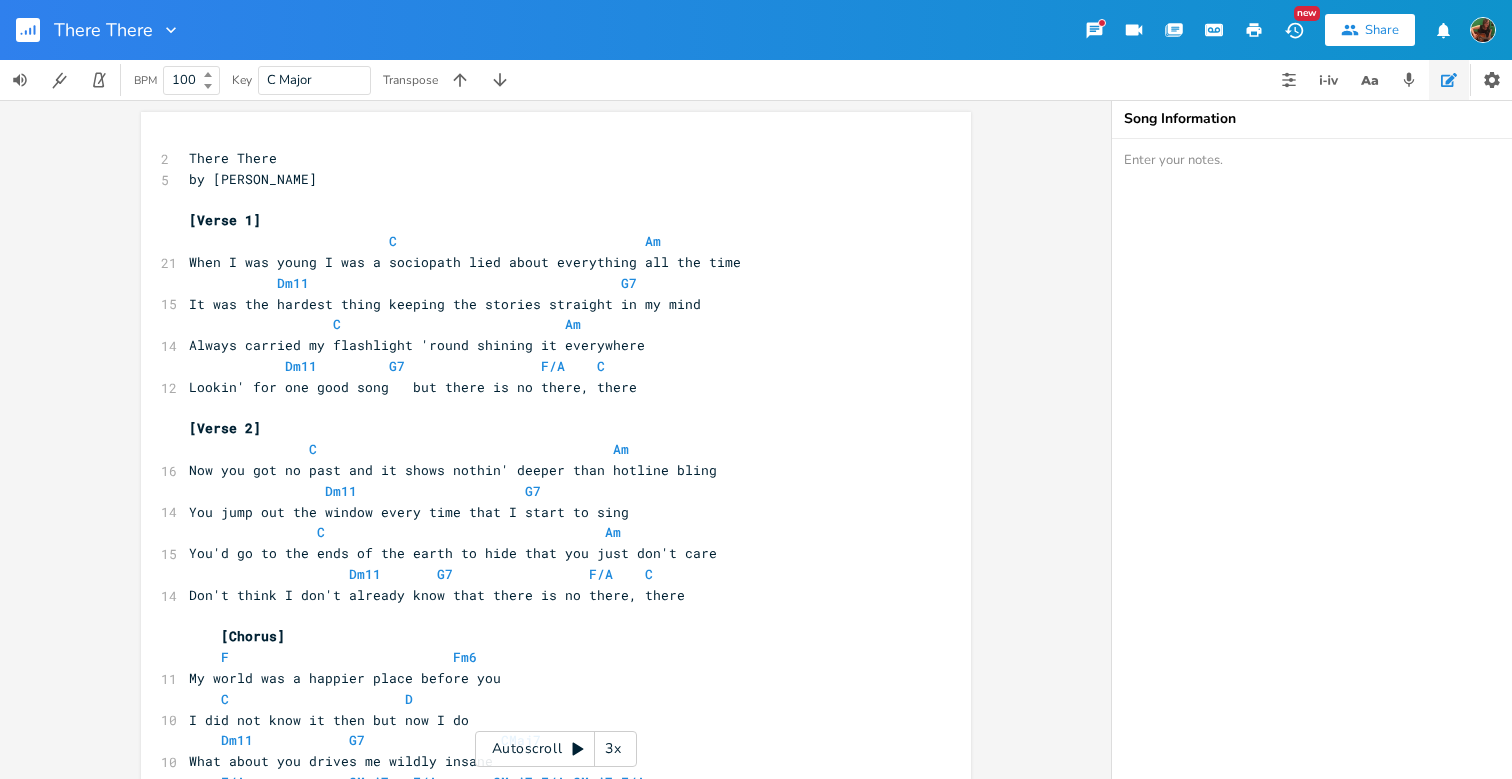click at bounding box center [1312, 459] 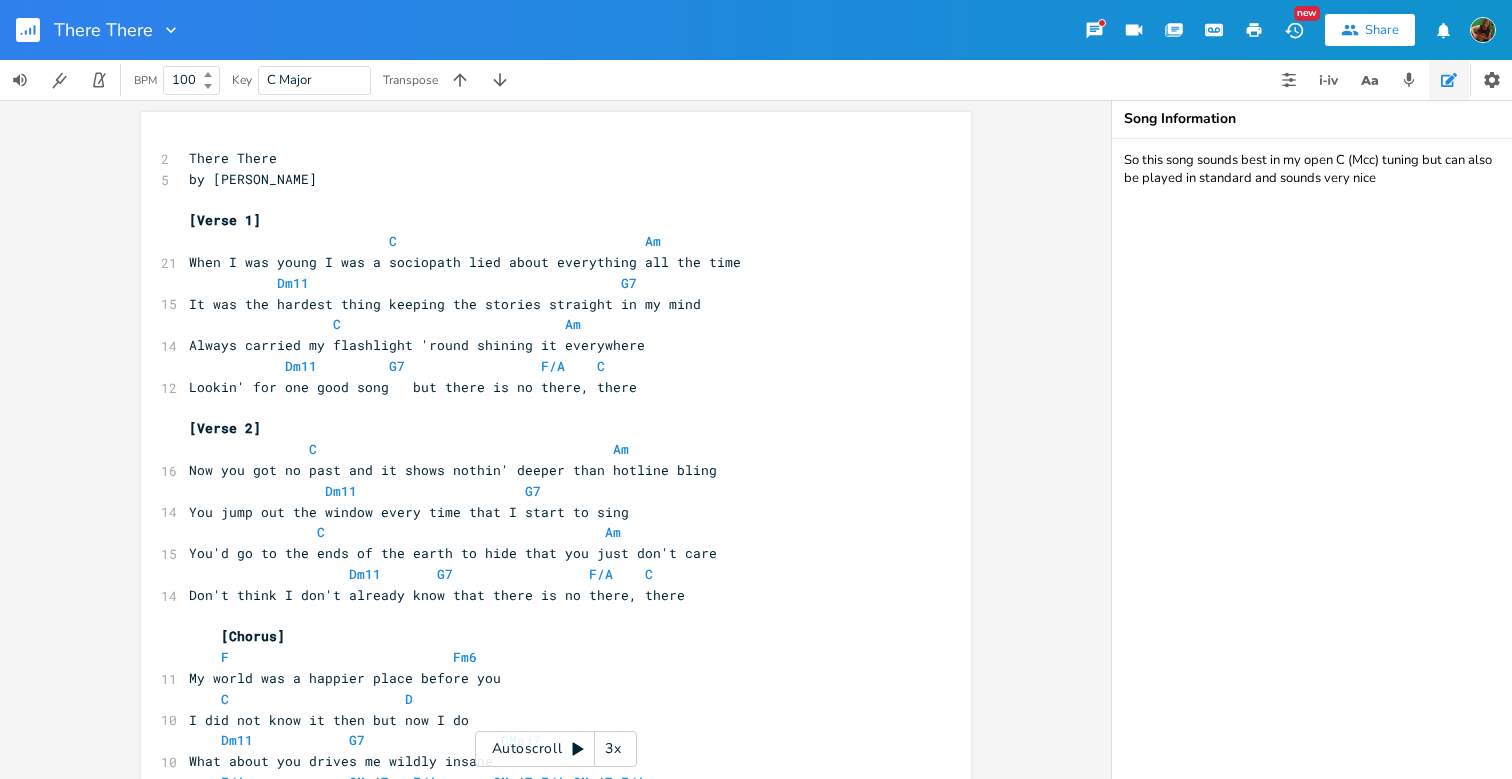 type on "So this song sounds best in my open C (Mcc) tuning but can also be played in standard and sounds very nice" 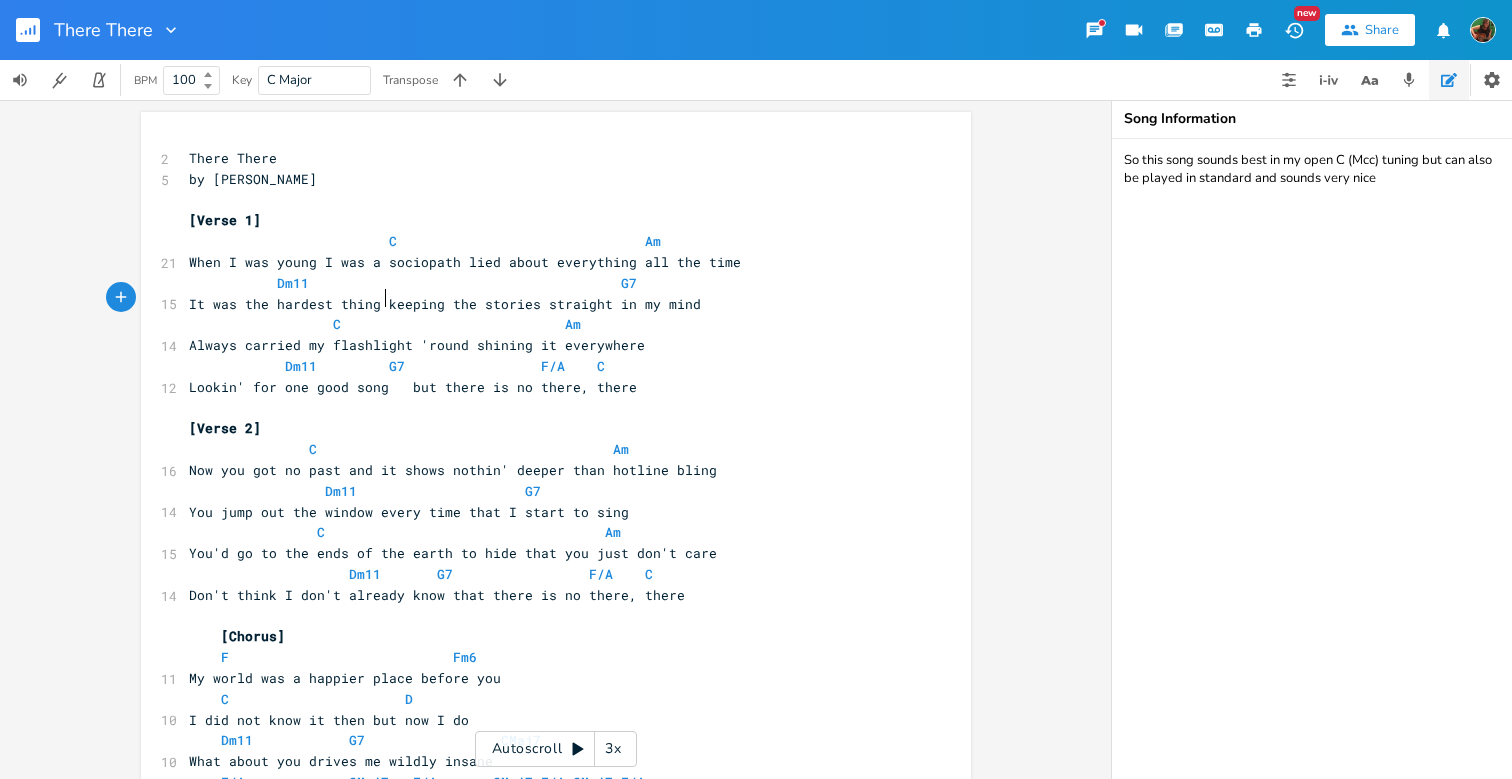 click on "It was the hardest thing keeping the stories straight in my mind" at bounding box center (445, 304) 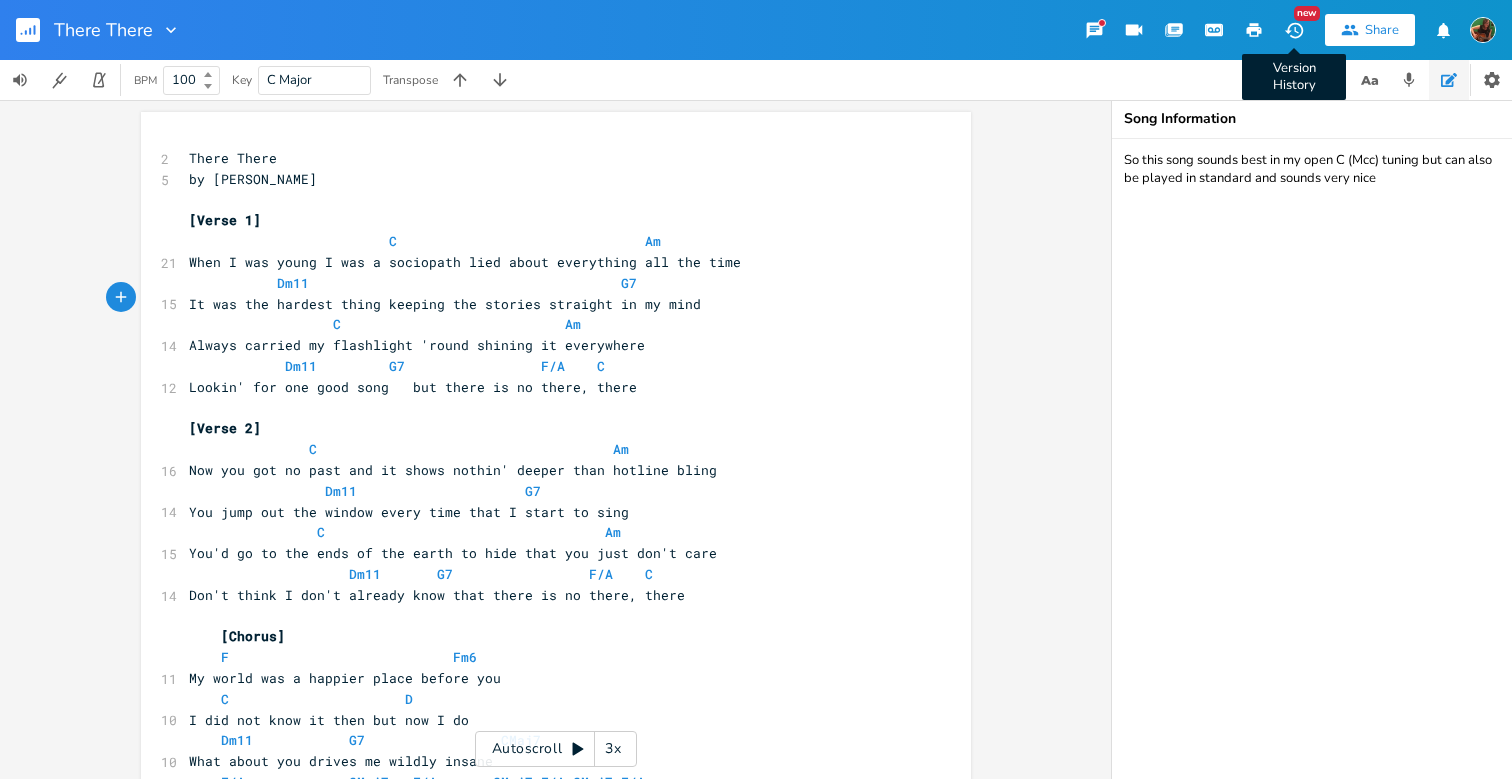 click 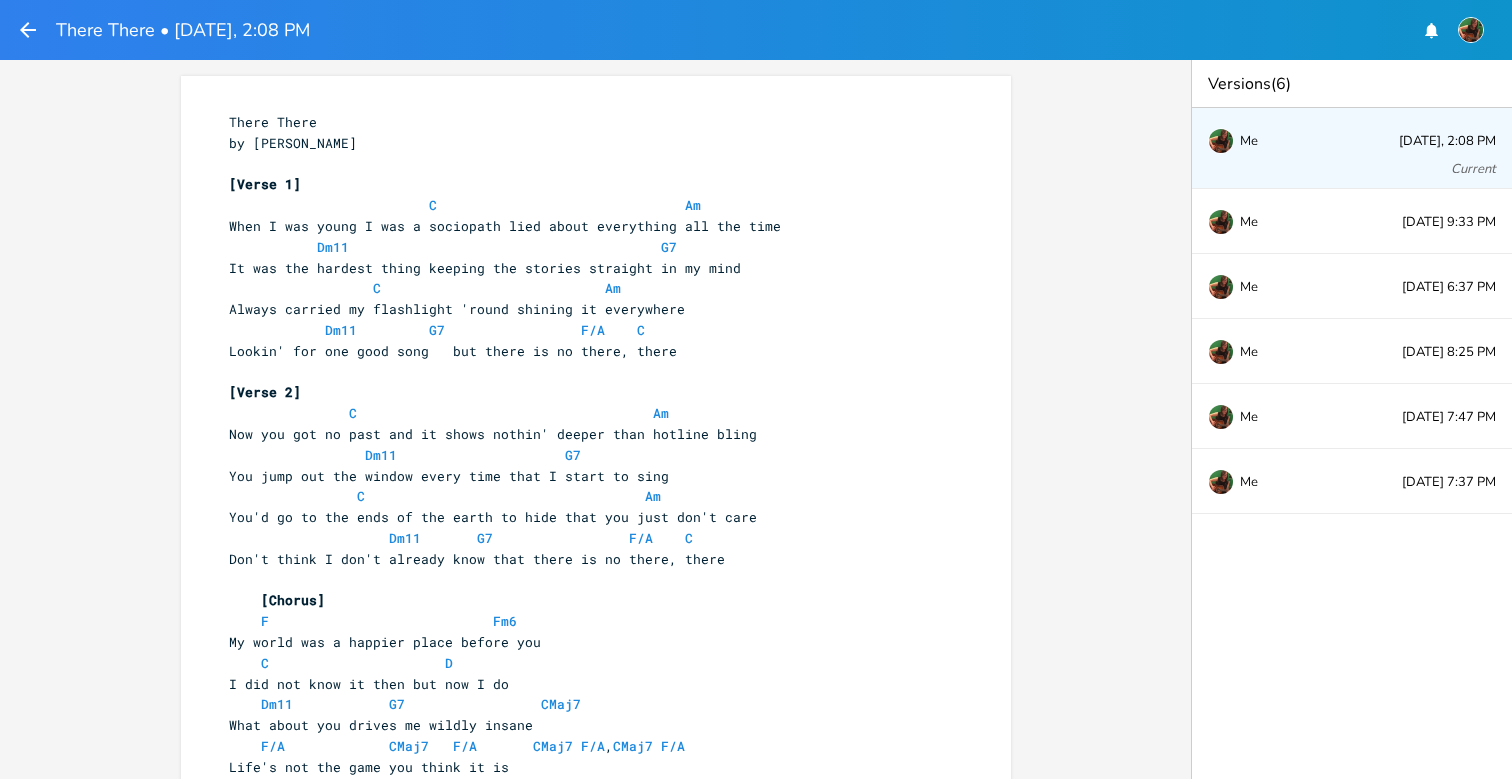 click on "[Verse 1]" at bounding box center (586, 184) 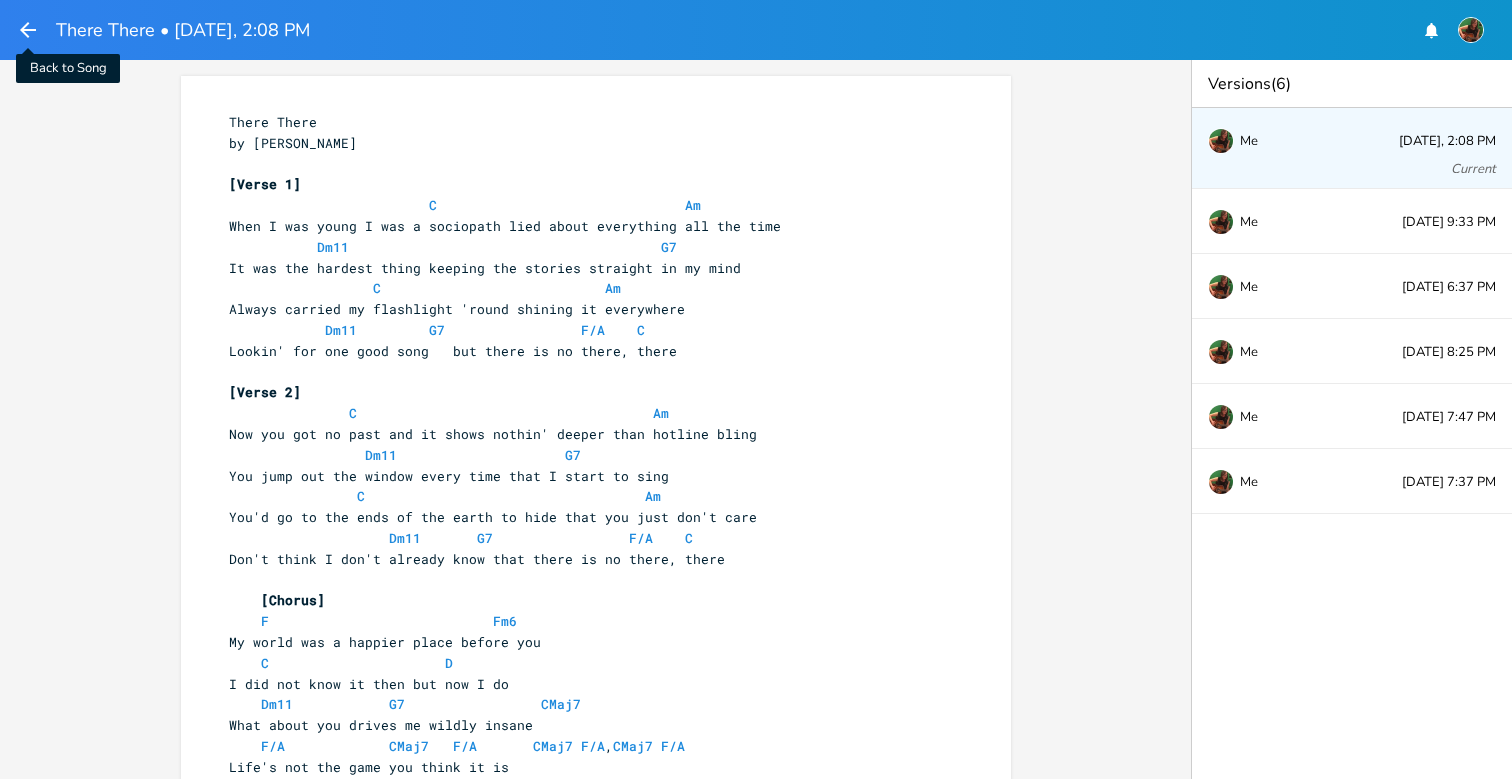 click 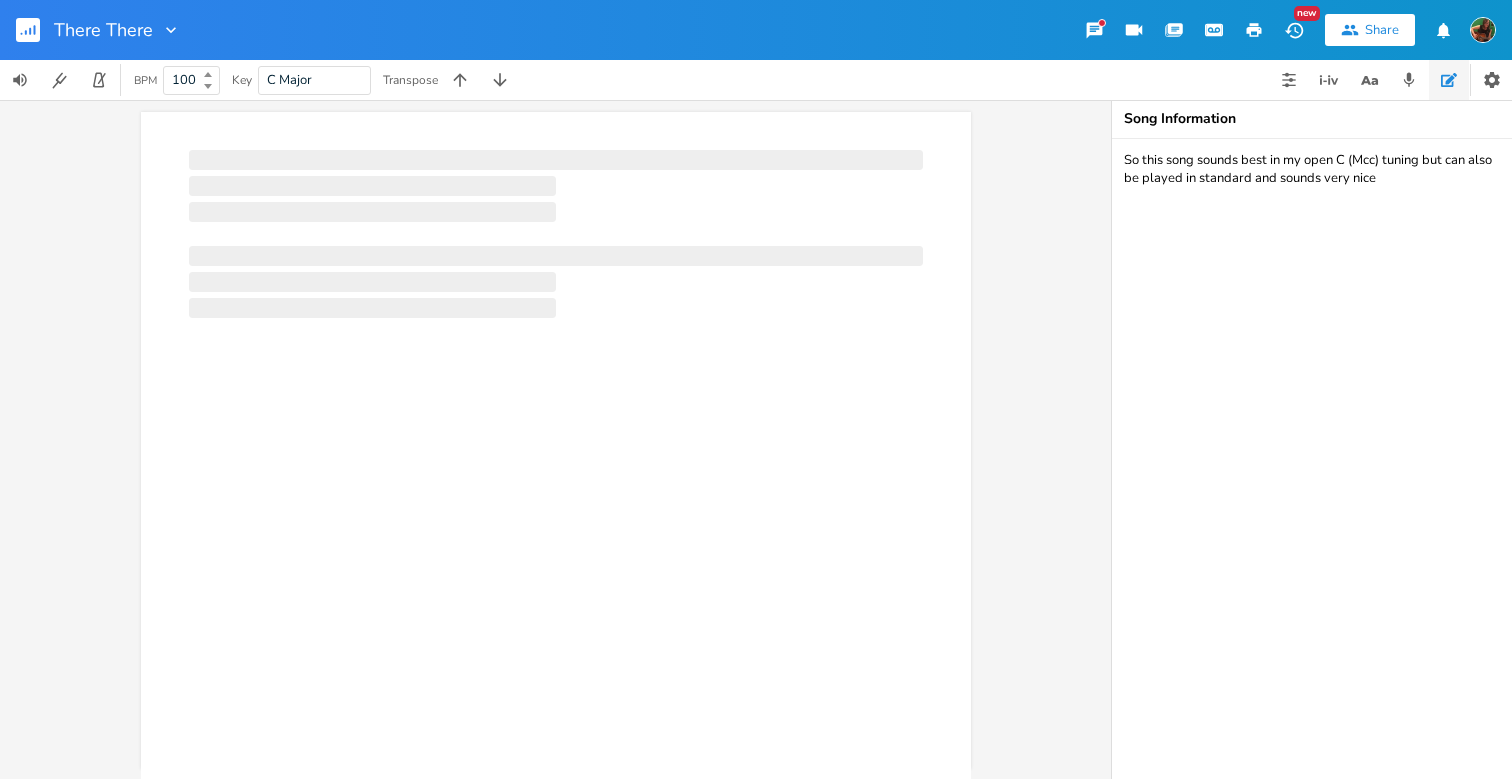 scroll, scrollTop: 0, scrollLeft: 1, axis: horizontal 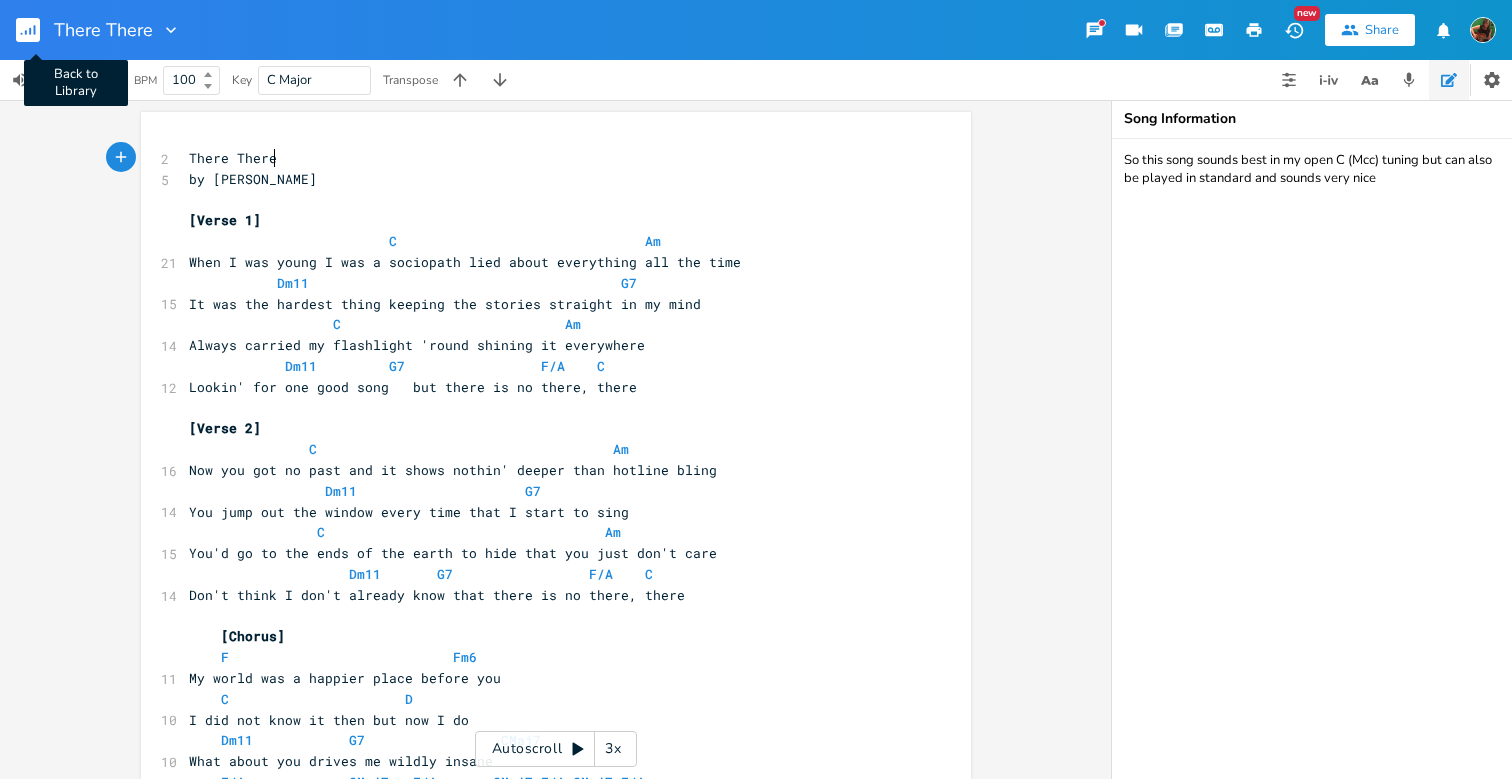 click 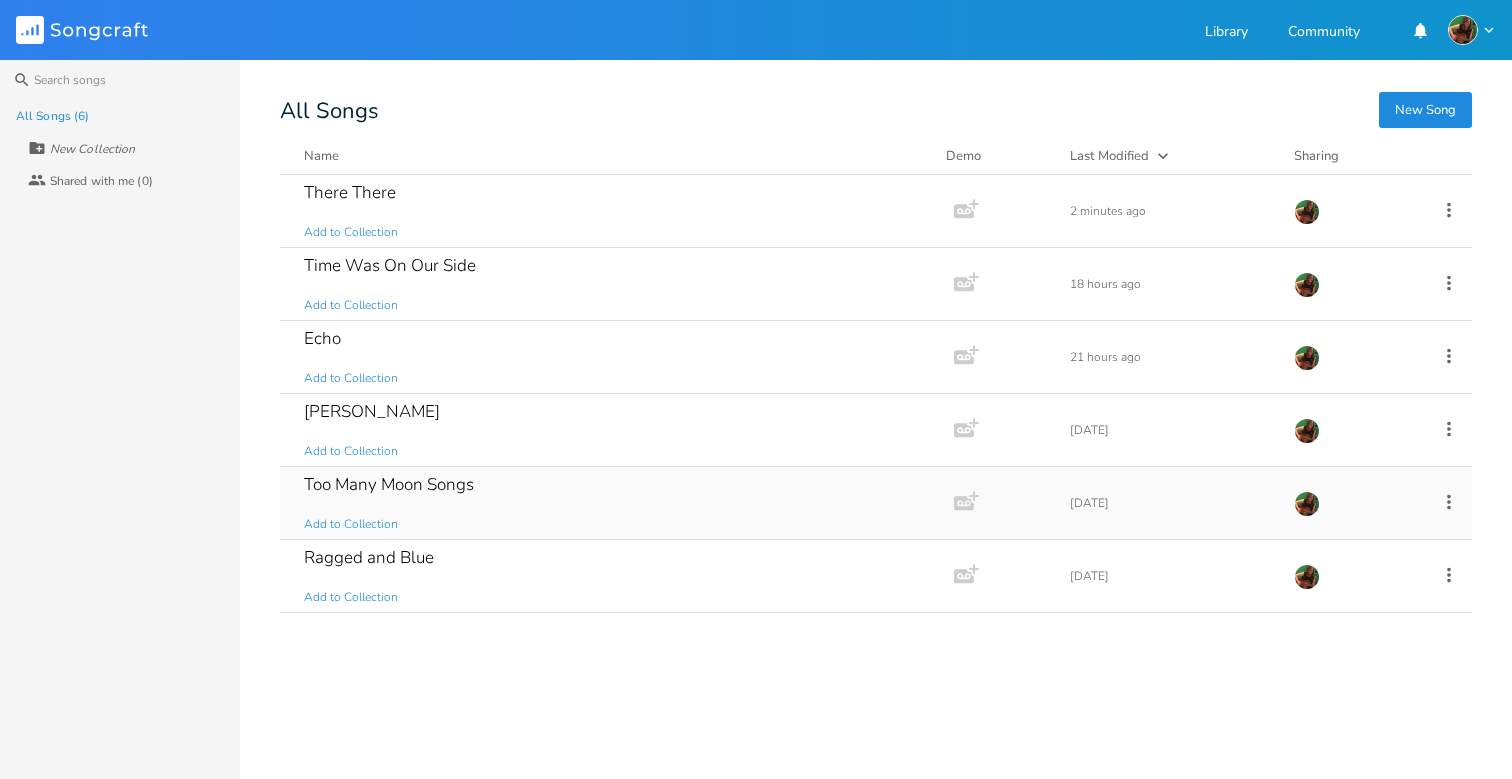 click on "Too Many Moon Songs Add to Collection" at bounding box center [613, 503] 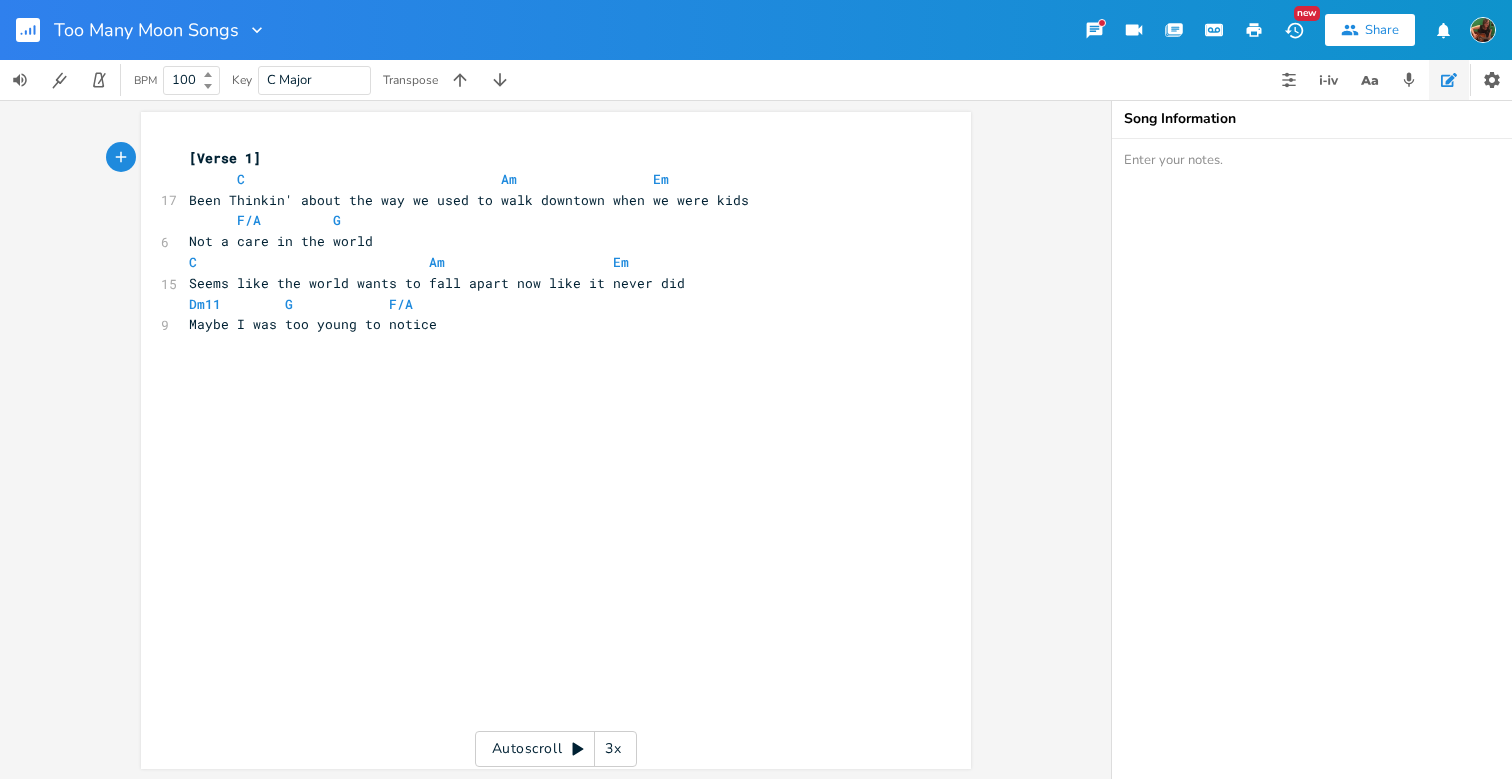 scroll, scrollTop: 0, scrollLeft: 0, axis: both 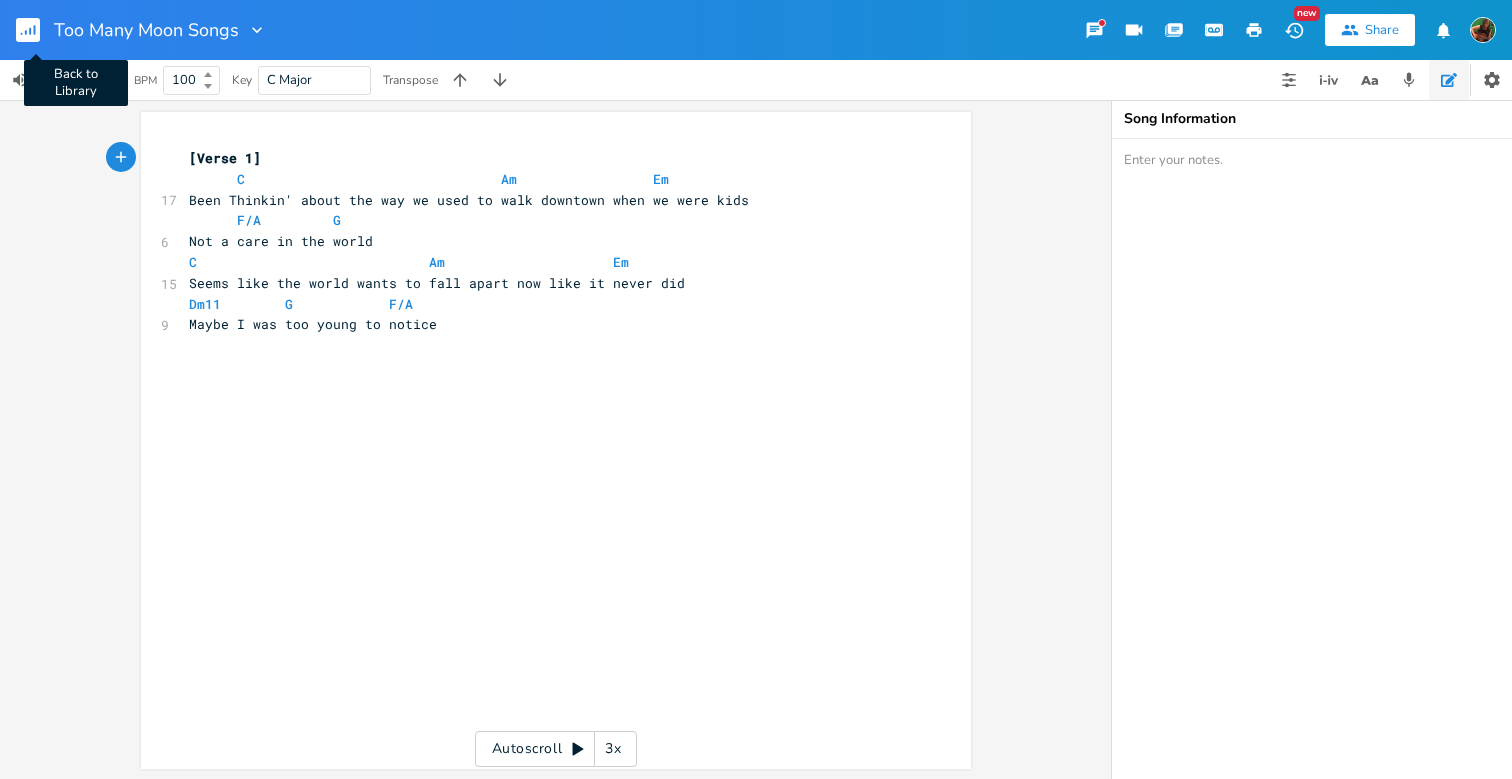 click 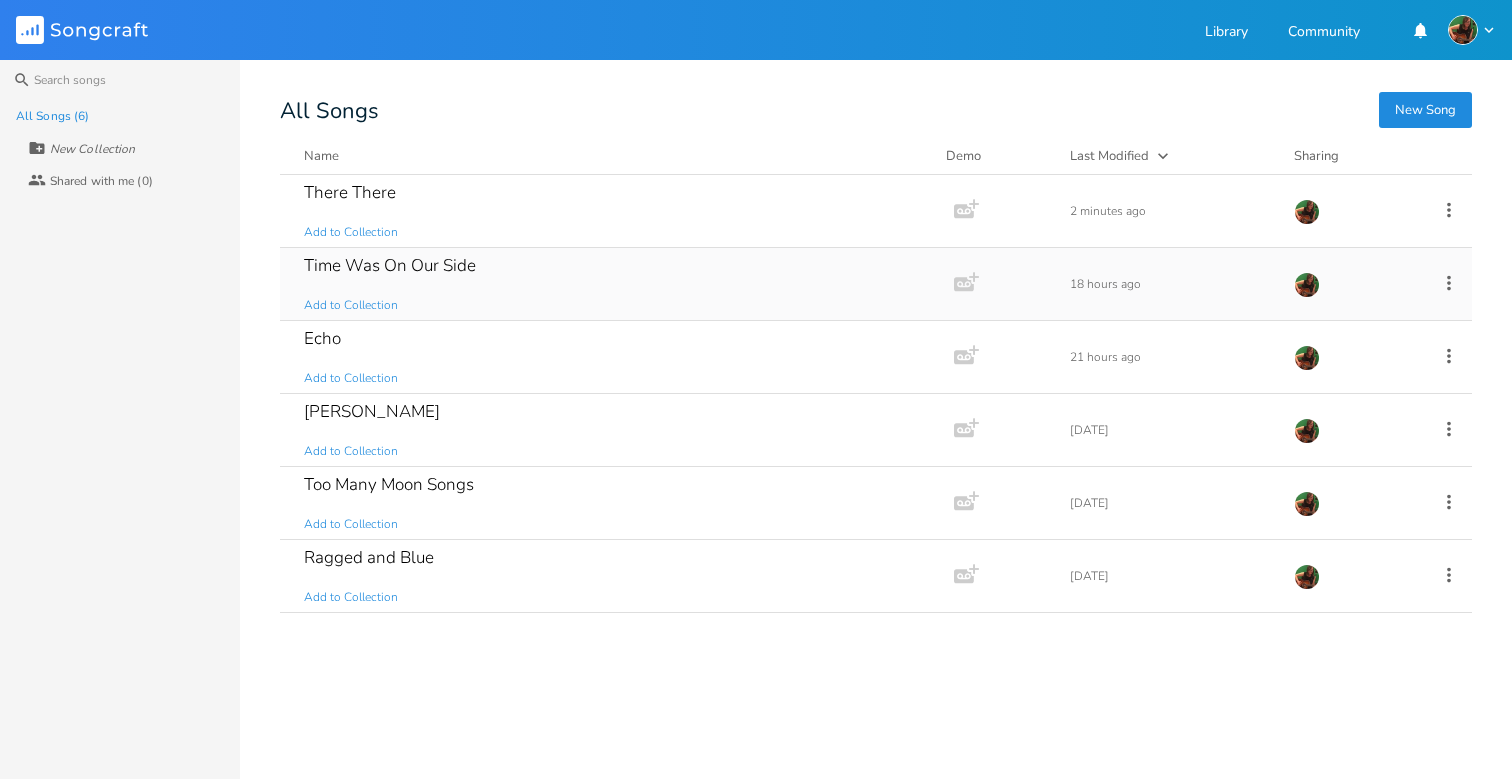 click on "Time Was On Our Side Add to Collection" at bounding box center [613, 284] 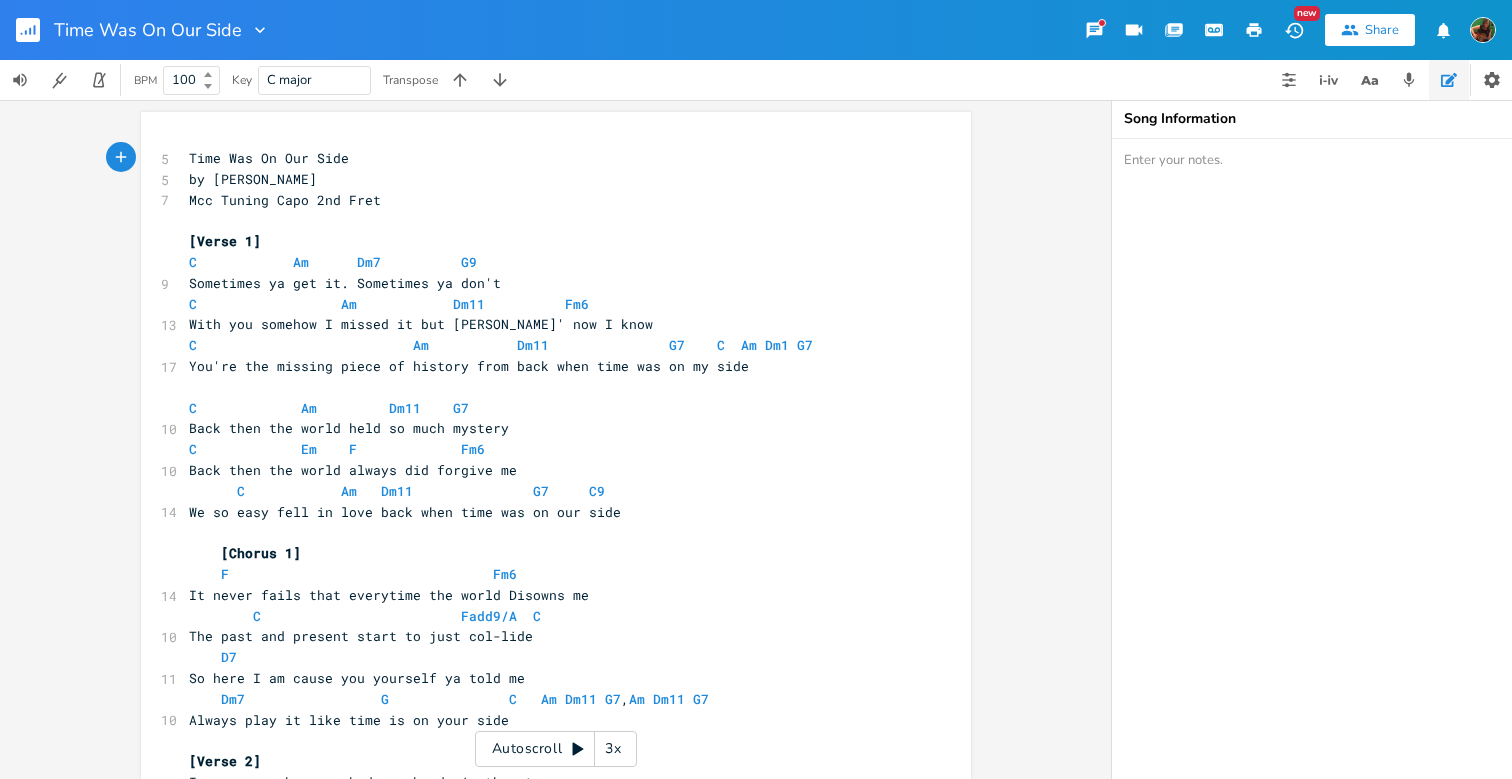 click 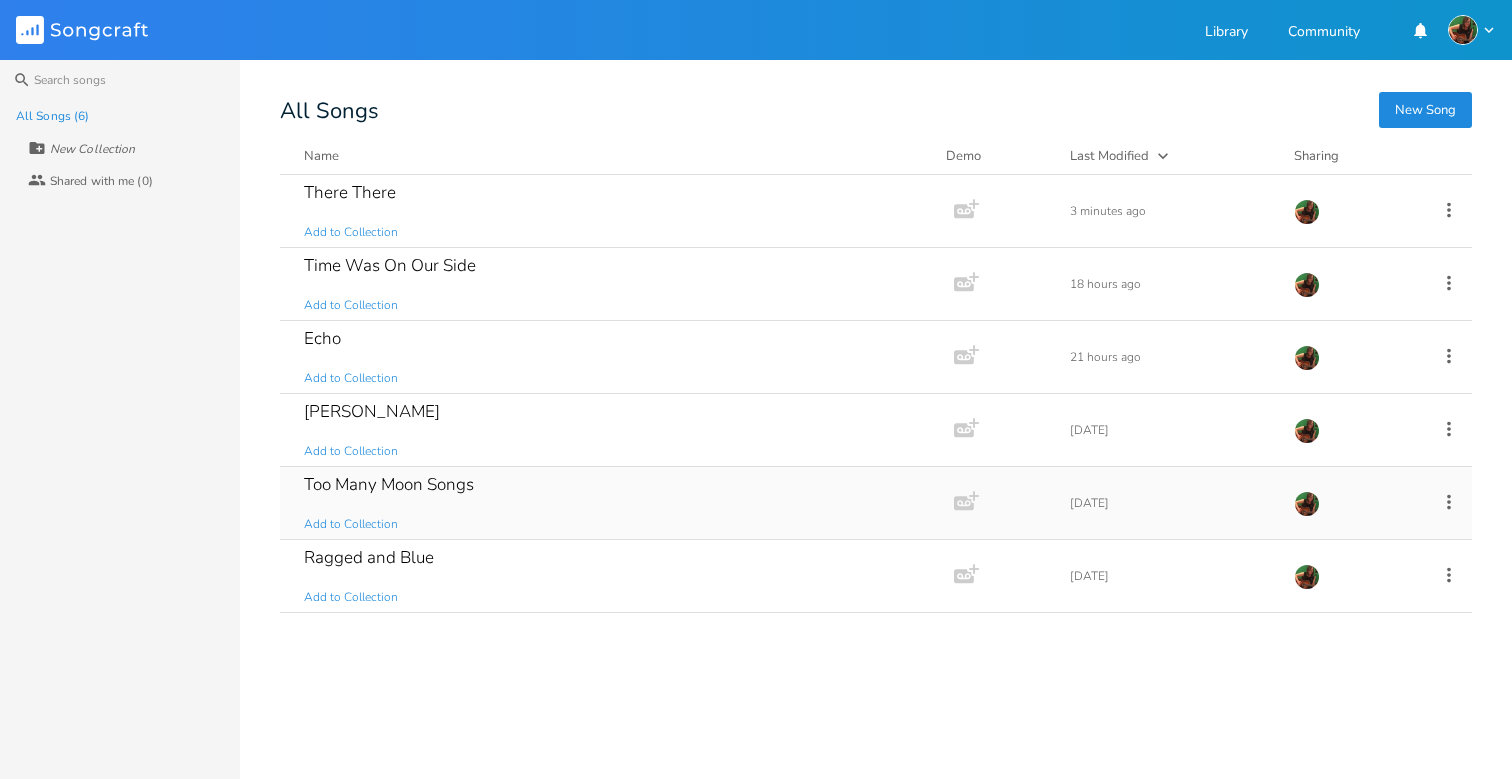 click on "Too Many Moon Songs Add to Collection" at bounding box center [613, 503] 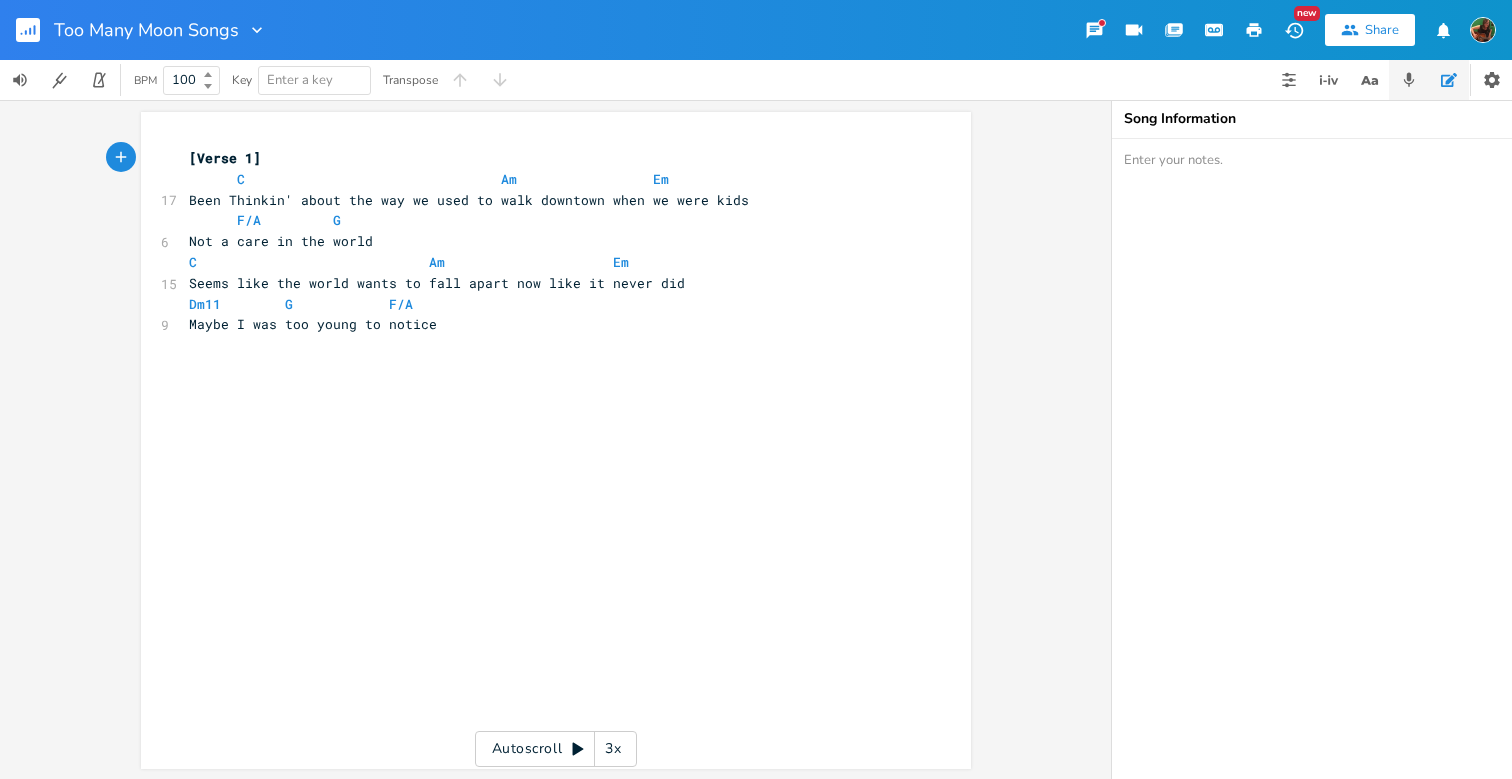 click 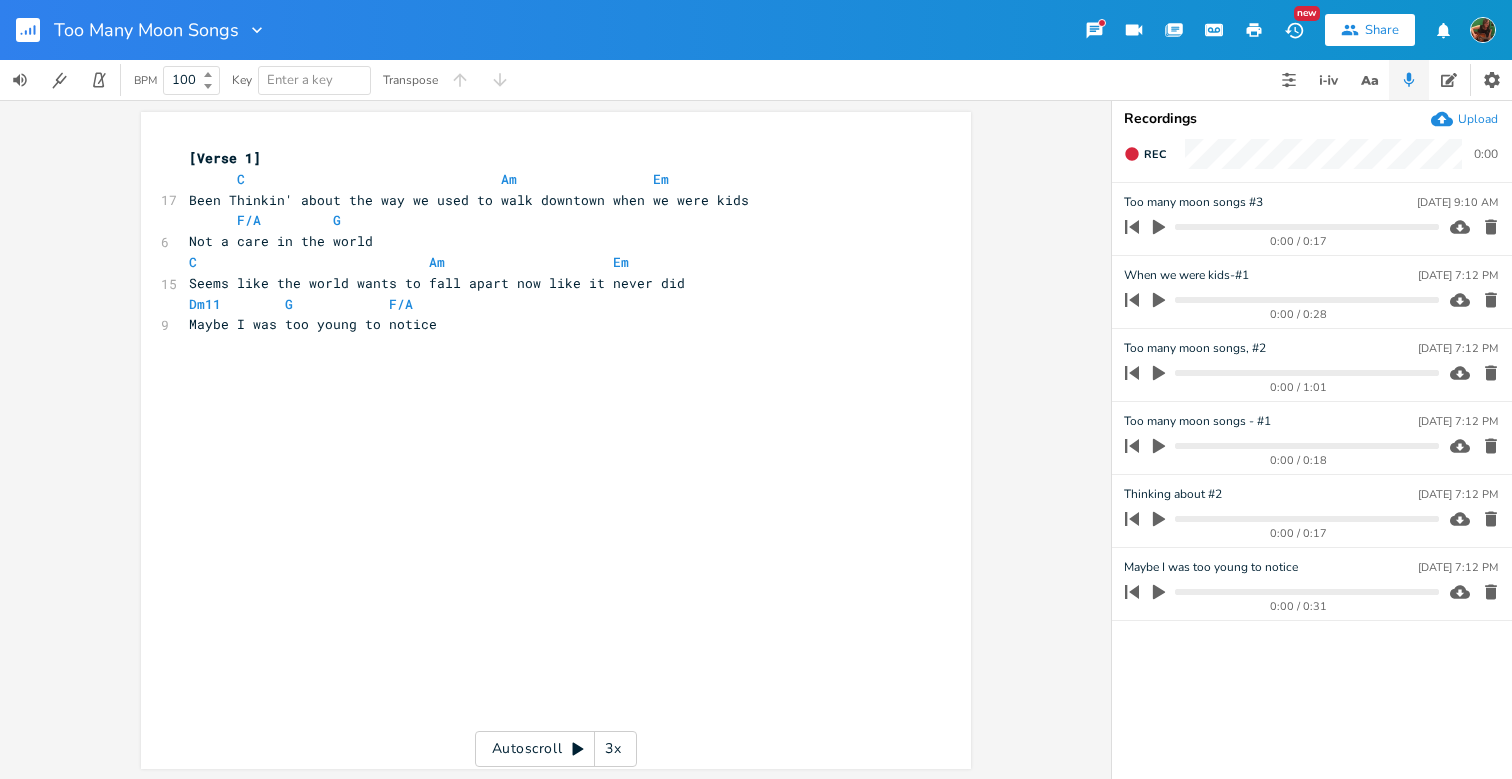click 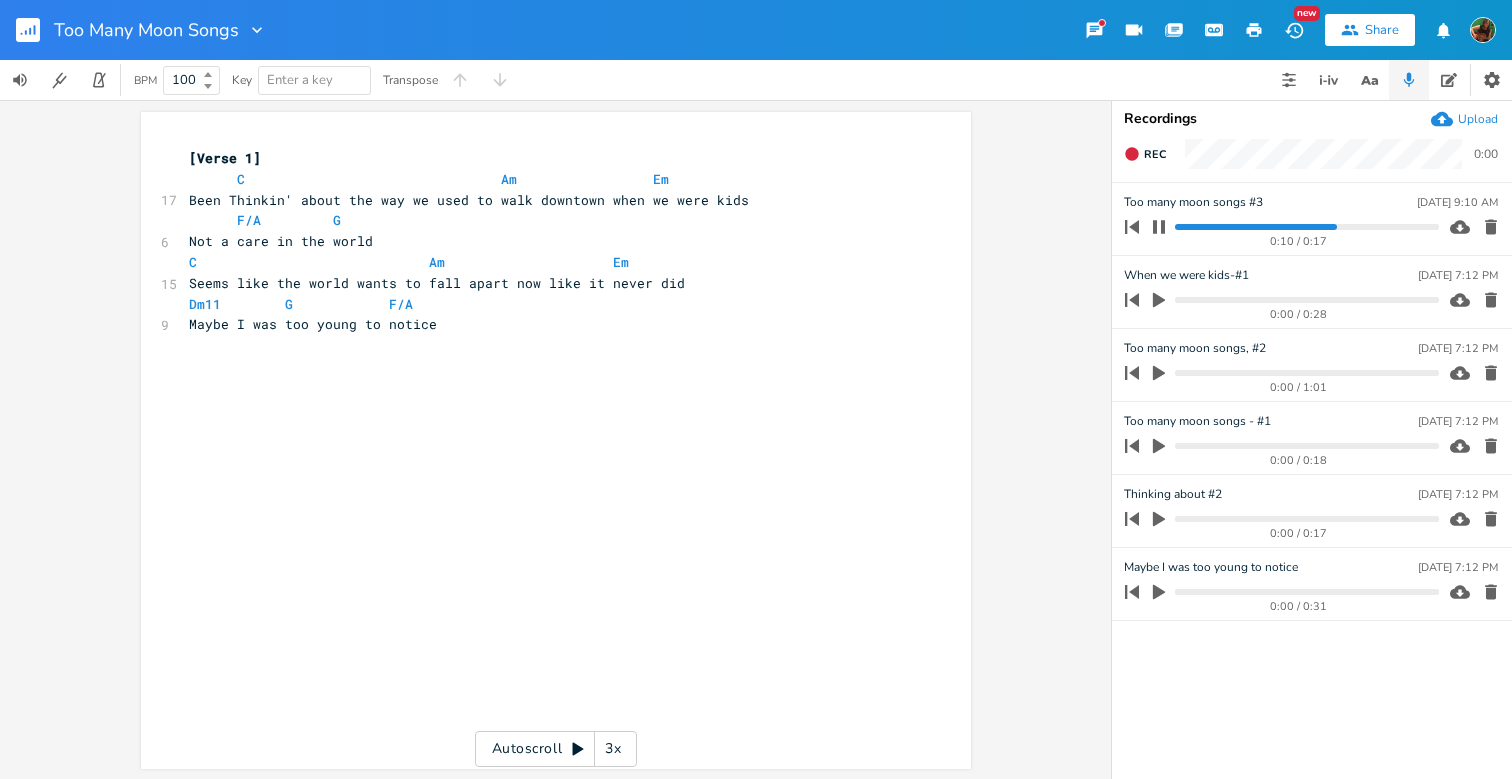 click 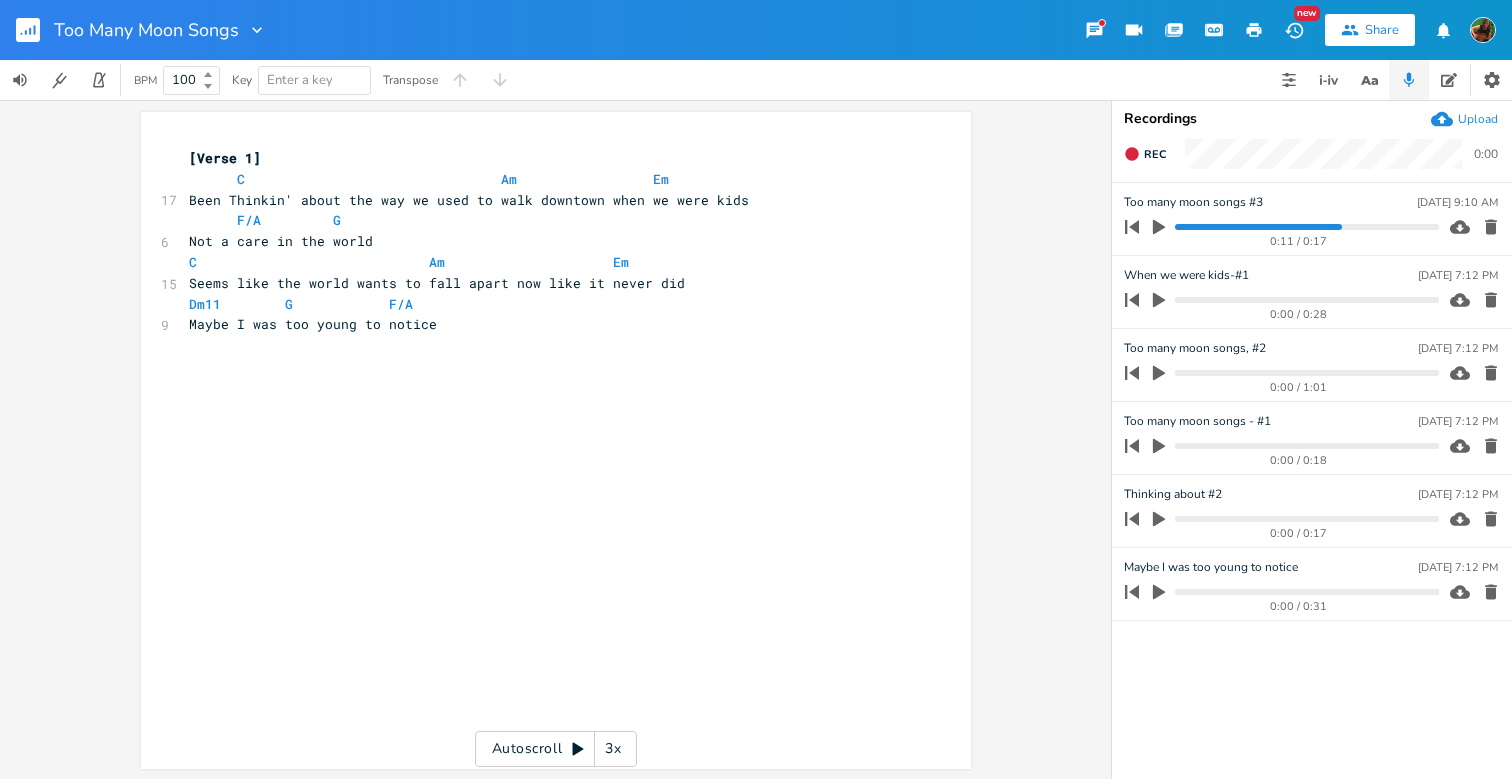 click 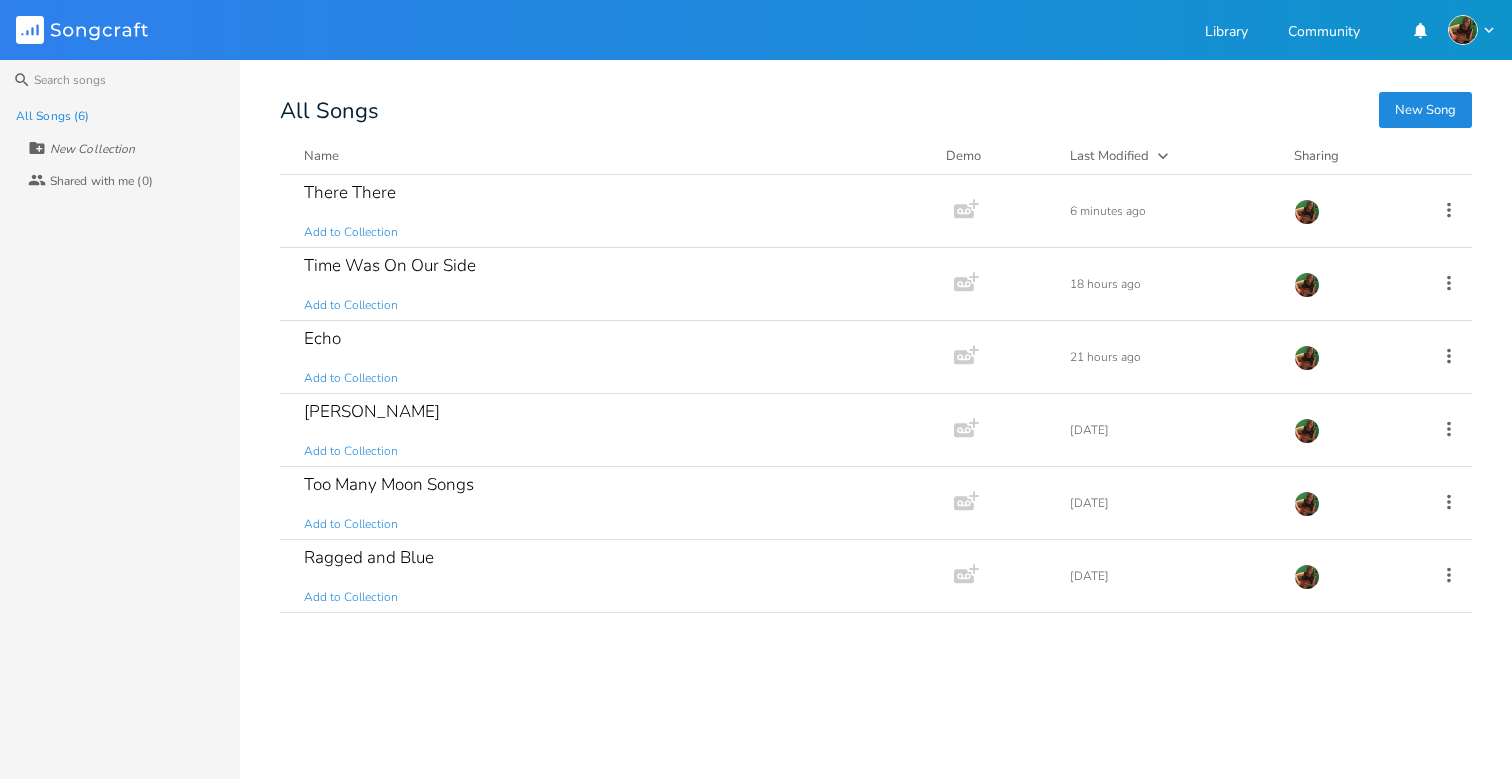 click on "New Song" at bounding box center (1425, 110) 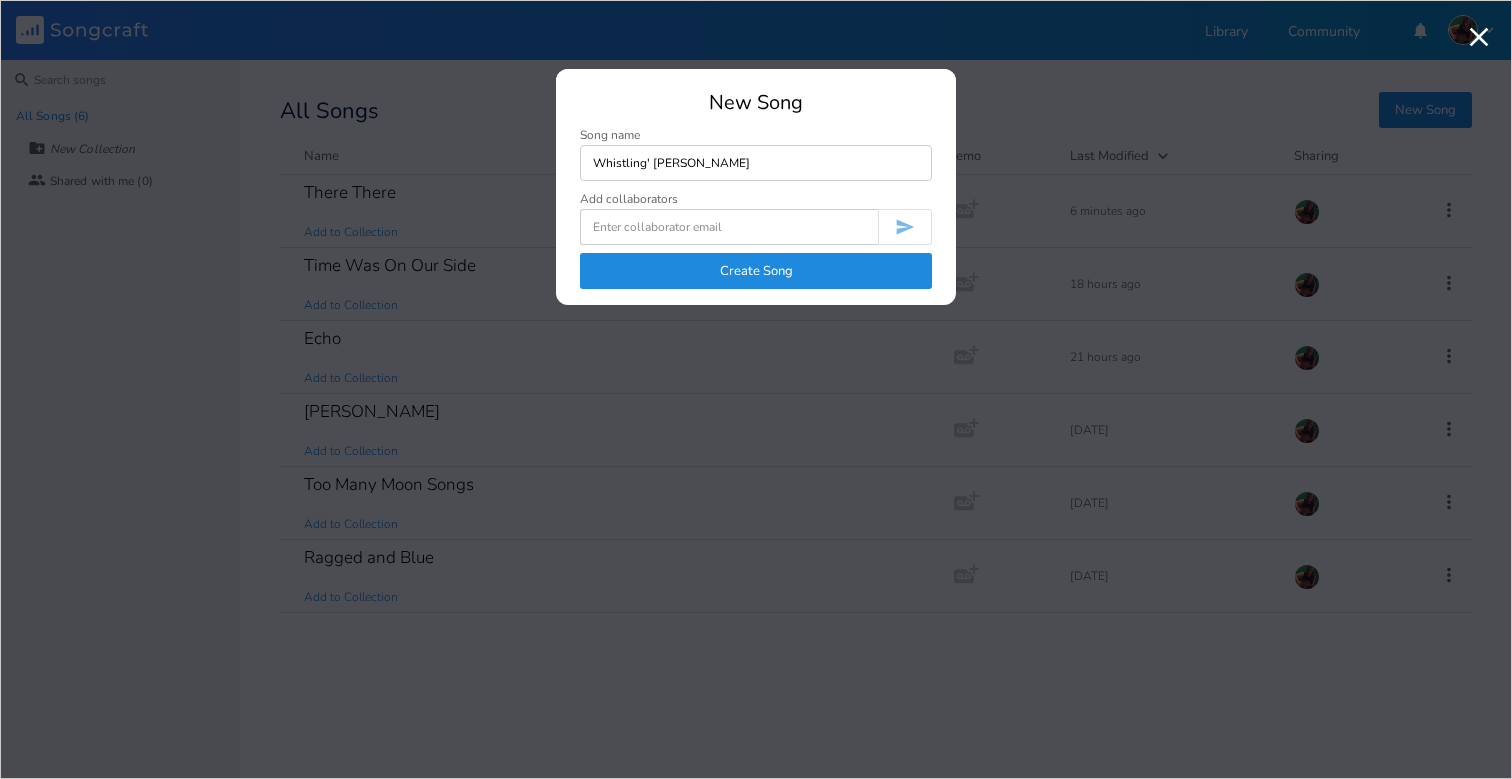 type on "Whistling' [PERSON_NAME]" 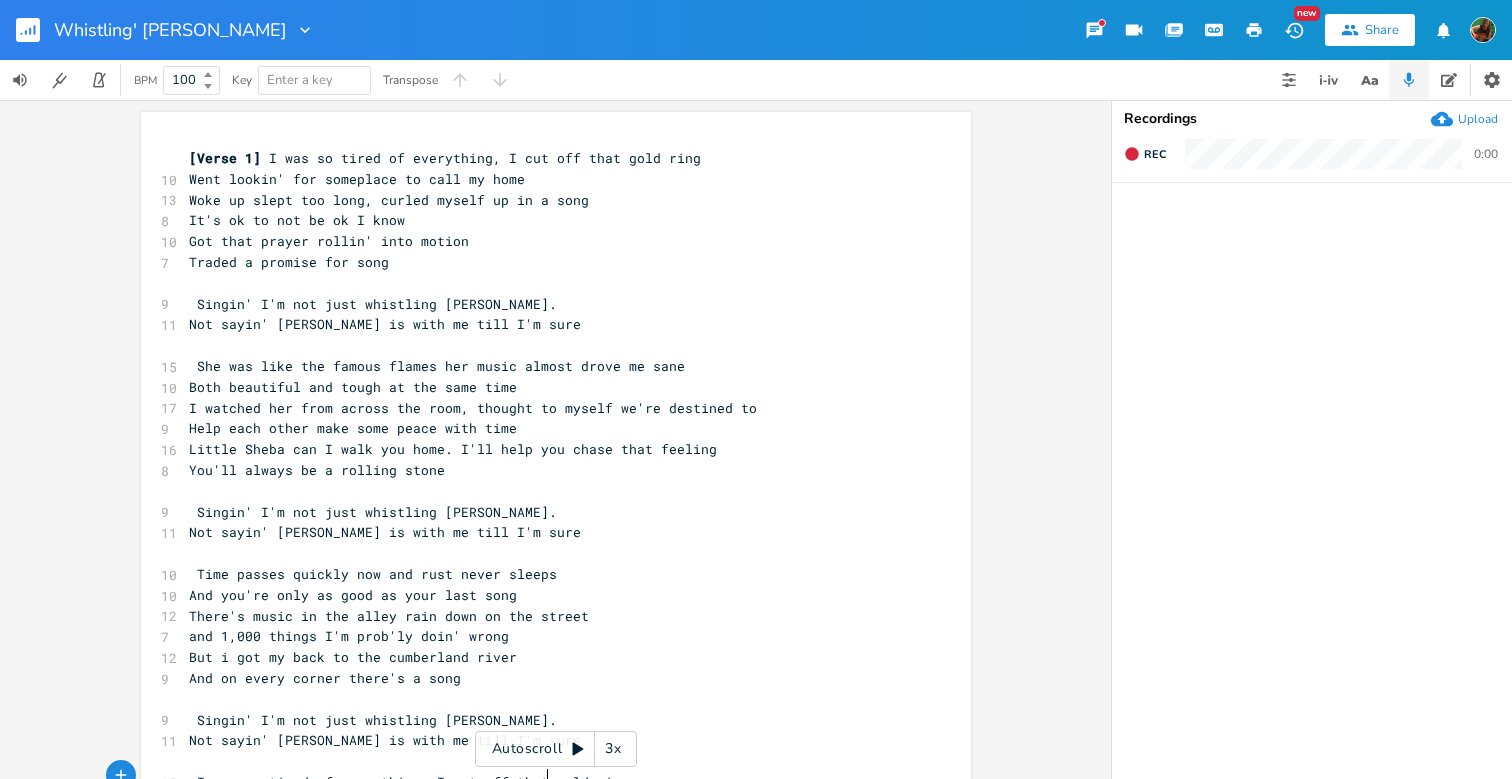 scroll, scrollTop: 0, scrollLeft: 0, axis: both 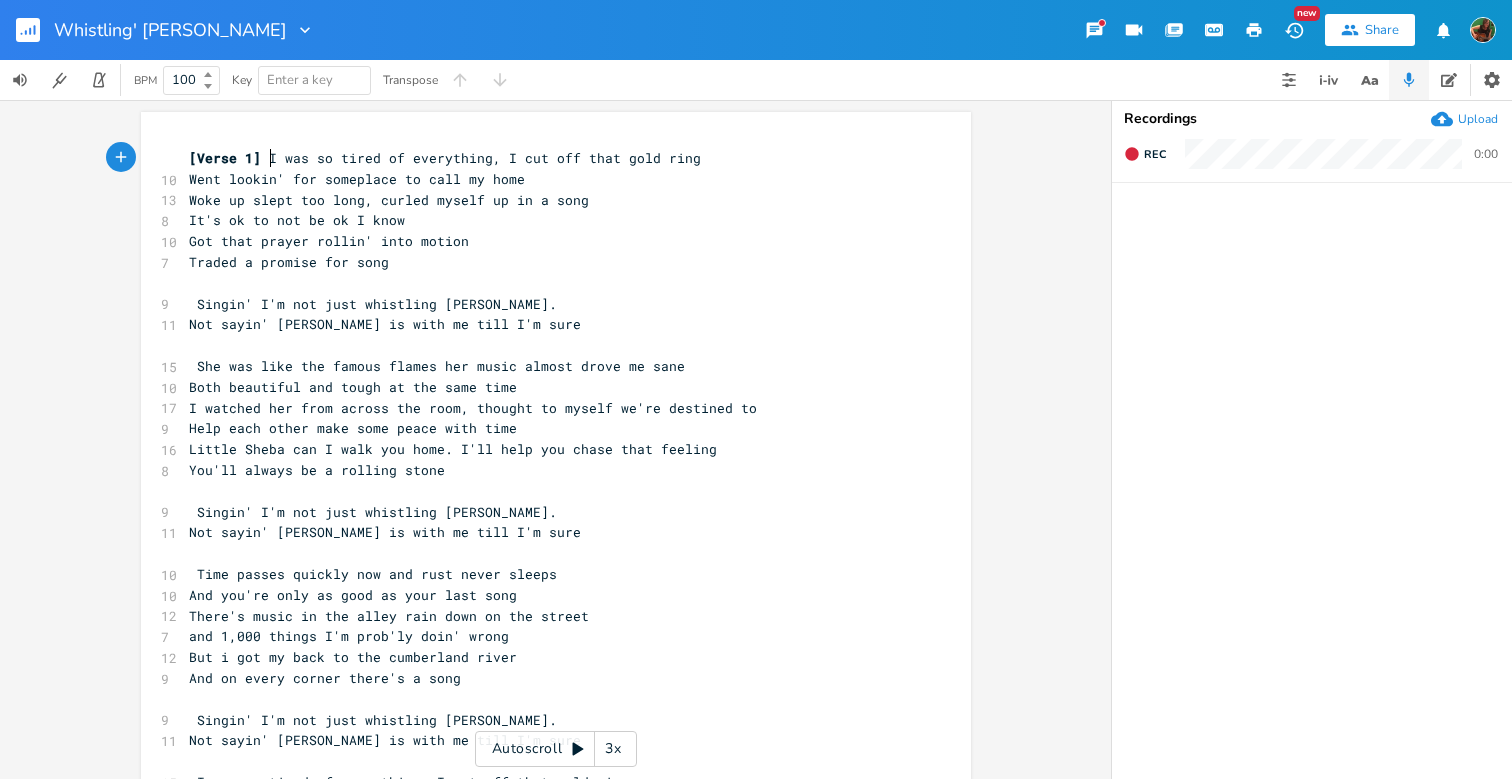 click on "[Verse 1] I was so tired of everything, I cut off that gold ring" at bounding box center [445, 158] 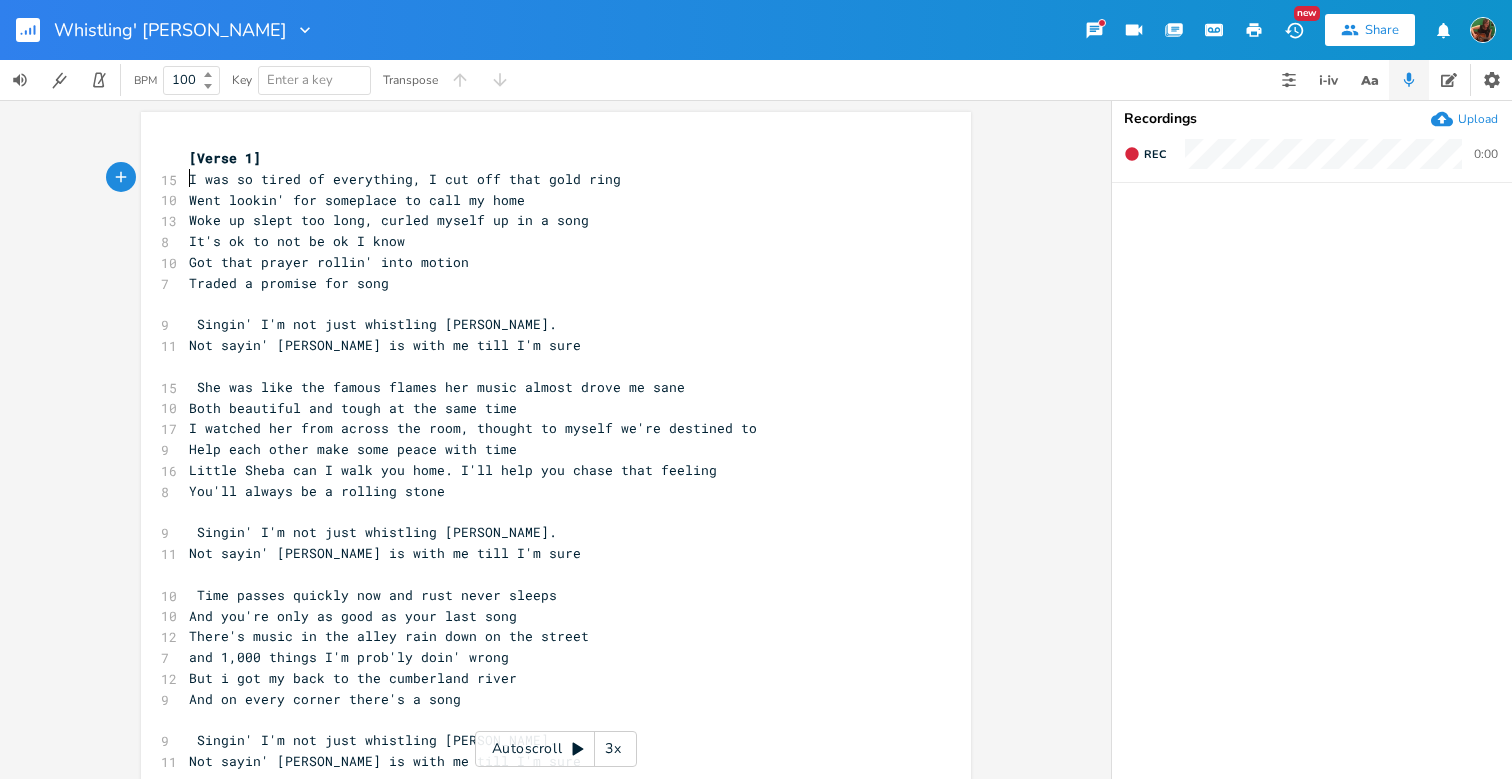 click on "[Verse 1]" at bounding box center [225, 158] 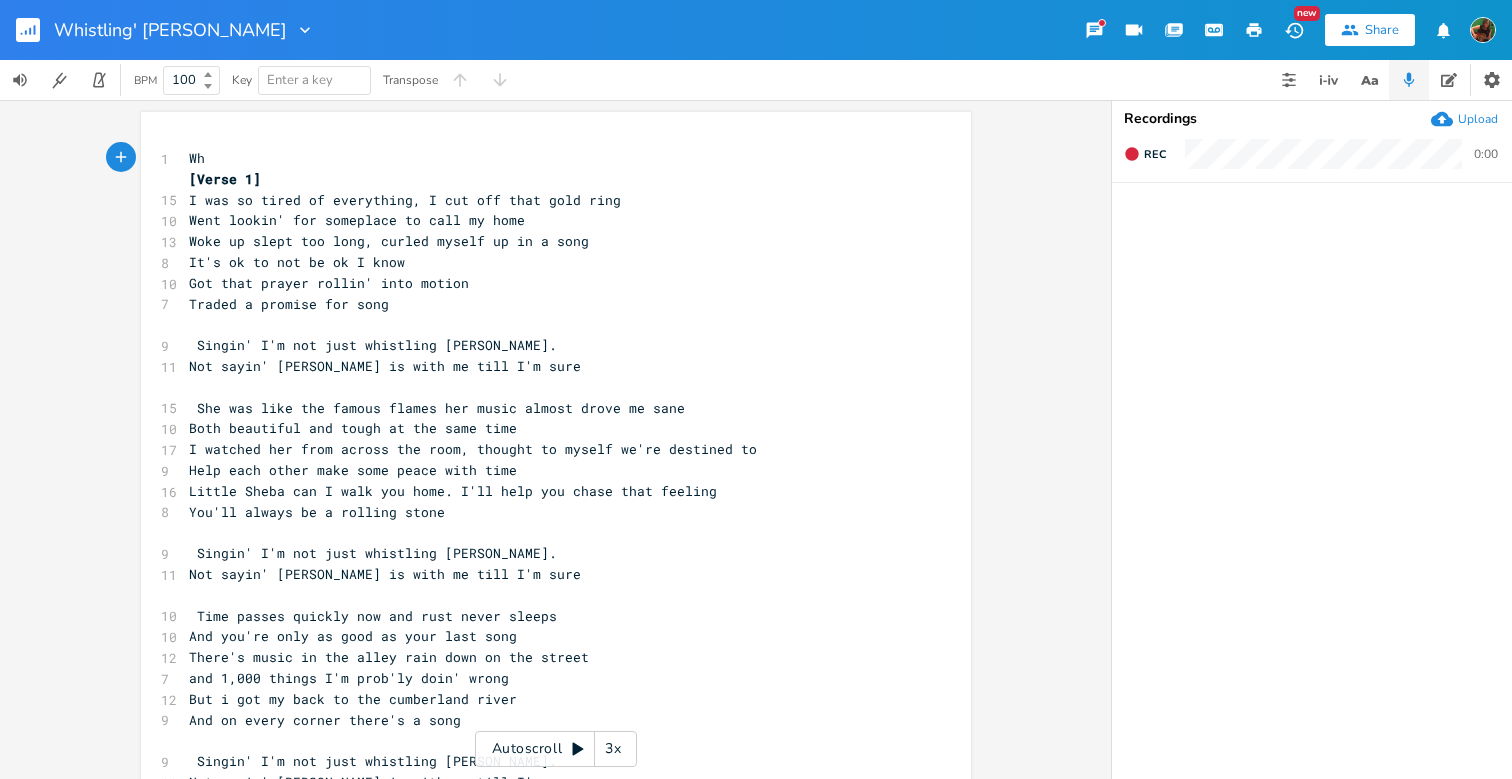 scroll, scrollTop: 0, scrollLeft: 20, axis: horizontal 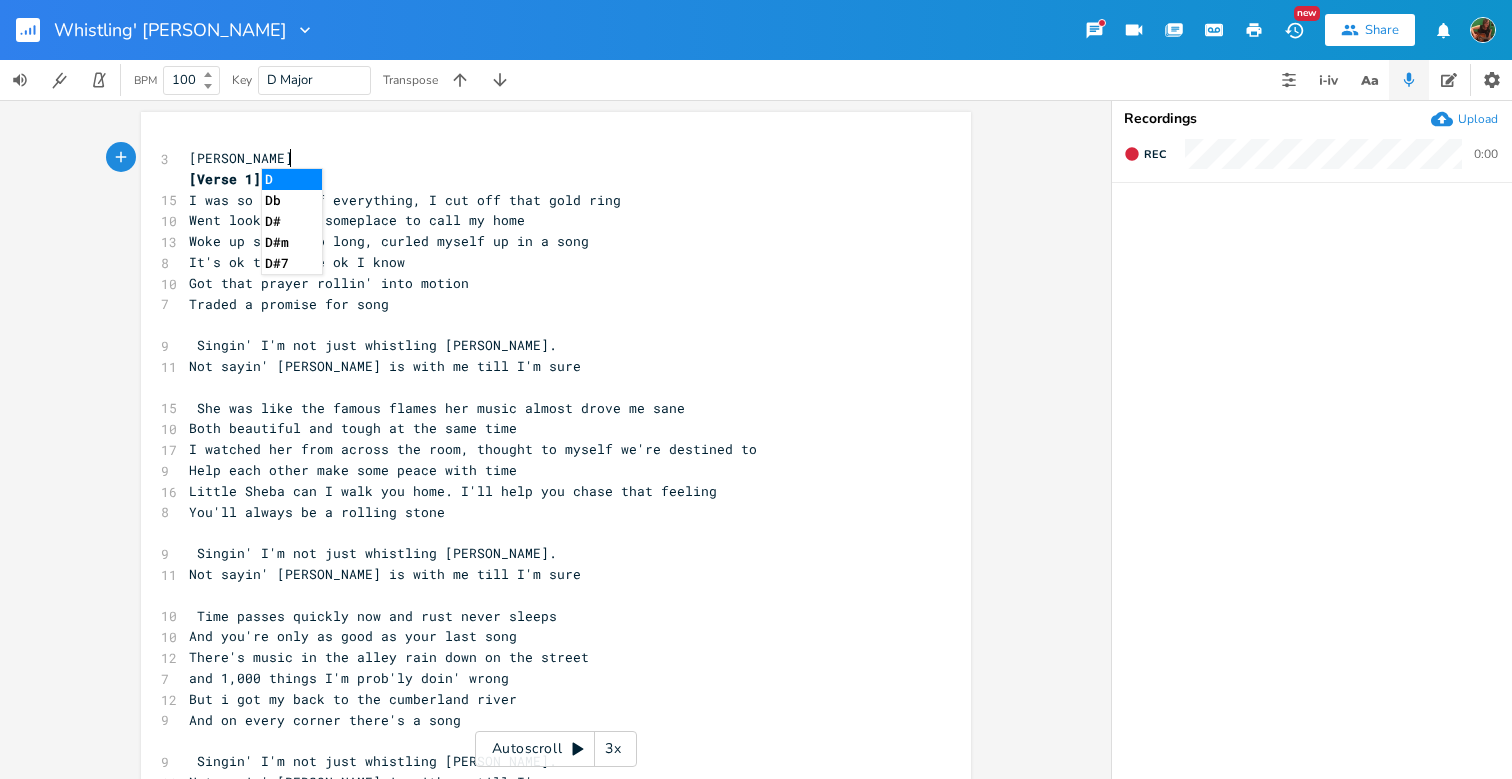 type on "Whiltlin' Dixe" 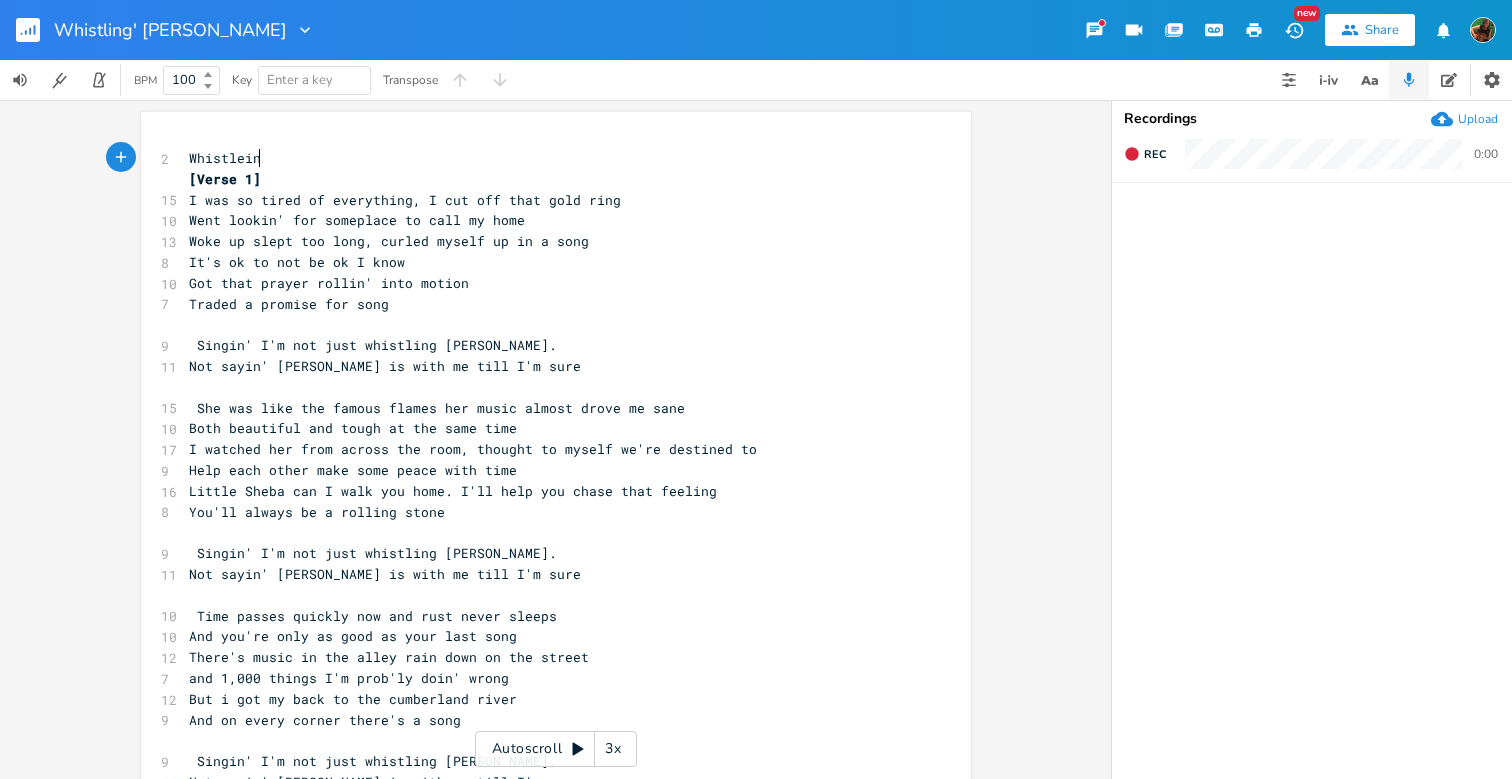 scroll, scrollTop: 0, scrollLeft: 33, axis: horizontal 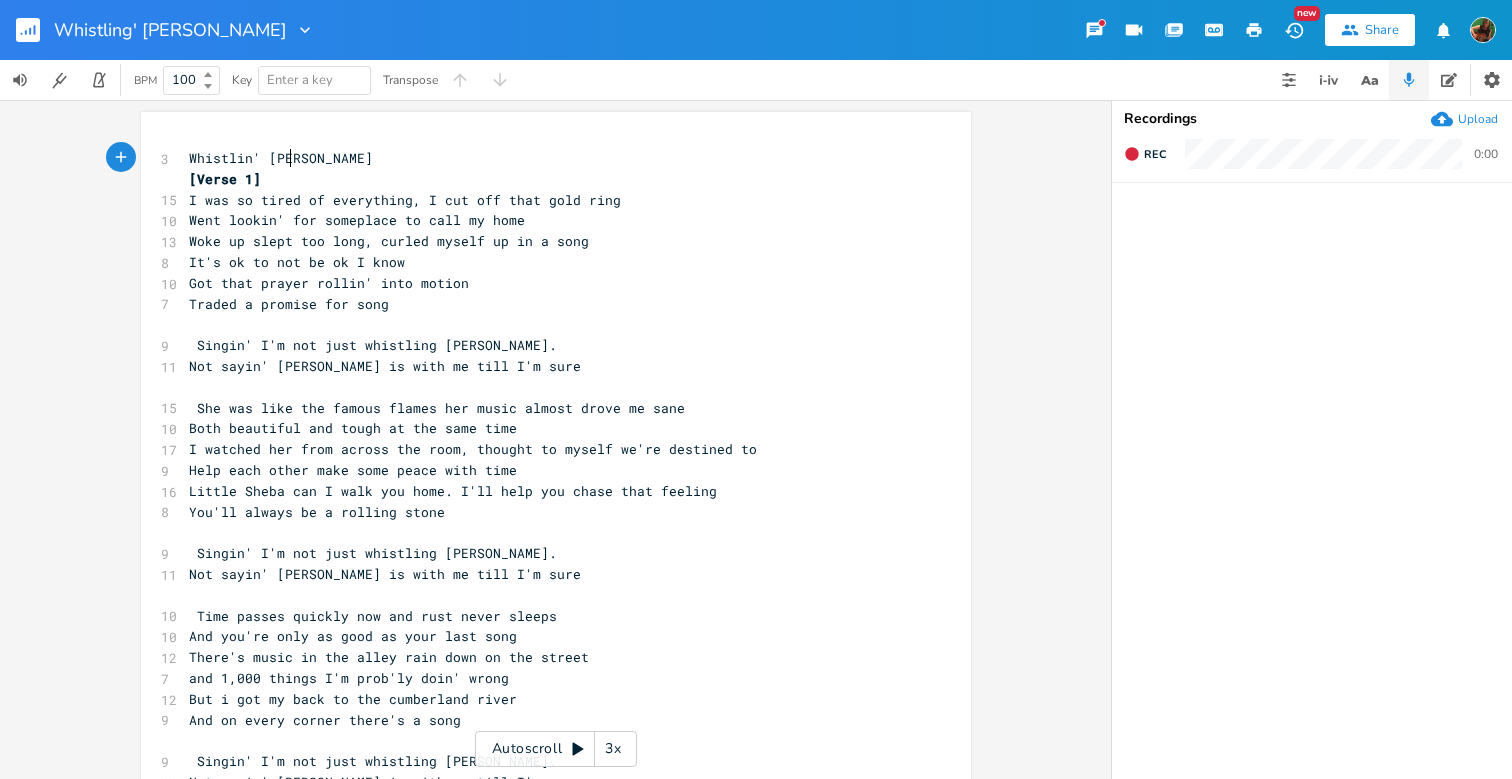 type on "in' [PERSON_NAME]" 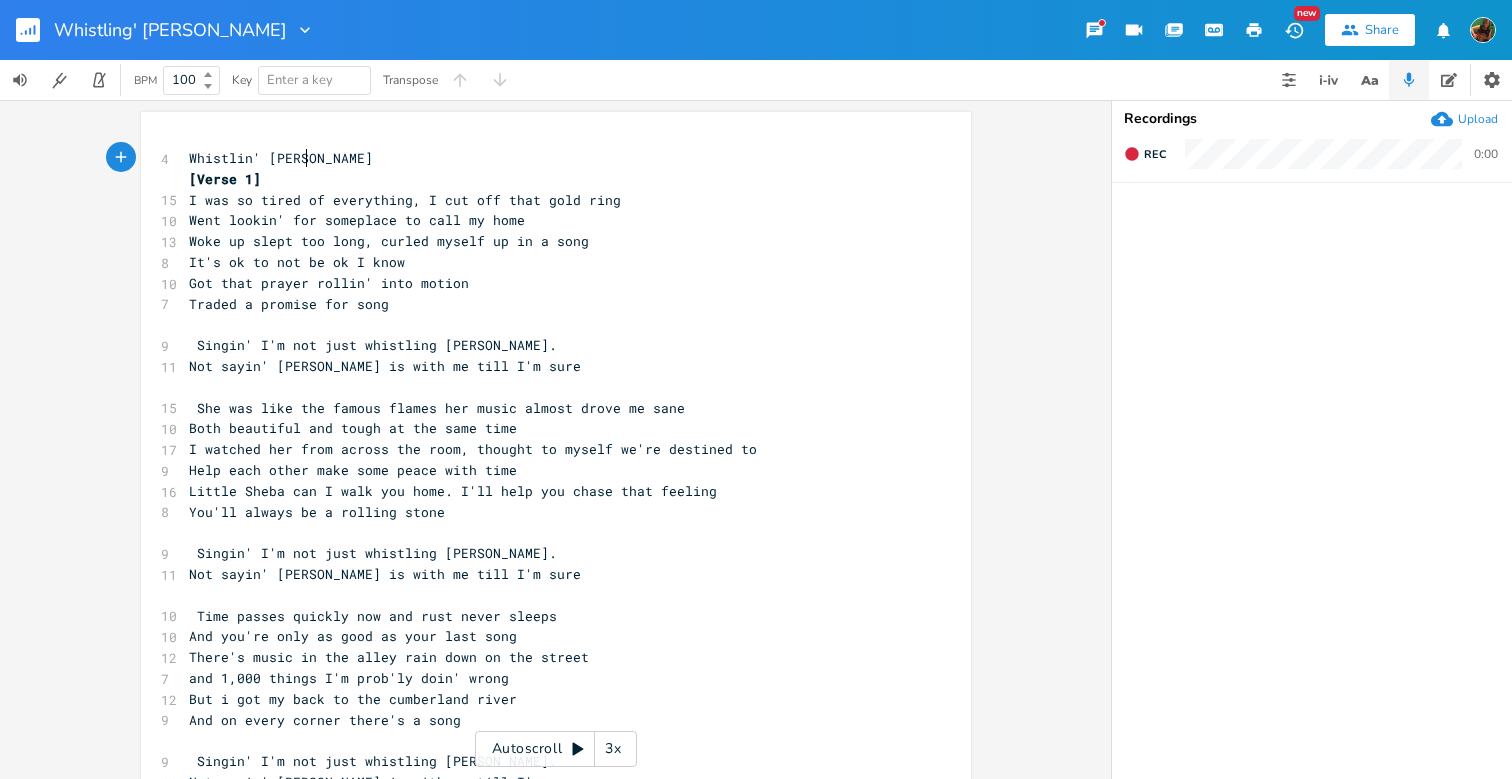 scroll, scrollTop: 0, scrollLeft: 38, axis: horizontal 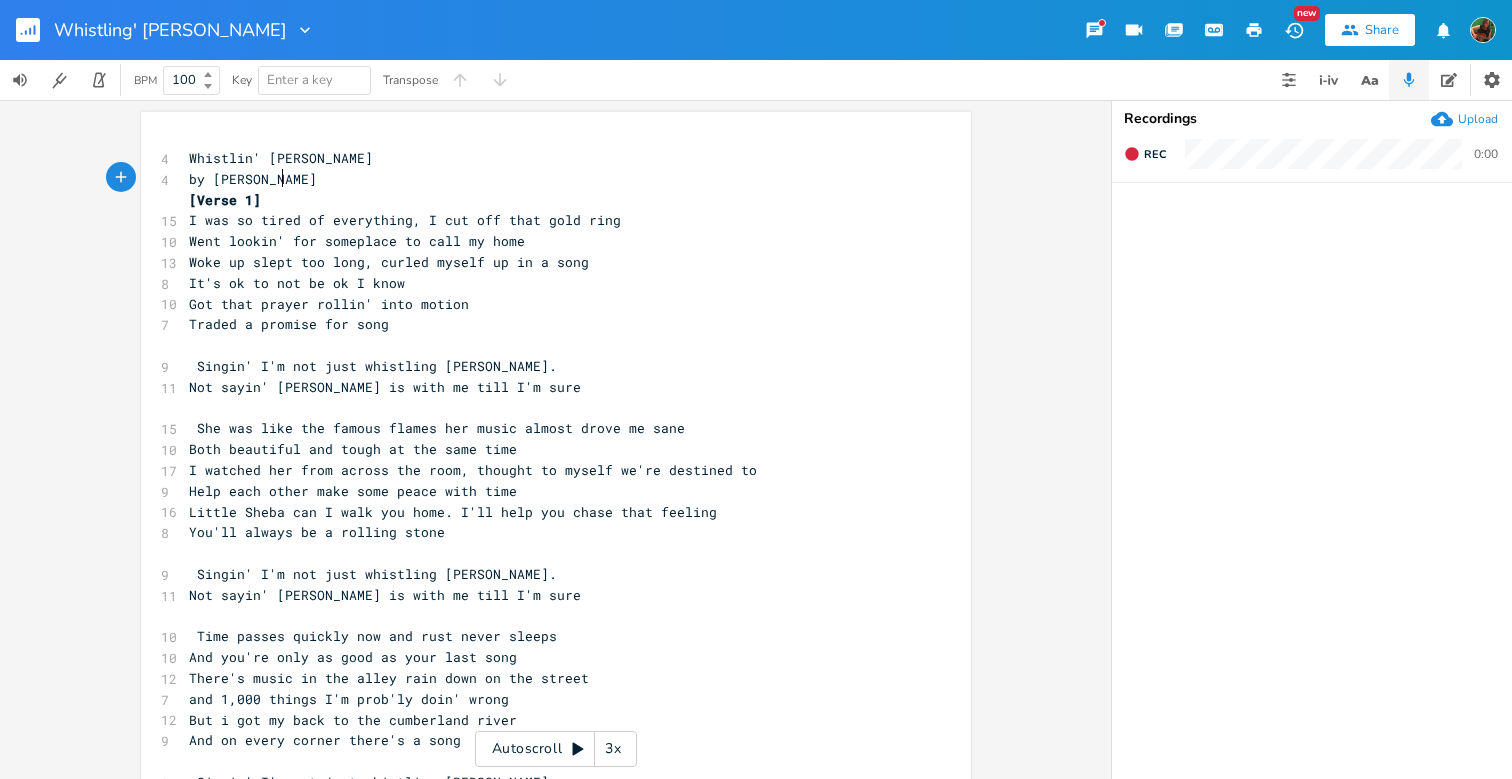 type on "by [PERSON_NAME]" 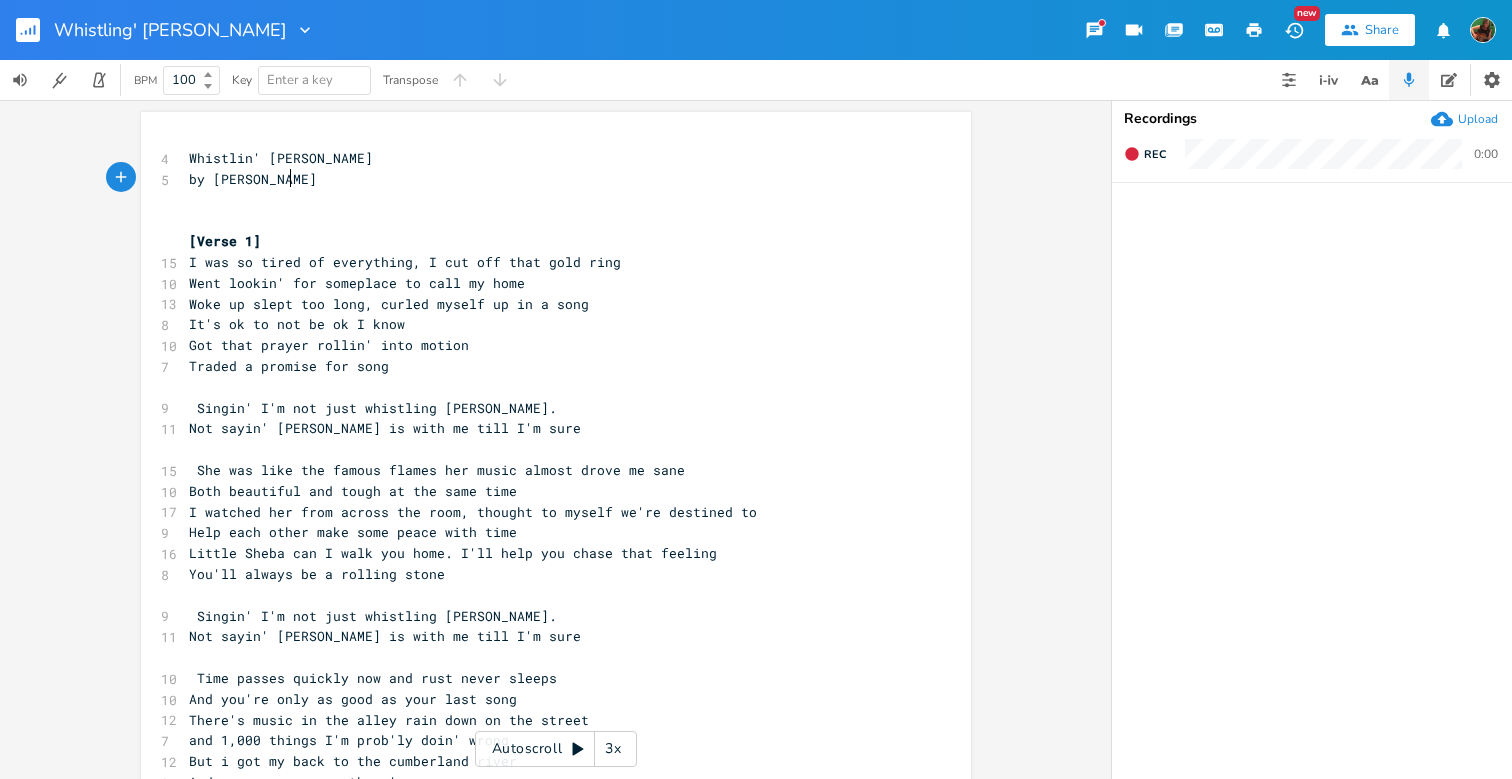 click on "by [PERSON_NAME]" at bounding box center (546, 179) 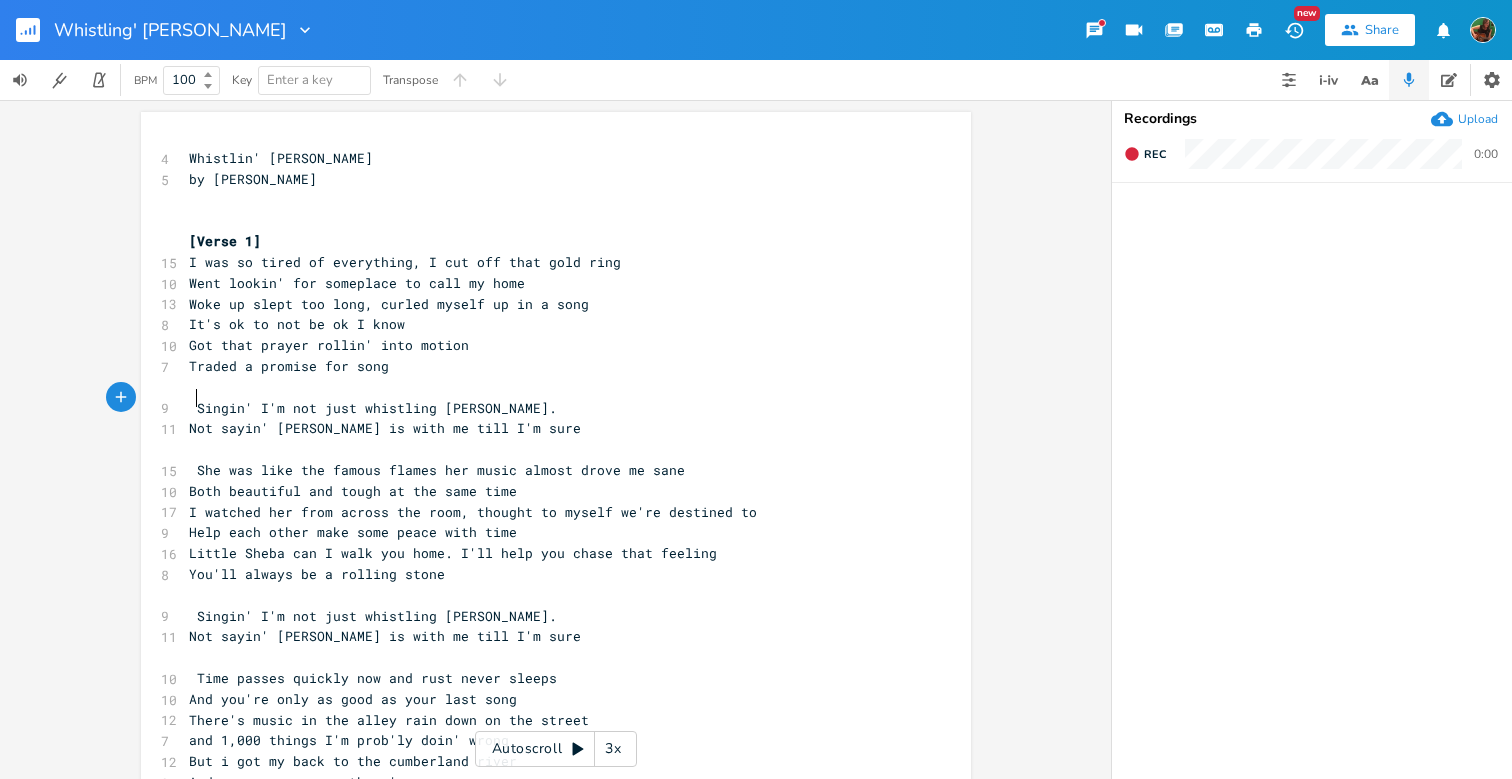 click on "Singin' I'm not just whistling [PERSON_NAME]." at bounding box center (373, 408) 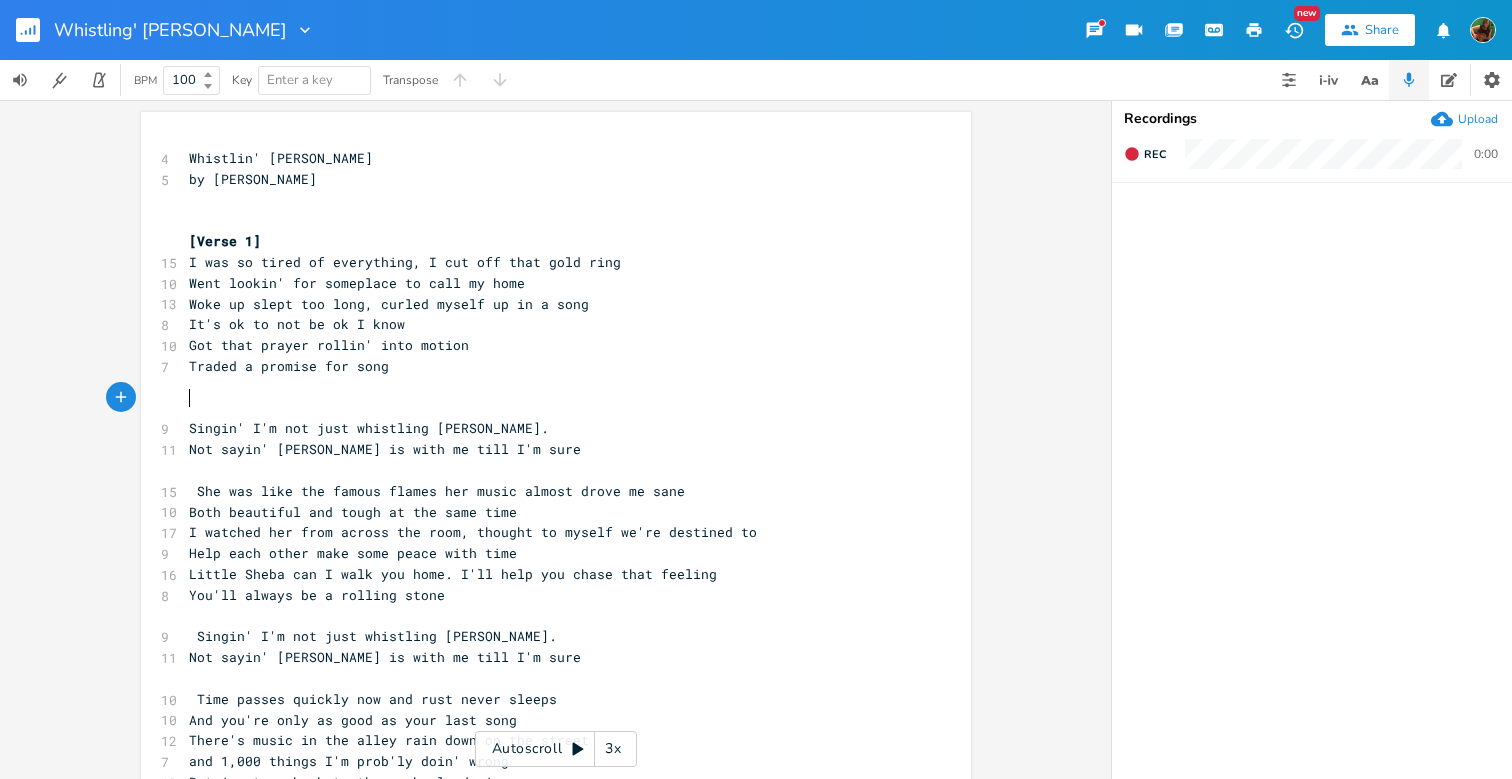 type on "C" 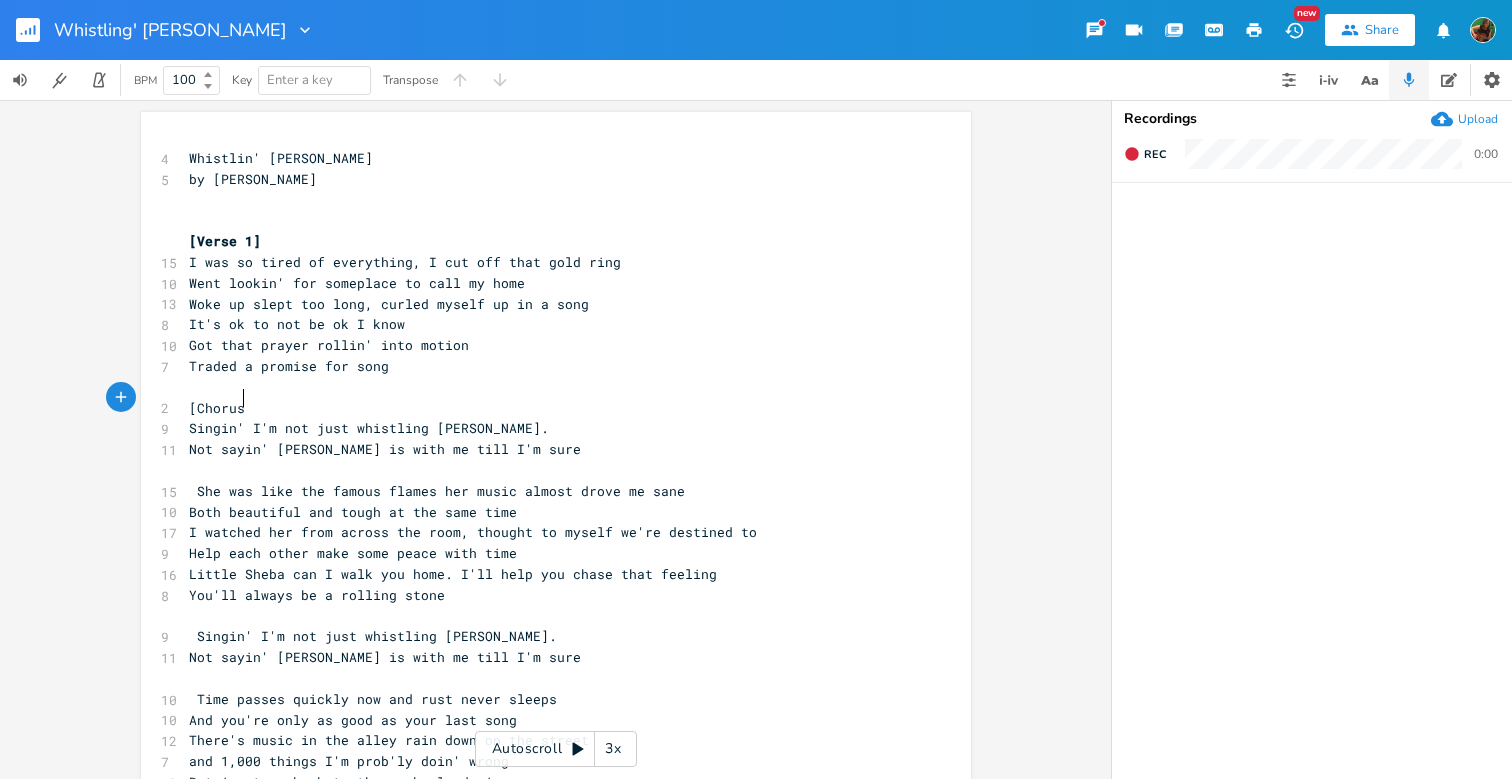 scroll, scrollTop: 0, scrollLeft: 39, axis: horizontal 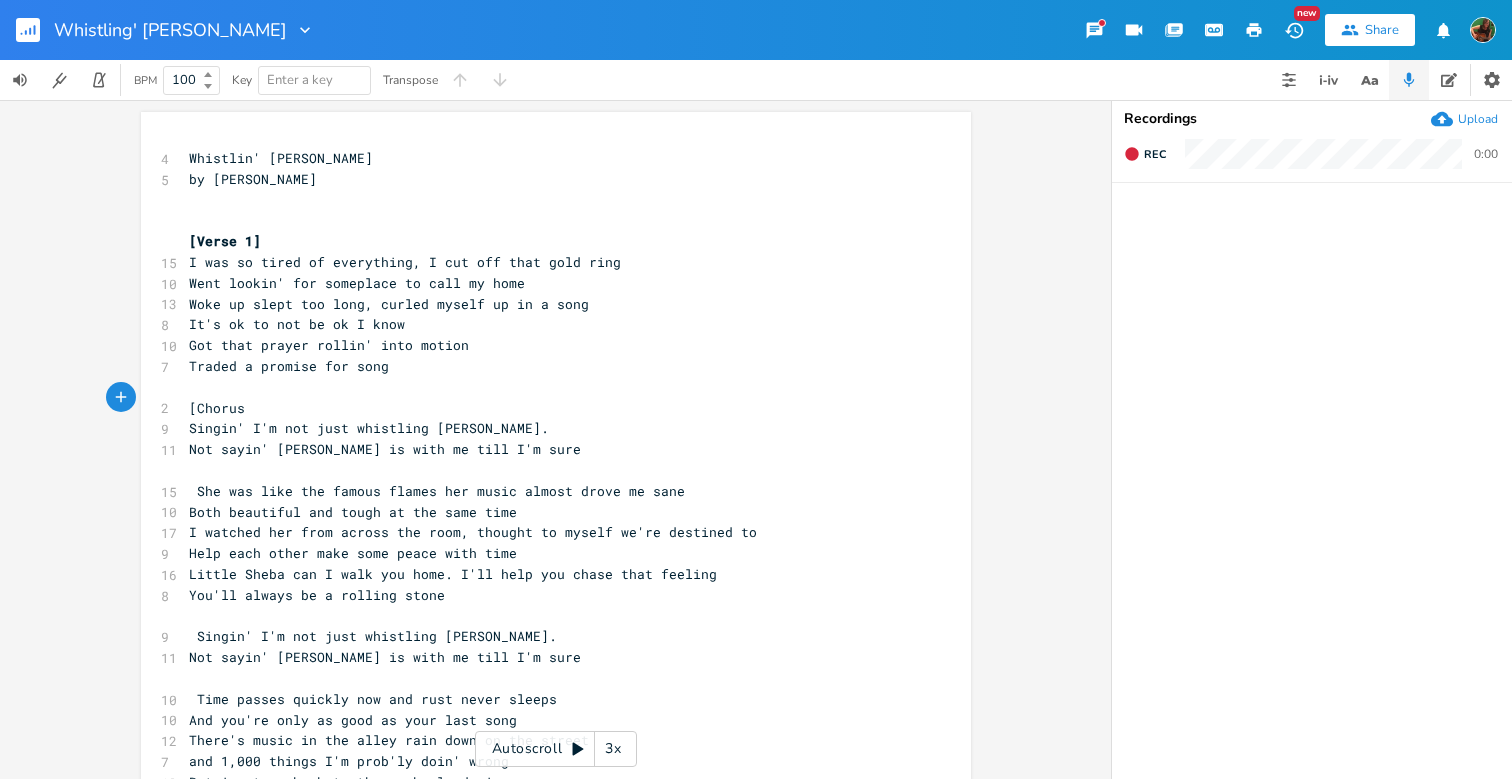type on "[Chorus]" 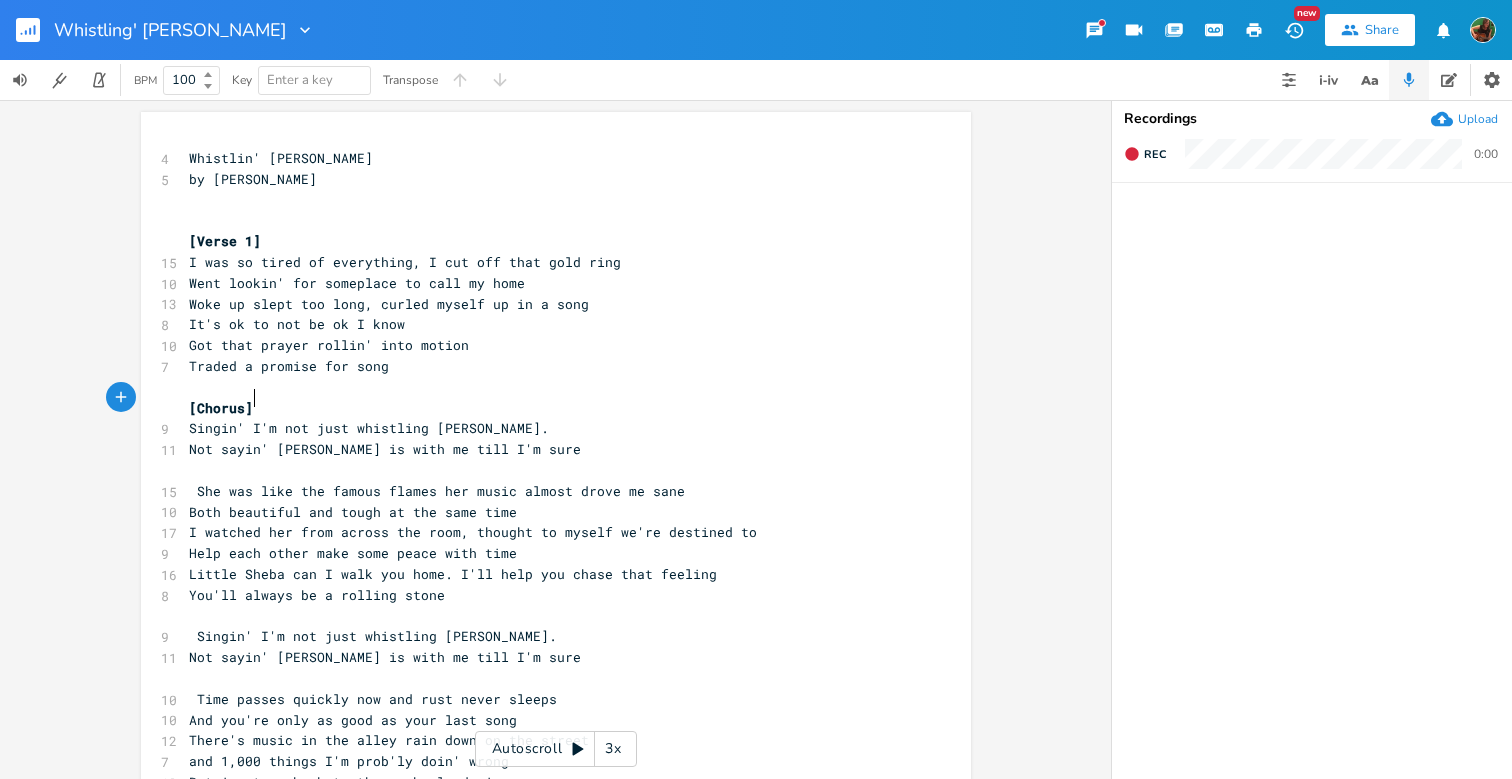 scroll, scrollTop: 0, scrollLeft: 41, axis: horizontal 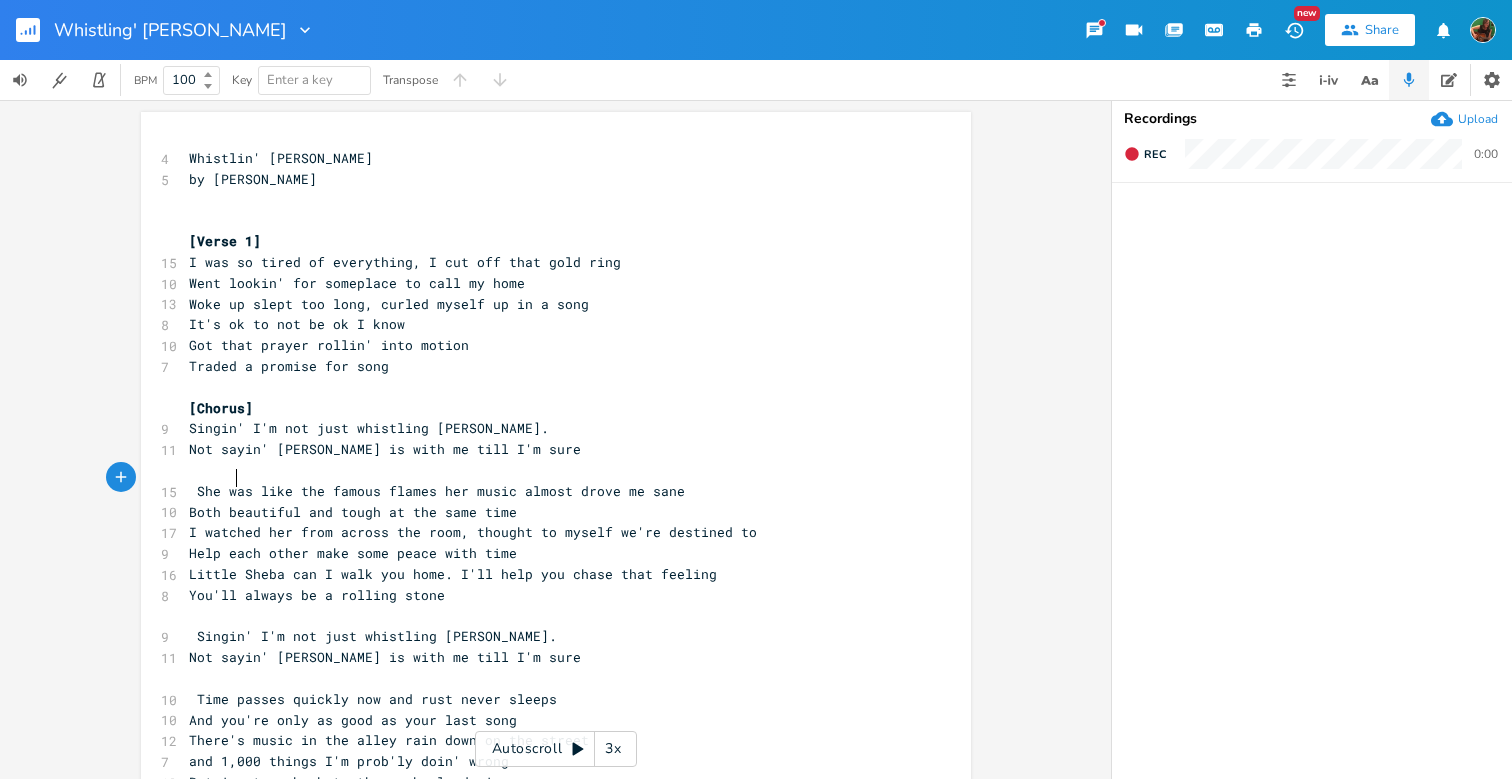 click on "She was like the famous flames her music almost drove me sane" at bounding box center (437, 491) 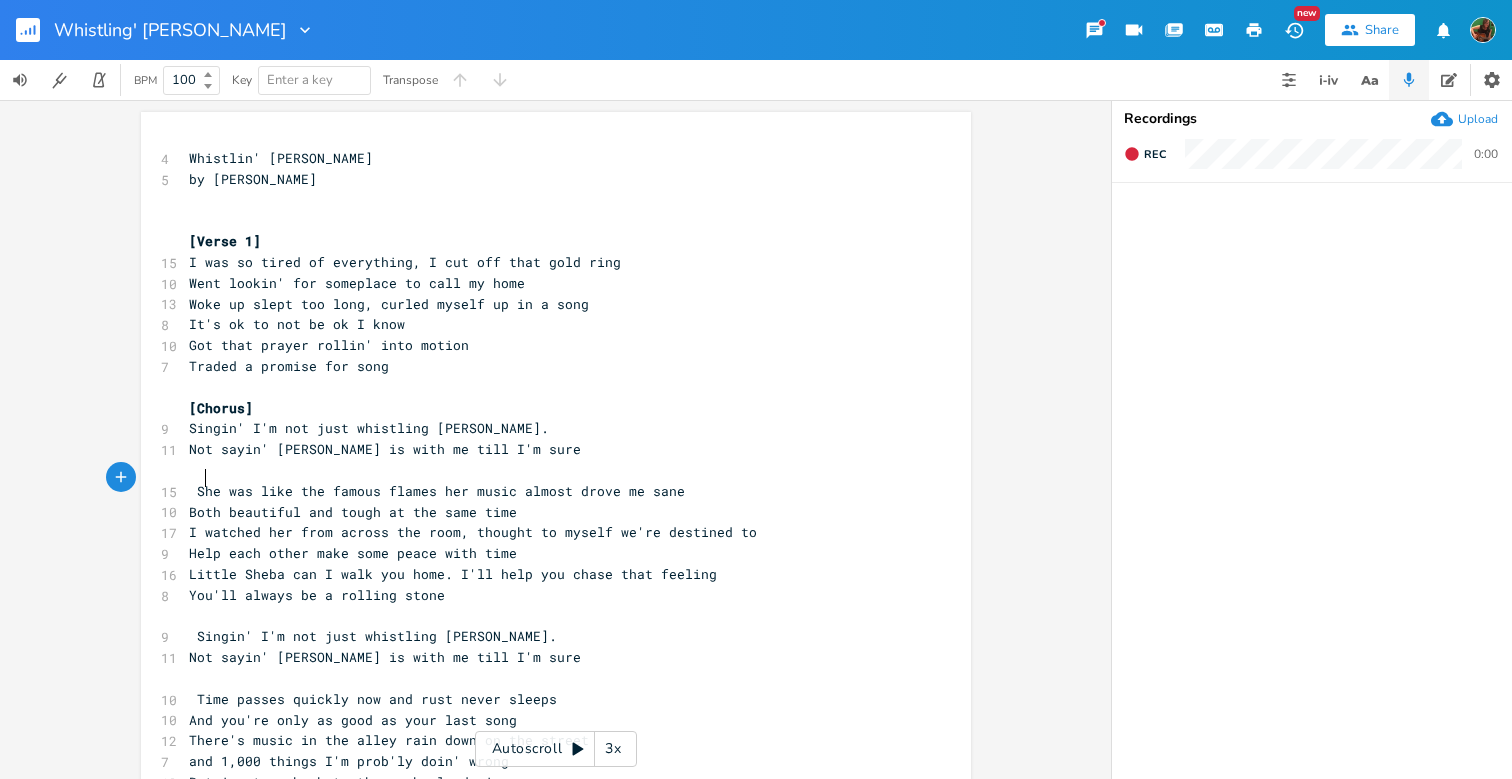 click on "She was like the famous flames her music almost drove me sane" at bounding box center [437, 491] 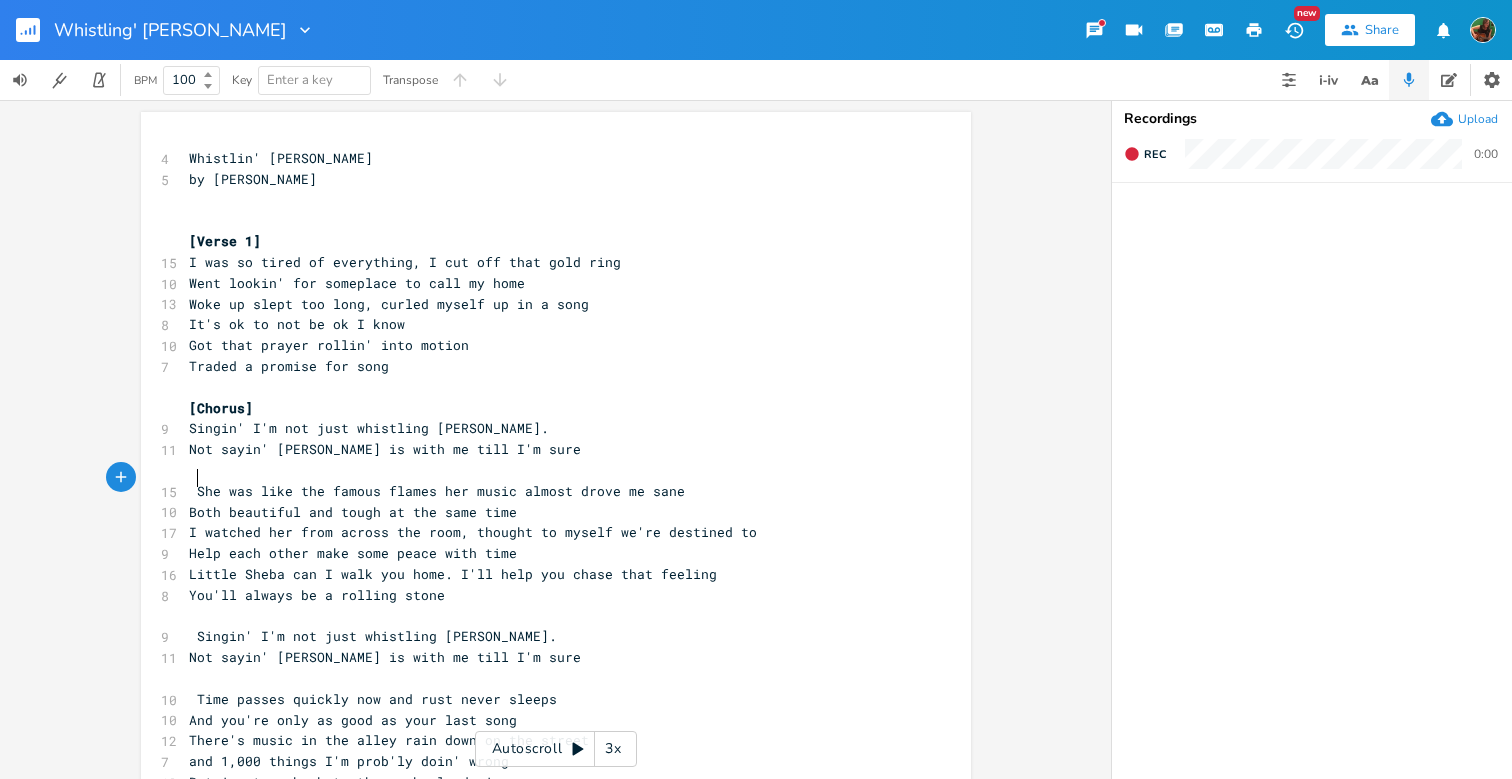 click on "She was like the famous flames her music almost drove me sane" at bounding box center (437, 491) 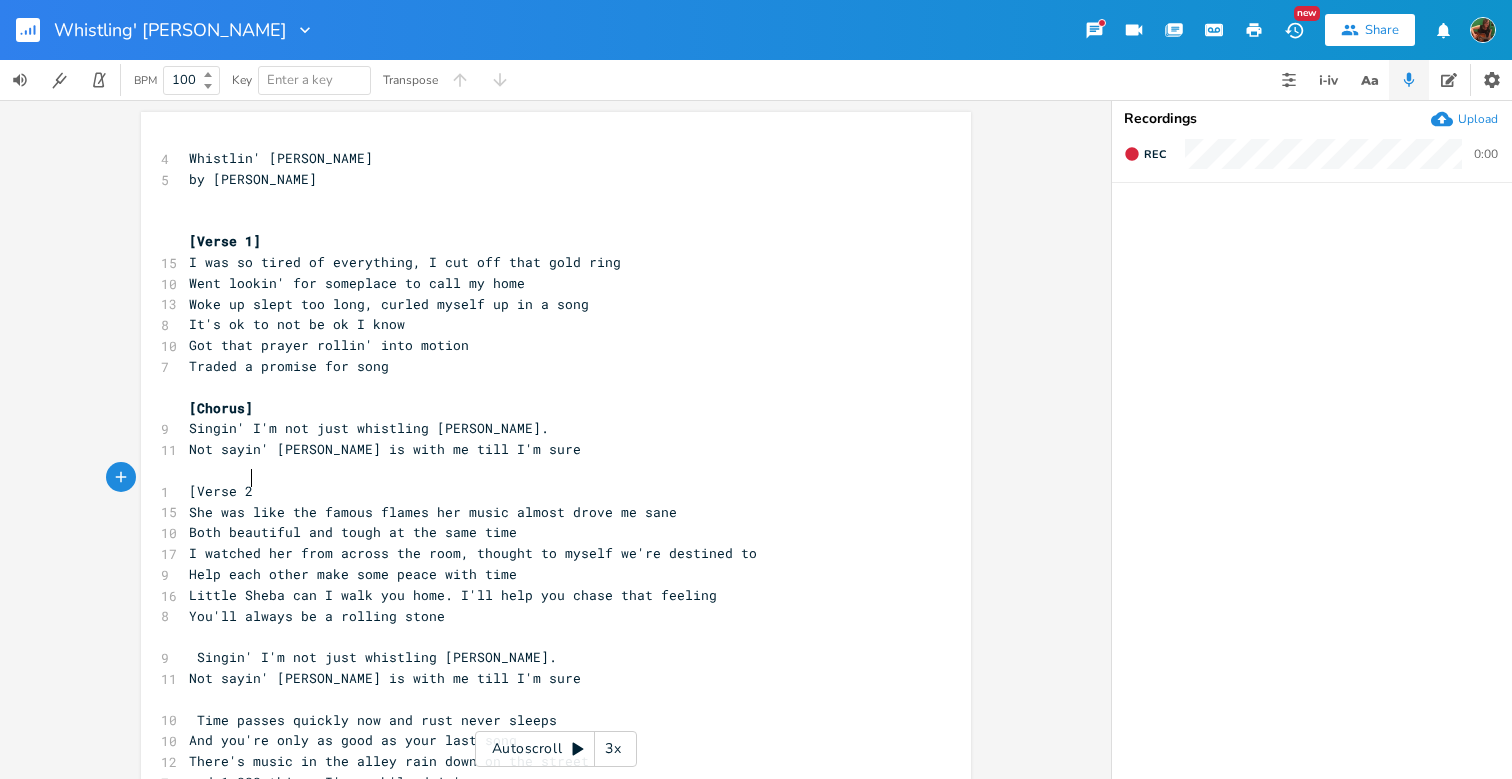 scroll, scrollTop: 0, scrollLeft: 40, axis: horizontal 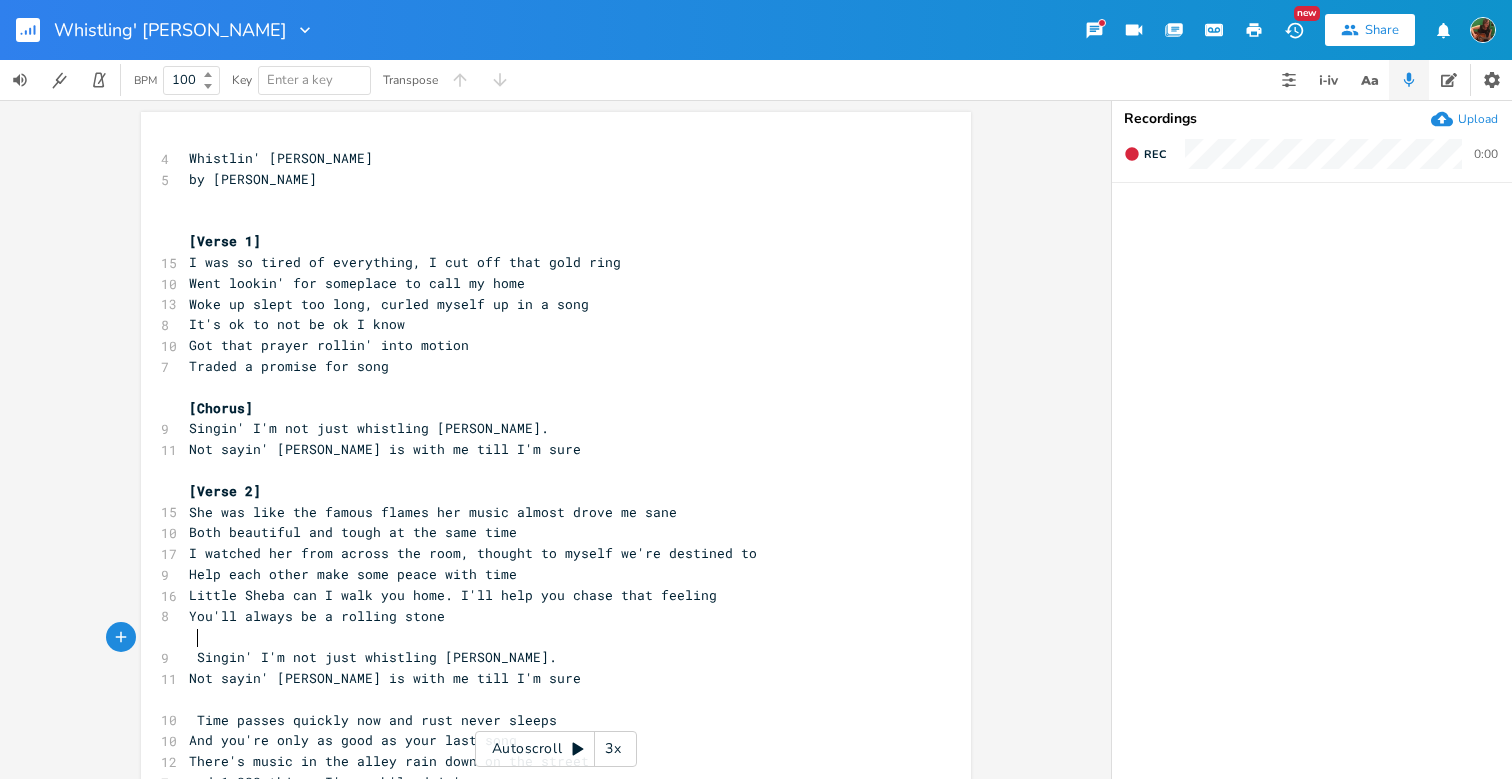 click on "Singin' I'm not just whistling [PERSON_NAME]." at bounding box center (373, 657) 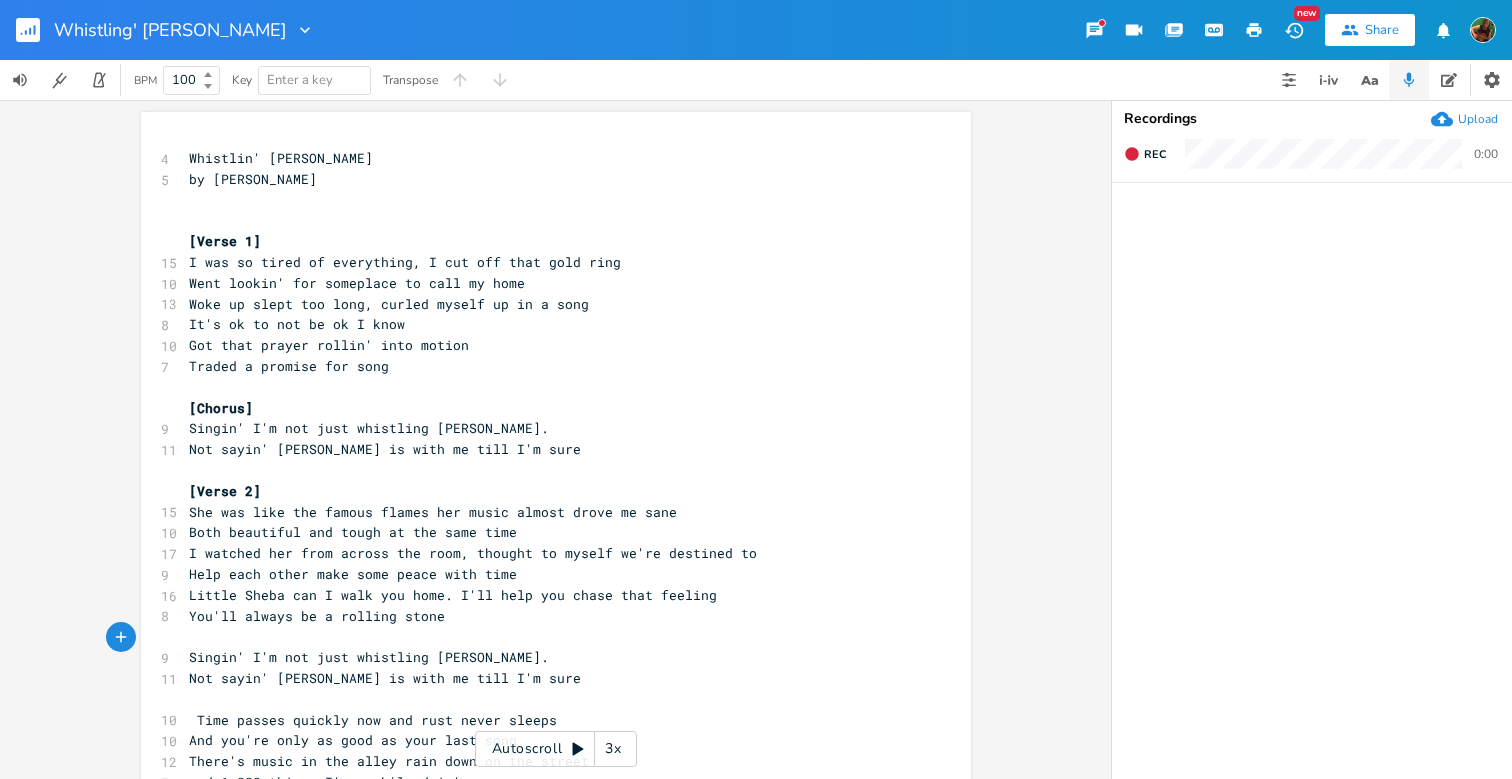 type on "C" 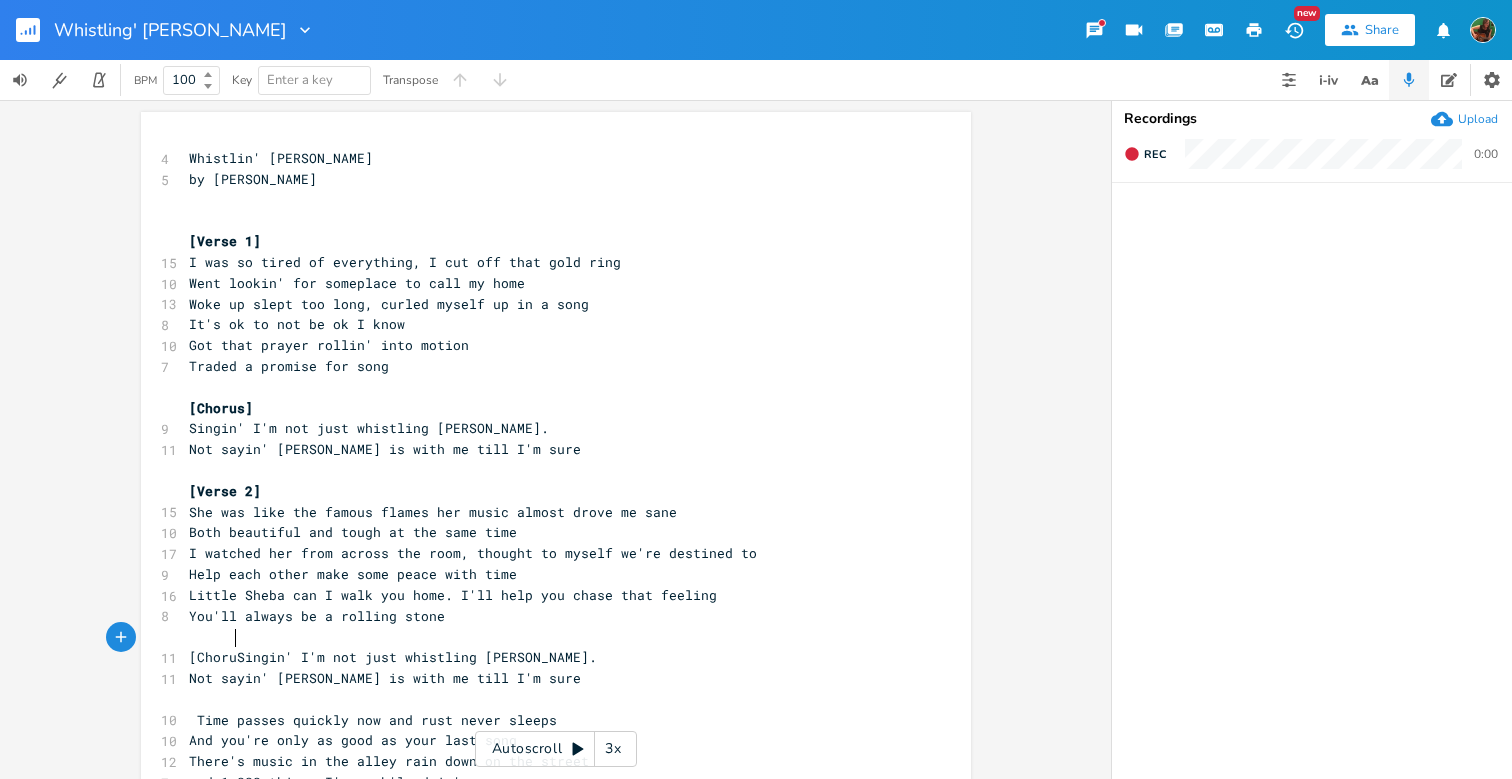 scroll, scrollTop: 0, scrollLeft: 39, axis: horizontal 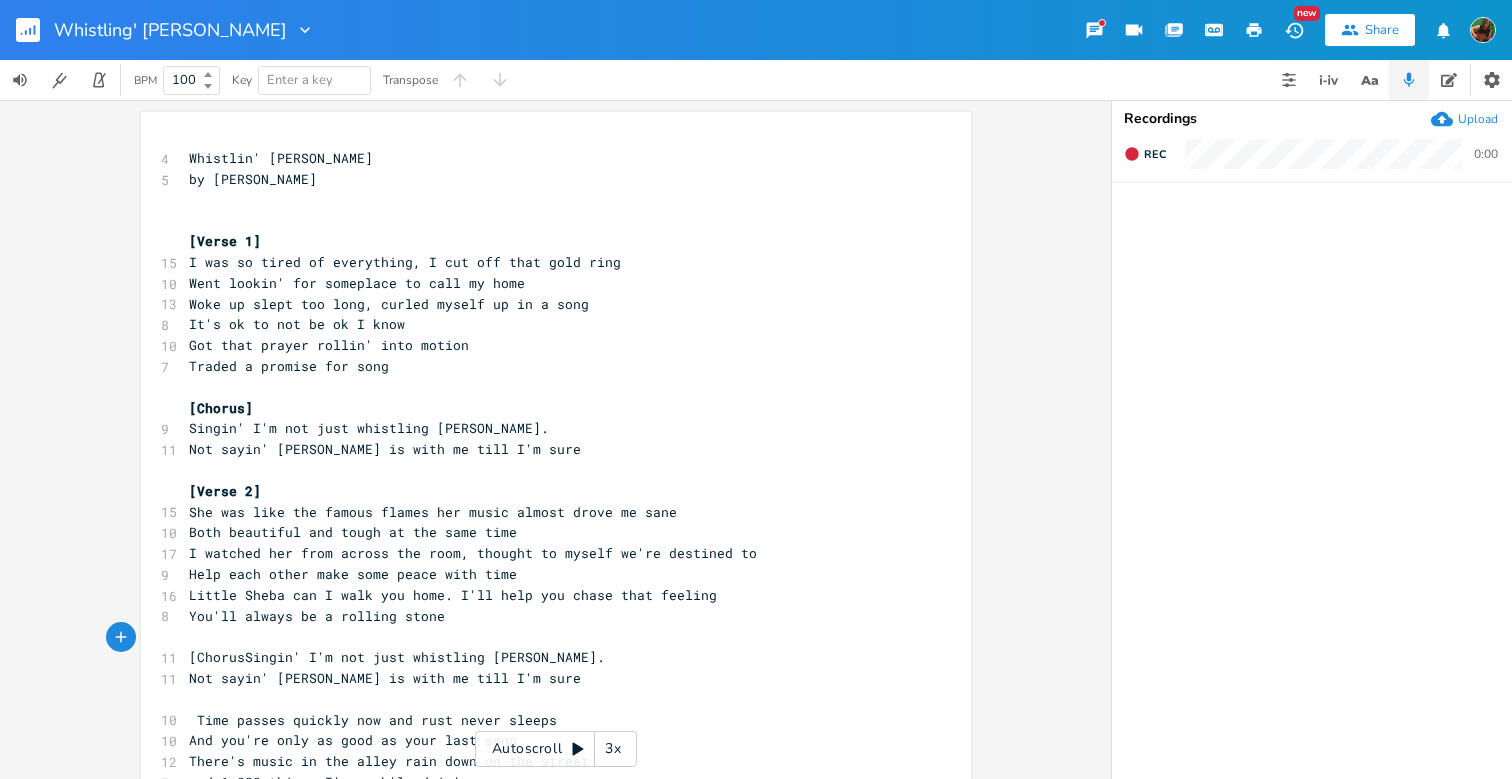 type on "[Chorus]" 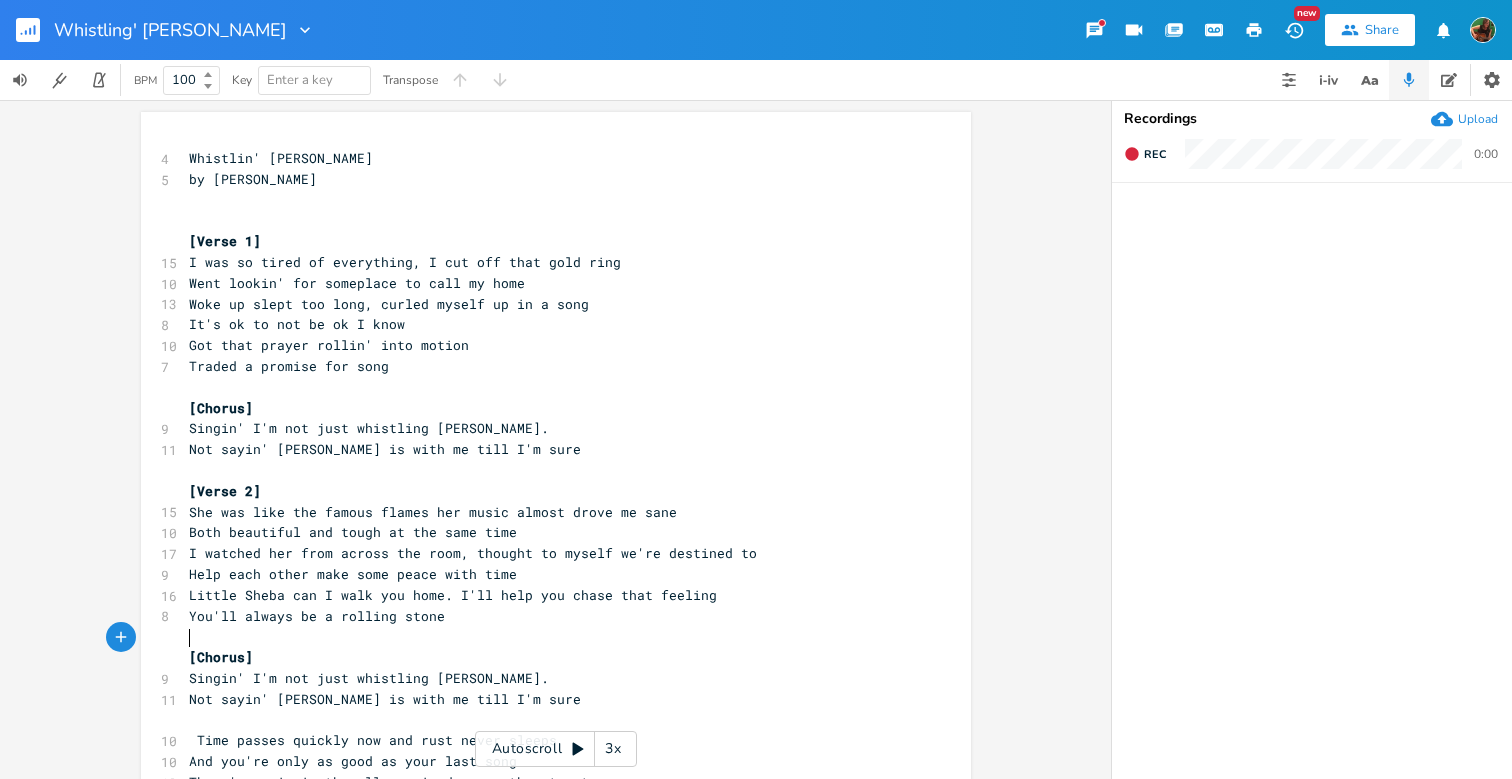 click on "[Chorus]" at bounding box center [221, 657] 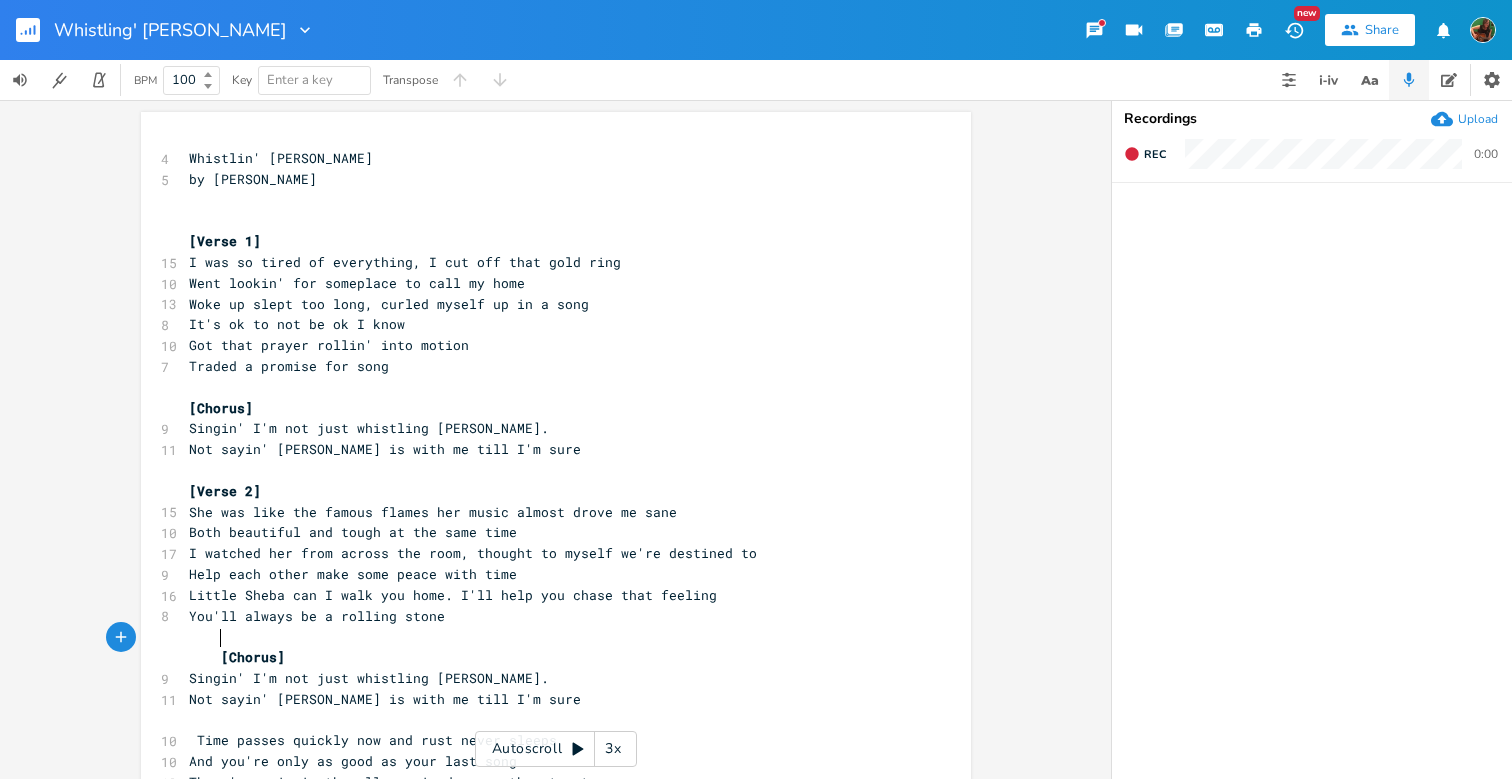 click on "Singin' I'm not just whistling [PERSON_NAME]." at bounding box center (369, 678) 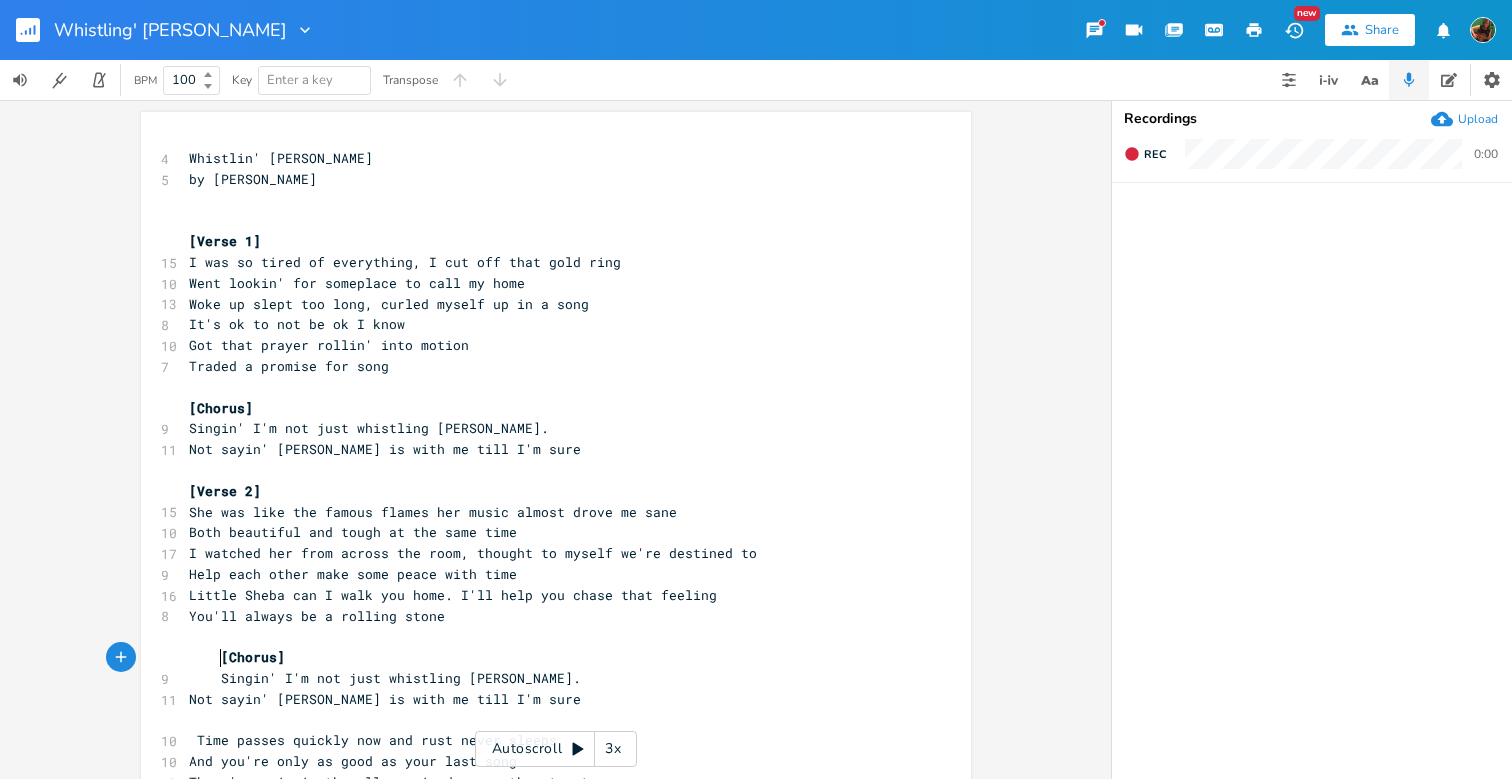 click on "Not sayin' [PERSON_NAME] is with me till I'm sure" at bounding box center [385, 699] 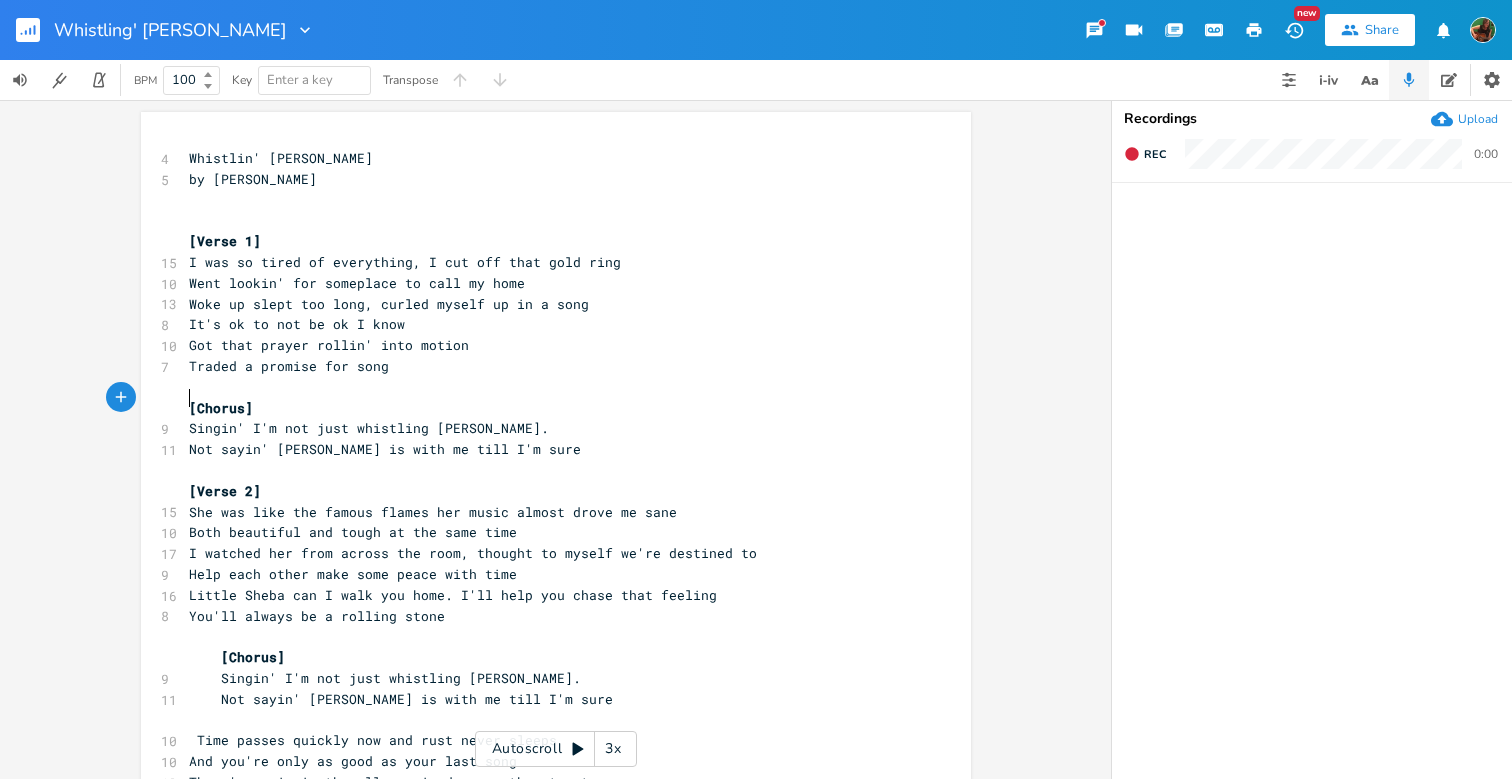 click on "[Chorus]" at bounding box center (546, 408) 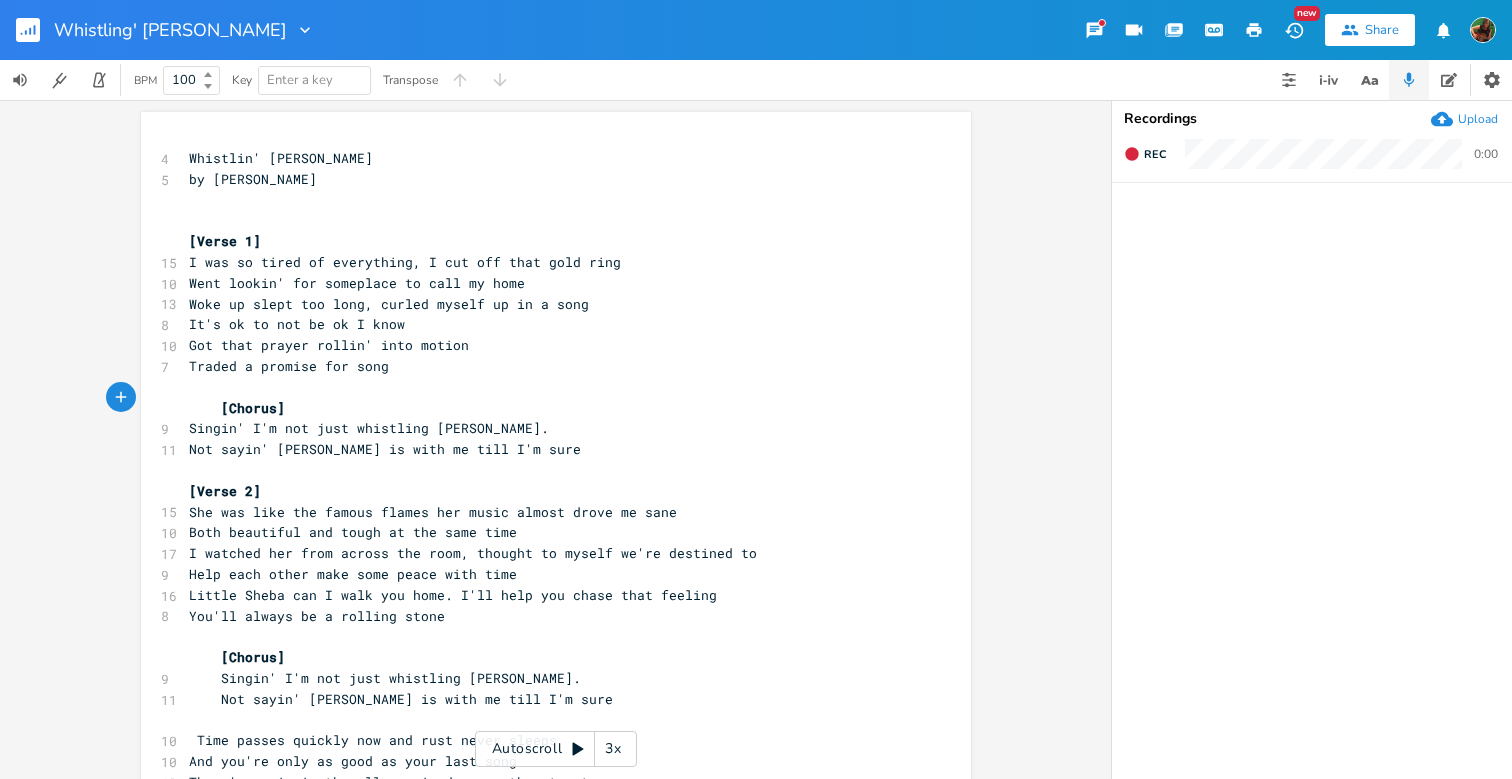 click on "Singin' I'm not just whistling [PERSON_NAME]." at bounding box center [546, 428] 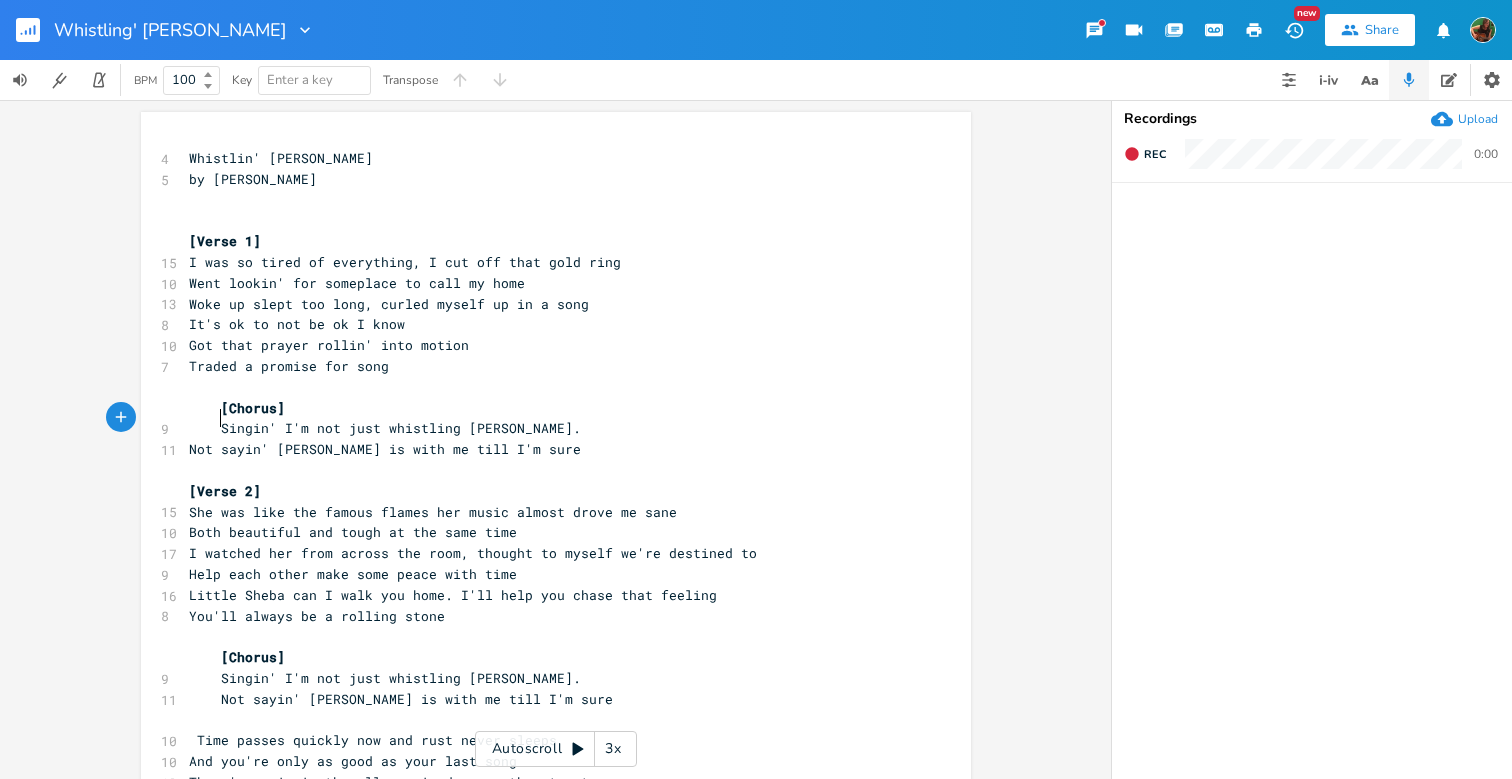 click on "Not sayin' [PERSON_NAME] is with me till I'm sure" at bounding box center [546, 449] 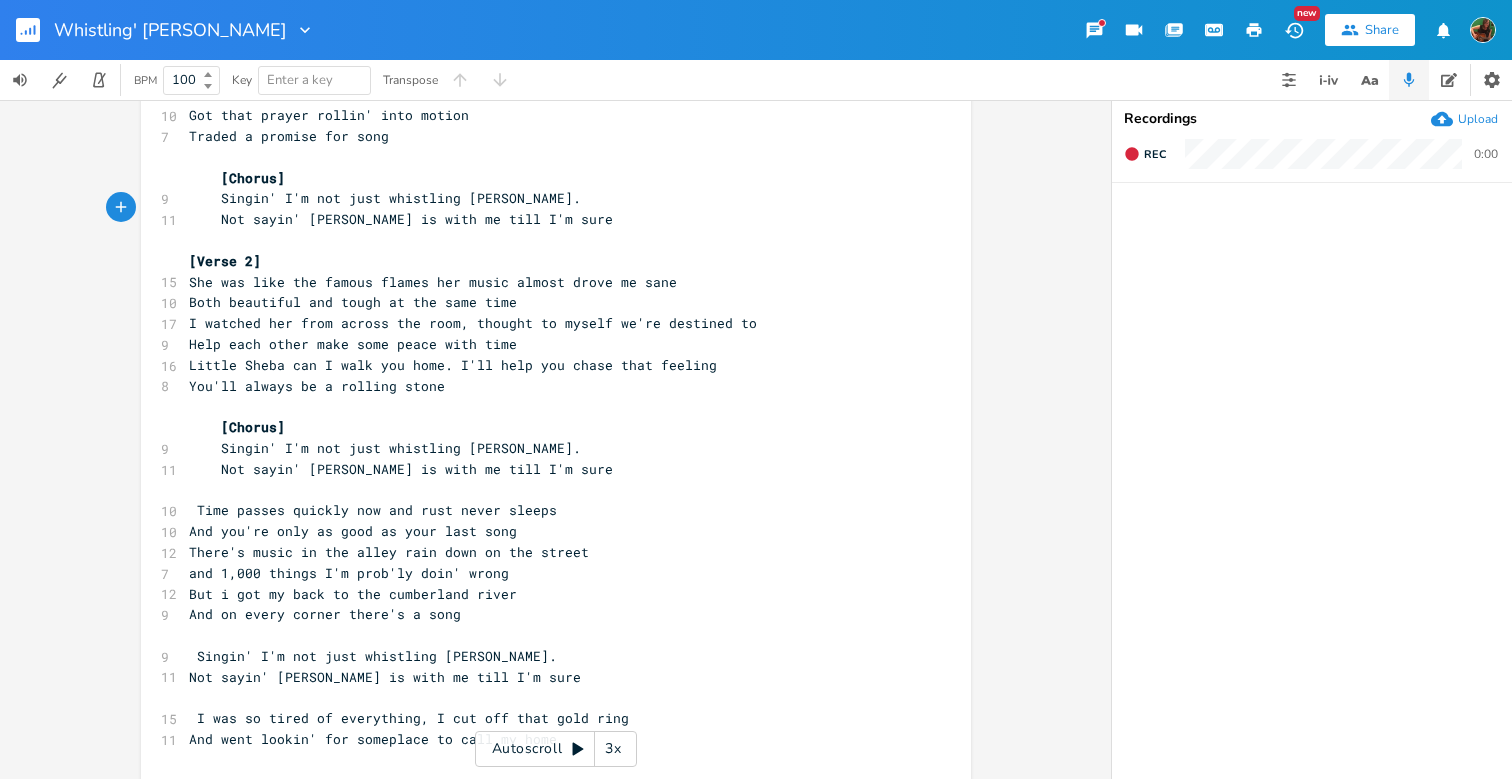 scroll, scrollTop: 229, scrollLeft: 0, axis: vertical 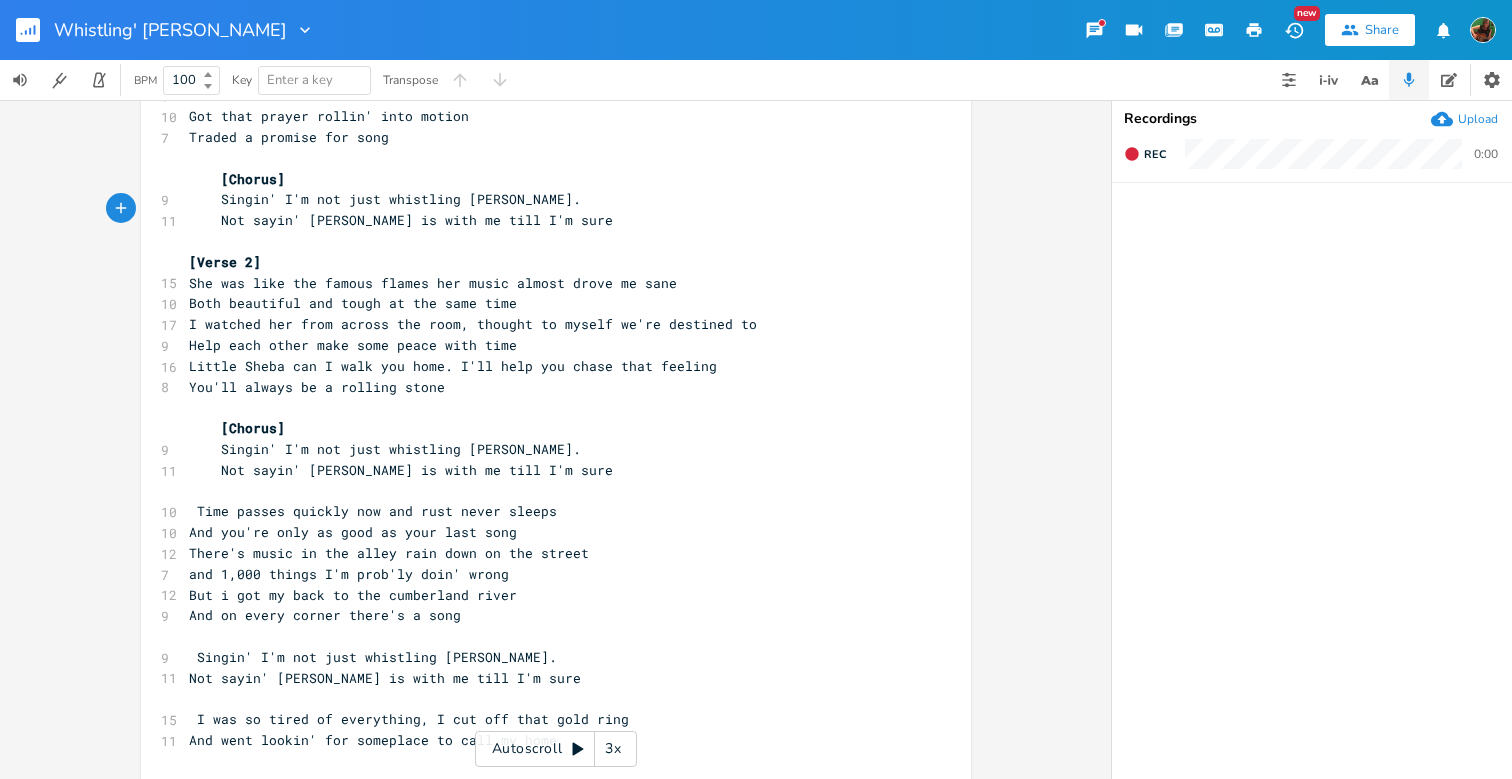 click on "Singin' I'm not just whistling [PERSON_NAME]." at bounding box center [373, 657] 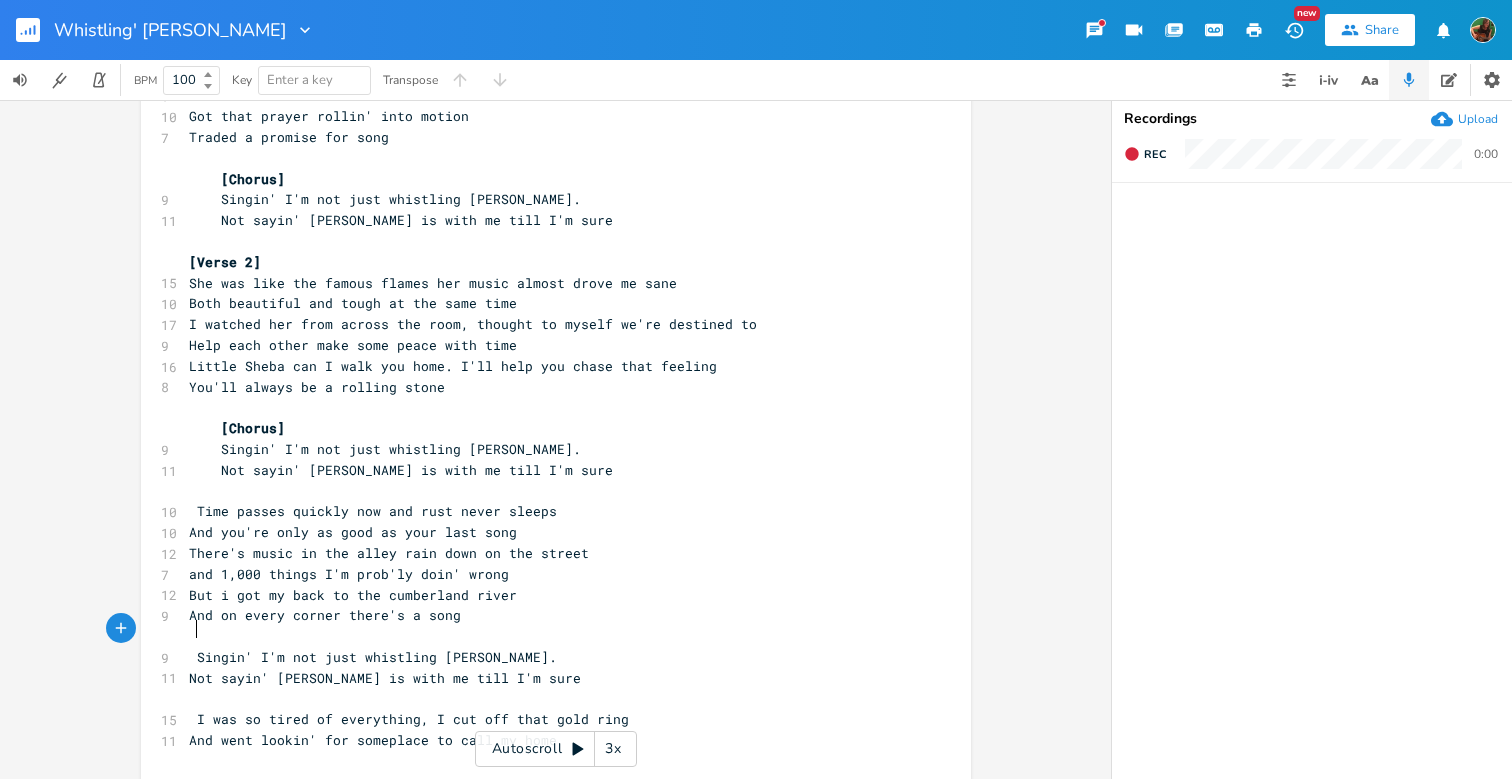 type on "\" 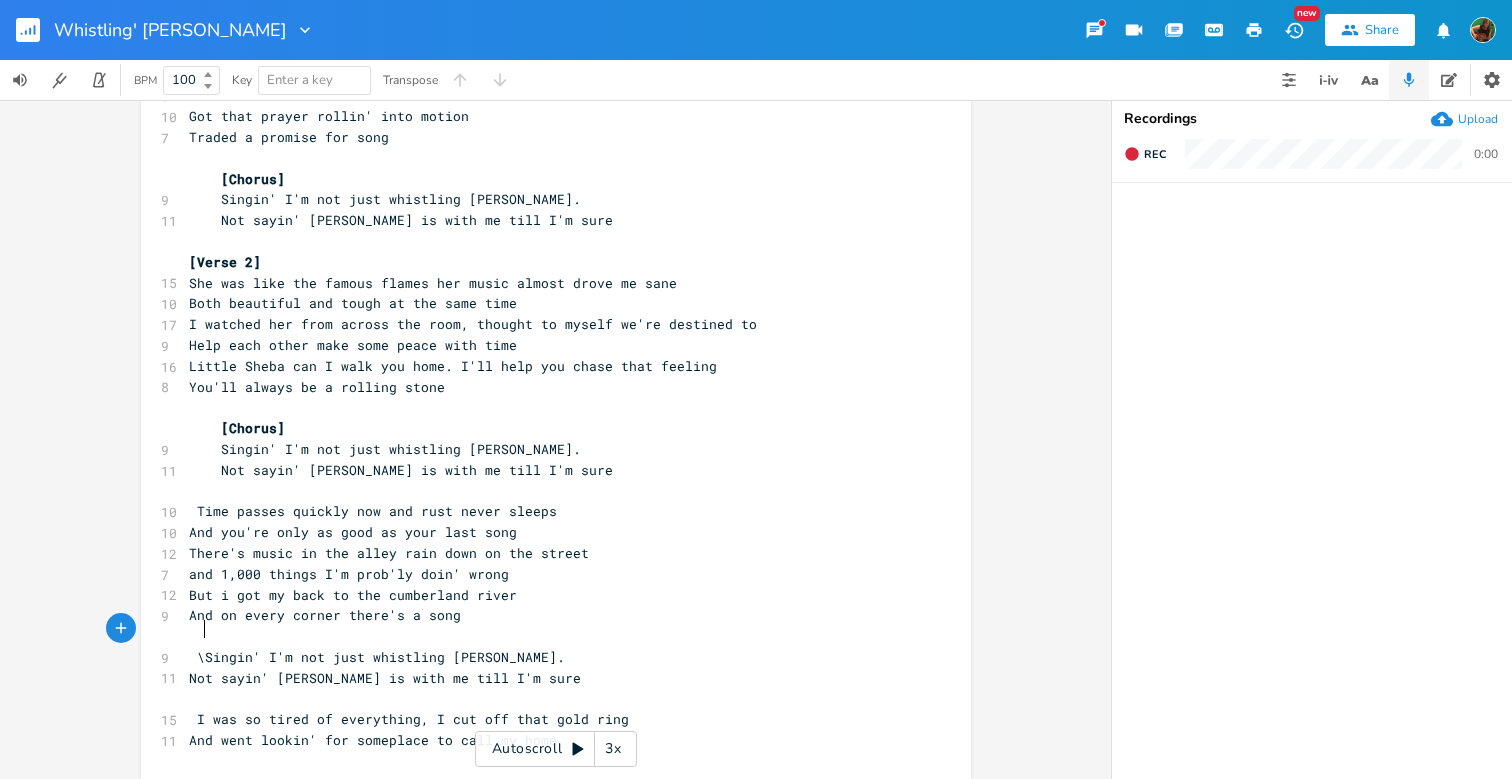 scroll, scrollTop: 0, scrollLeft: 2, axis: horizontal 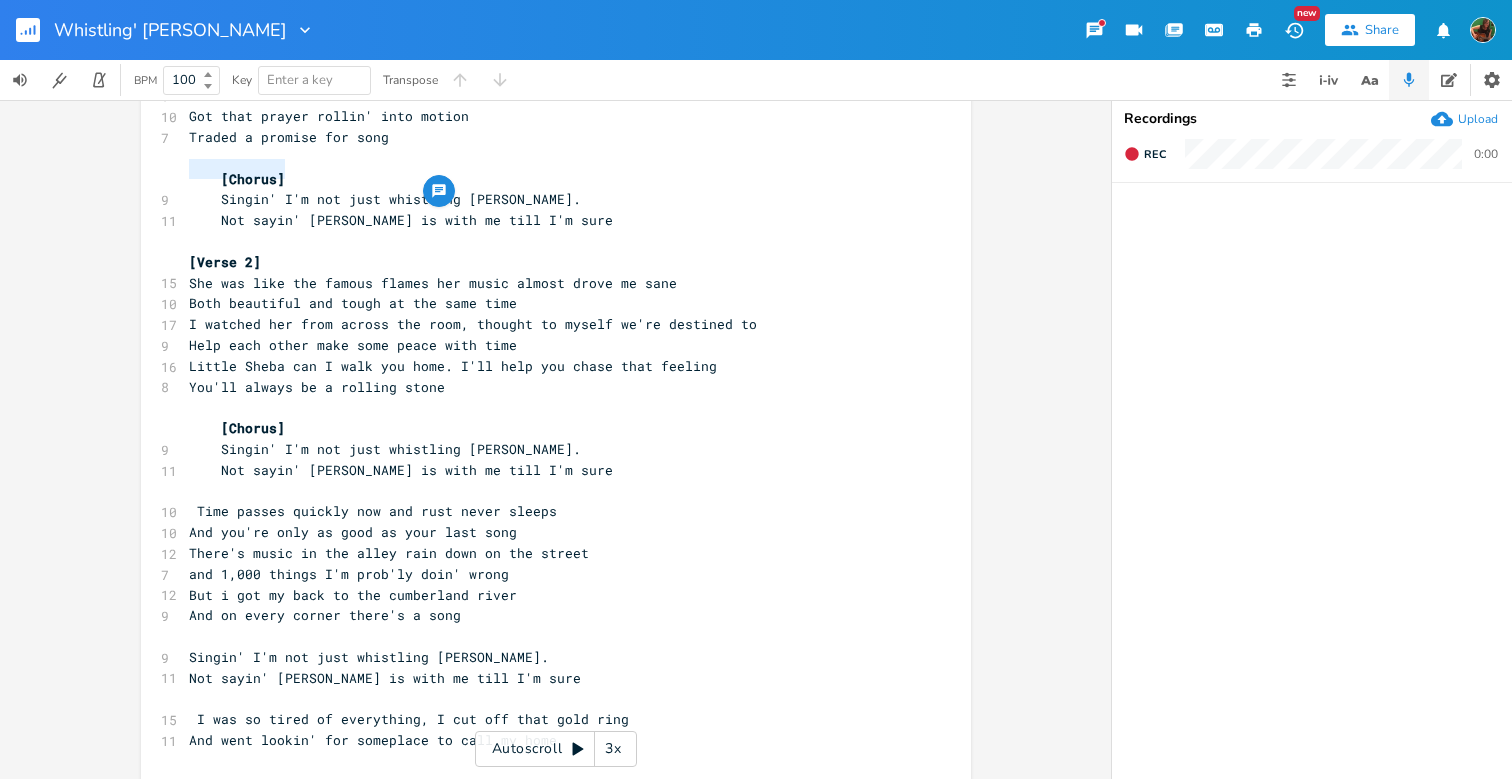 type on "[Chorus]
Singin' I'm not just whistling [PERSON_NAME].
Not sayin' [PERSON_NAME] is with me till I'm sure" 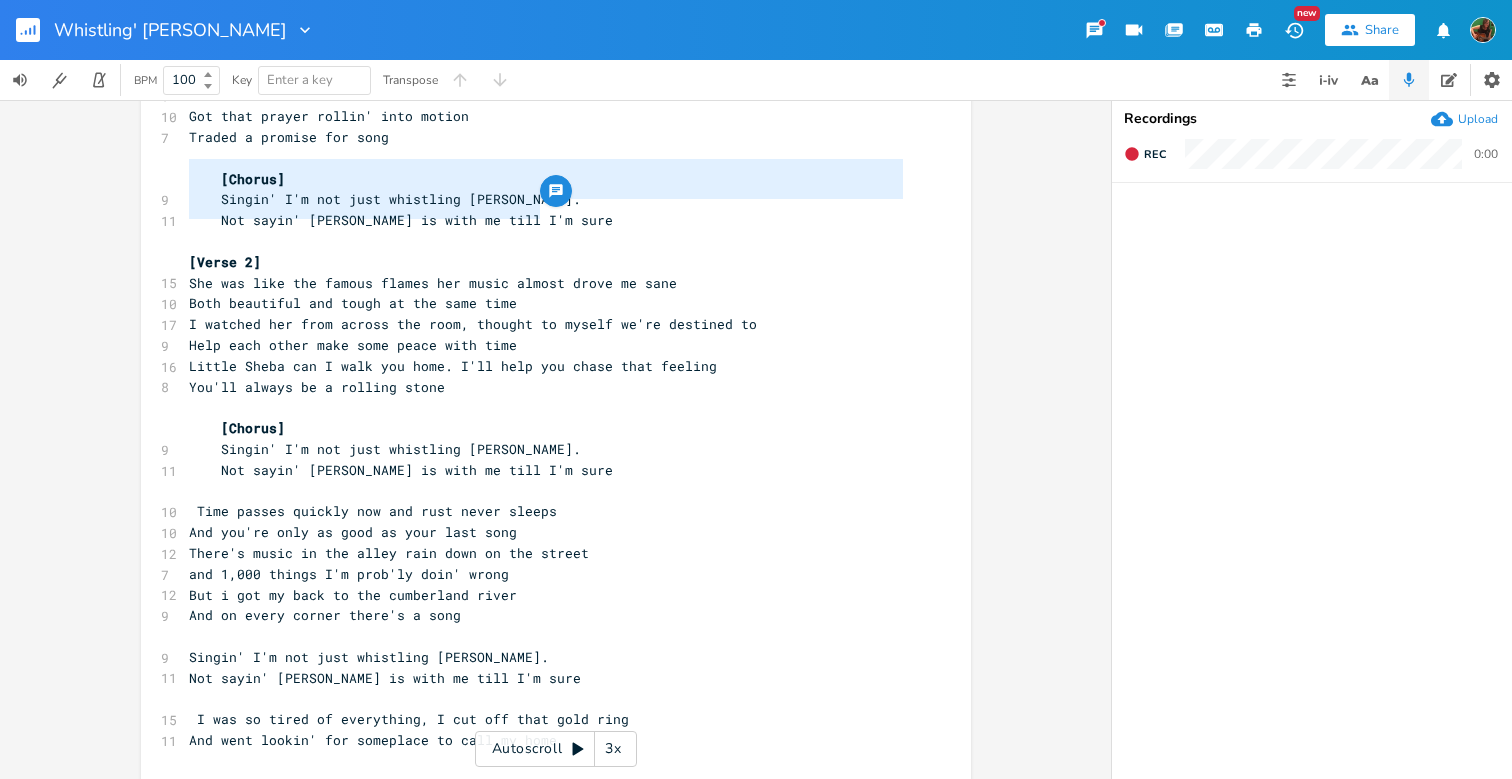 drag, startPoint x: 181, startPoint y: 162, endPoint x: 543, endPoint y: 208, distance: 364.91095 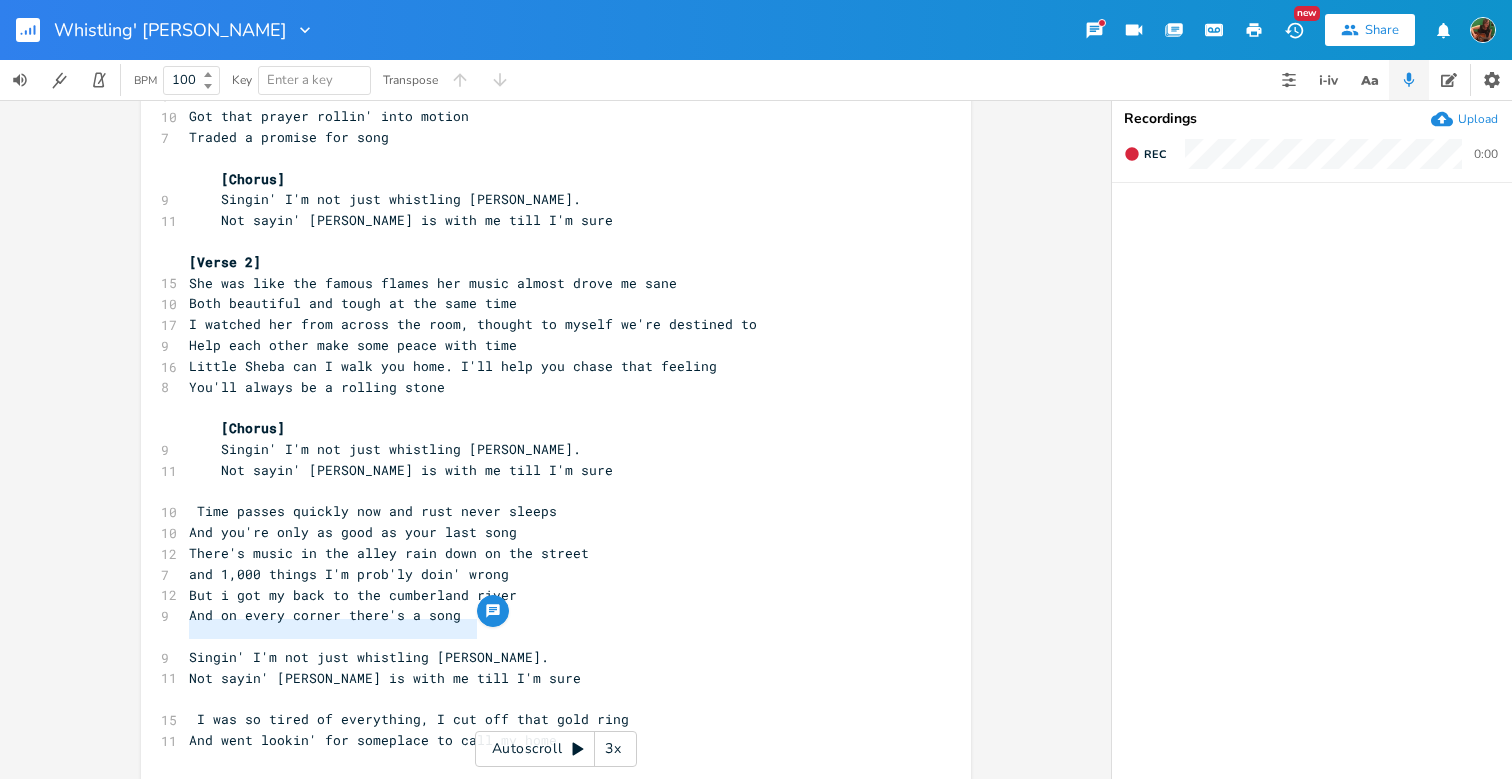 type on "Singin' I'm not just whistling [PERSON_NAME].
Not sayin' [PERSON_NAME] is with me till I'm sure" 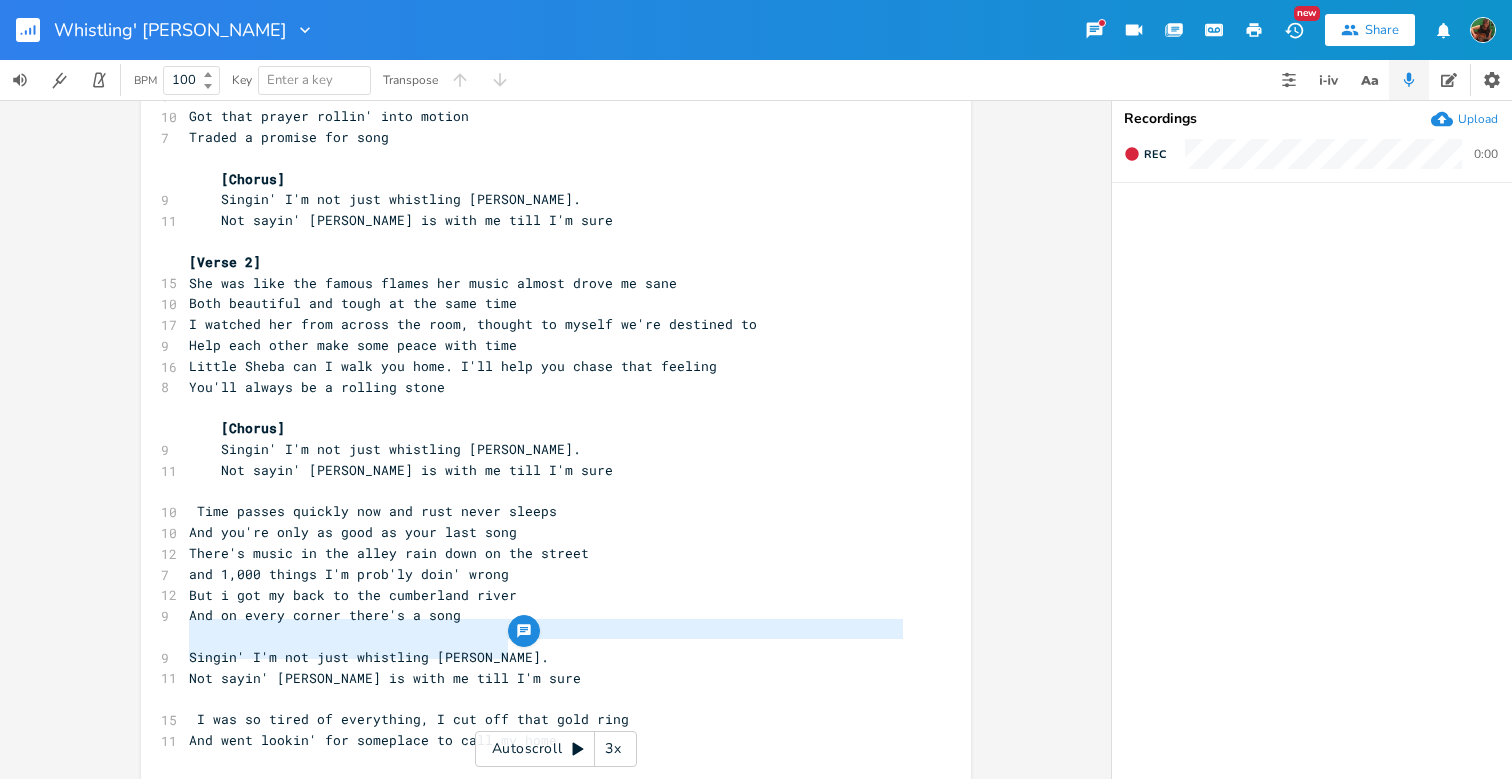 drag, startPoint x: 184, startPoint y: 623, endPoint x: 535, endPoint y: 652, distance: 352.19595 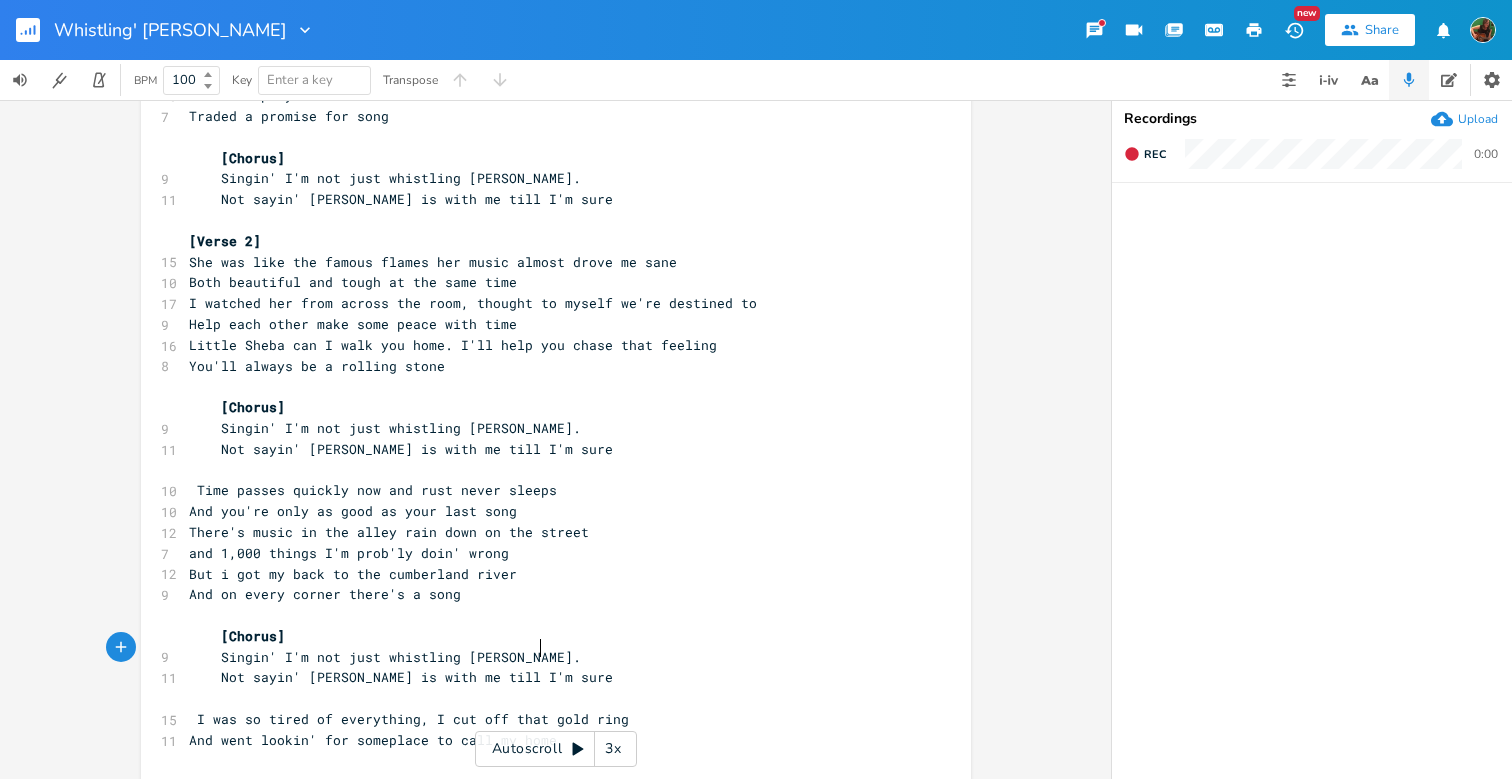 scroll, scrollTop: 249, scrollLeft: 0, axis: vertical 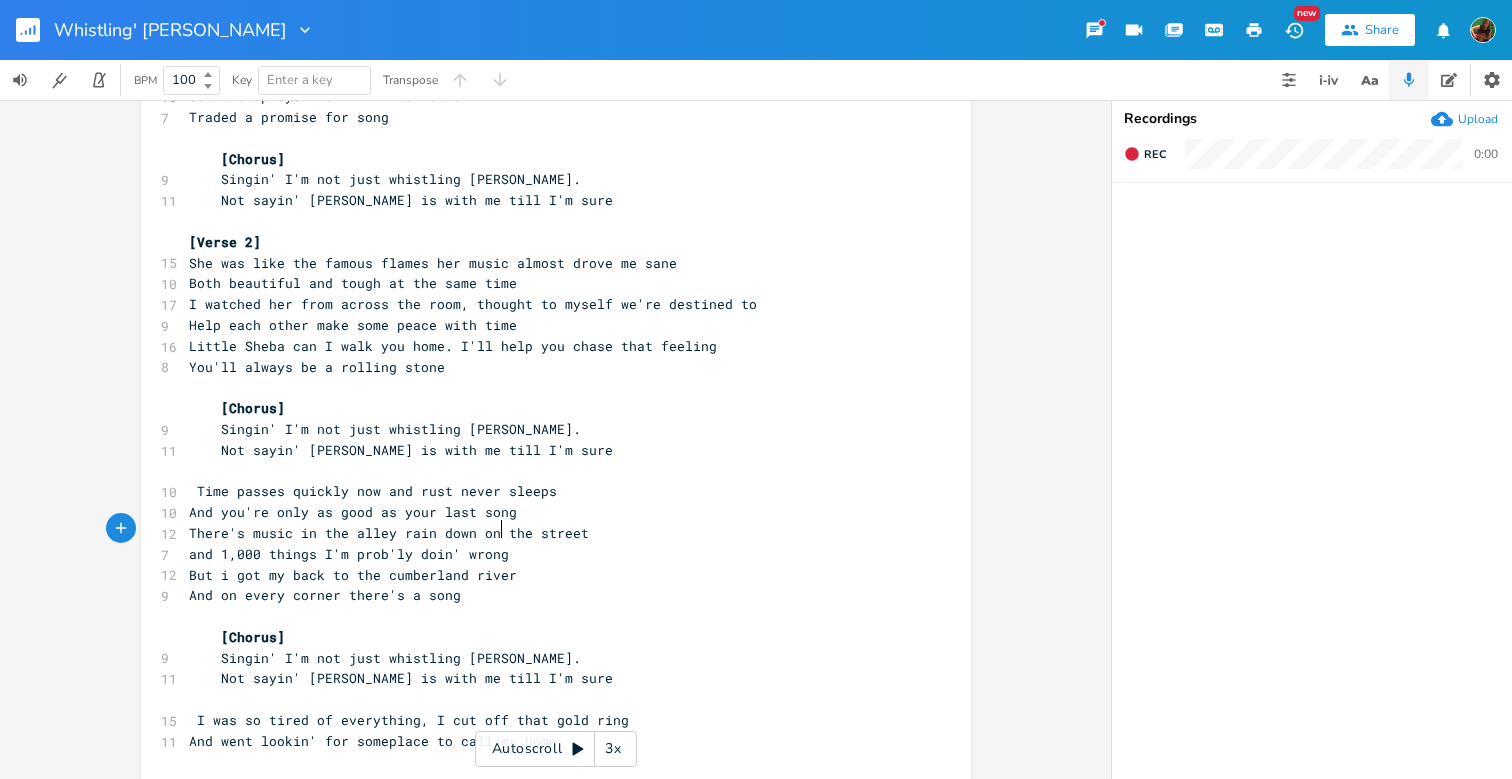 click on "and 1,000 things I'm prob'ly doin' wrong" at bounding box center (546, 554) 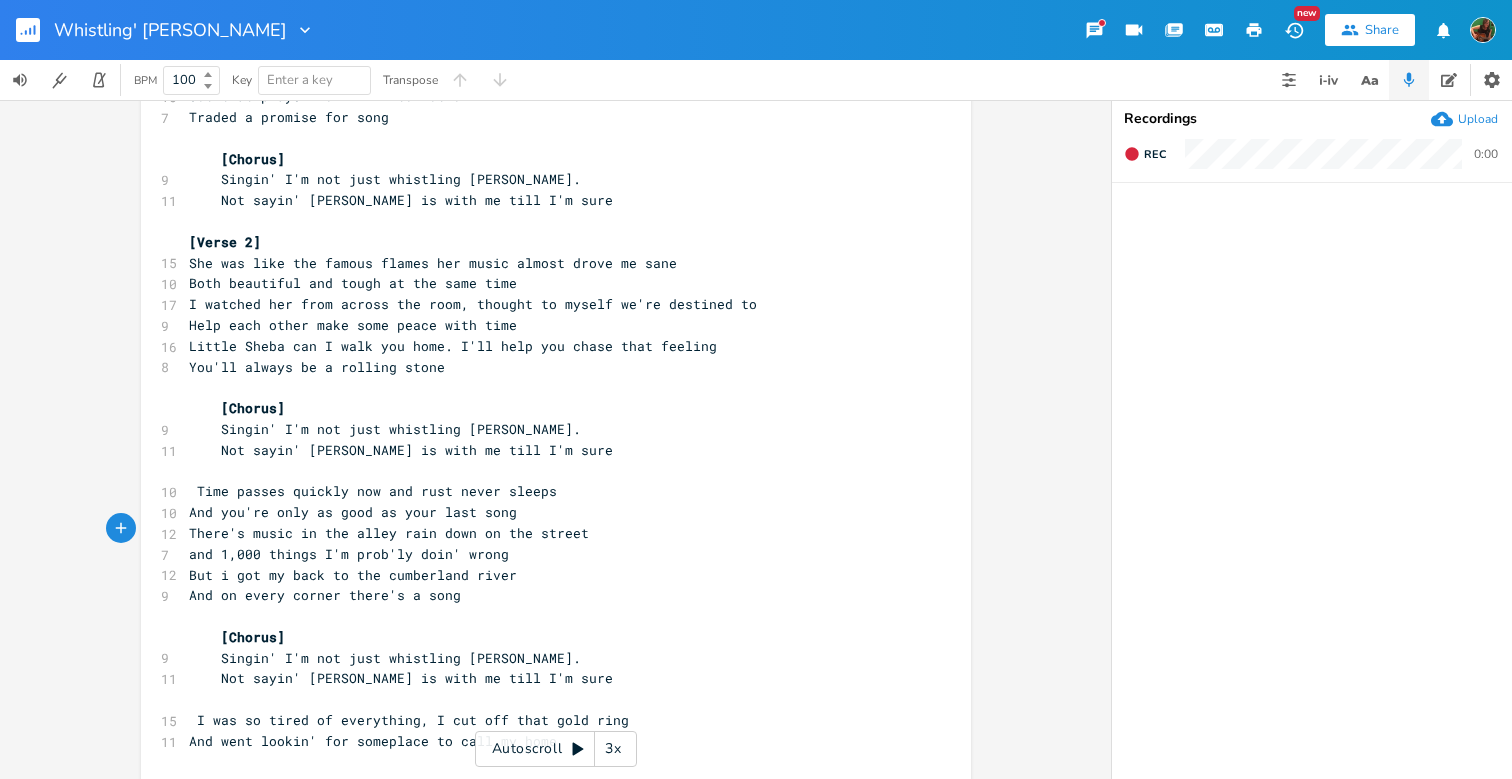 click on "I was so tired of everything, I cut off that gold ring" at bounding box center (409, 720) 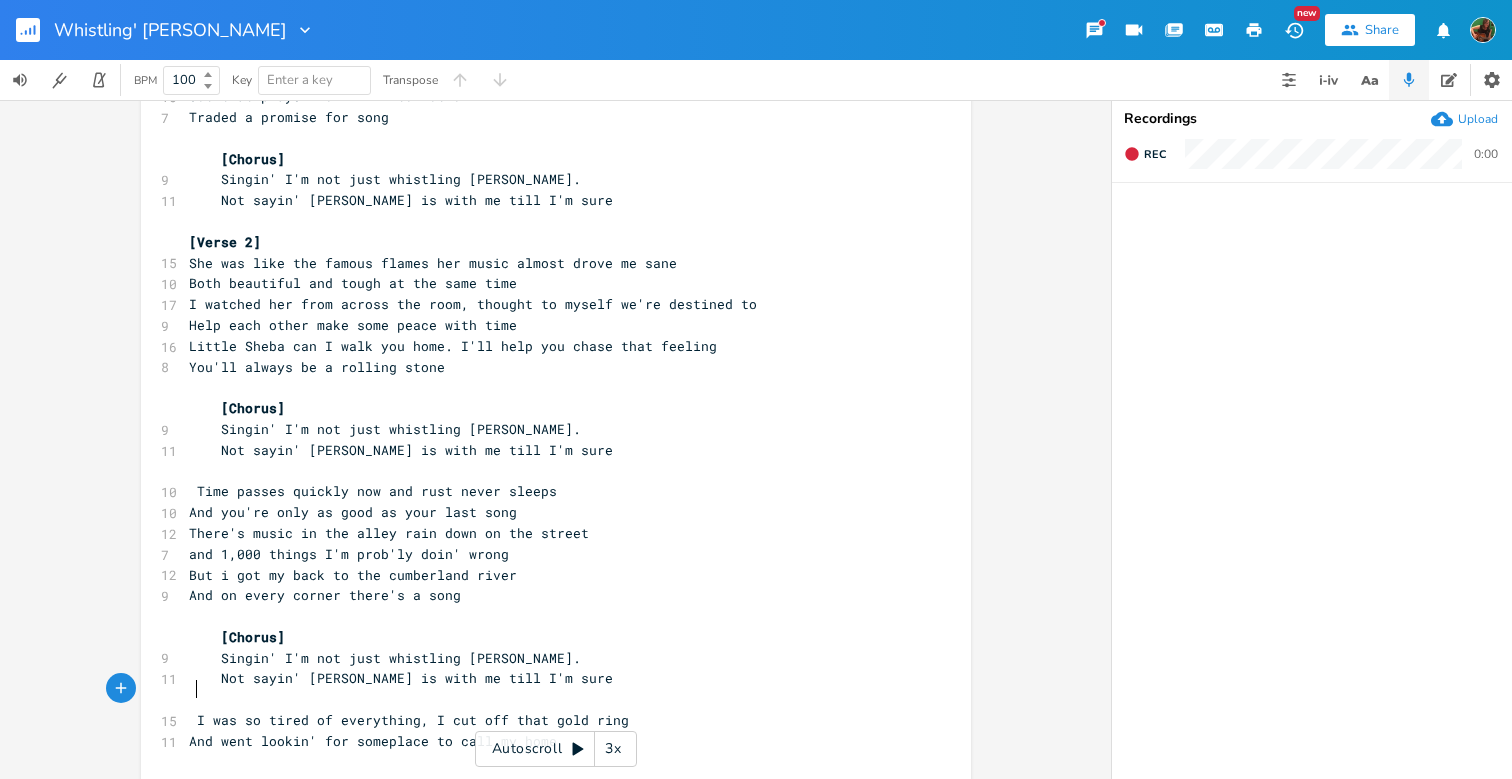 type on "\" 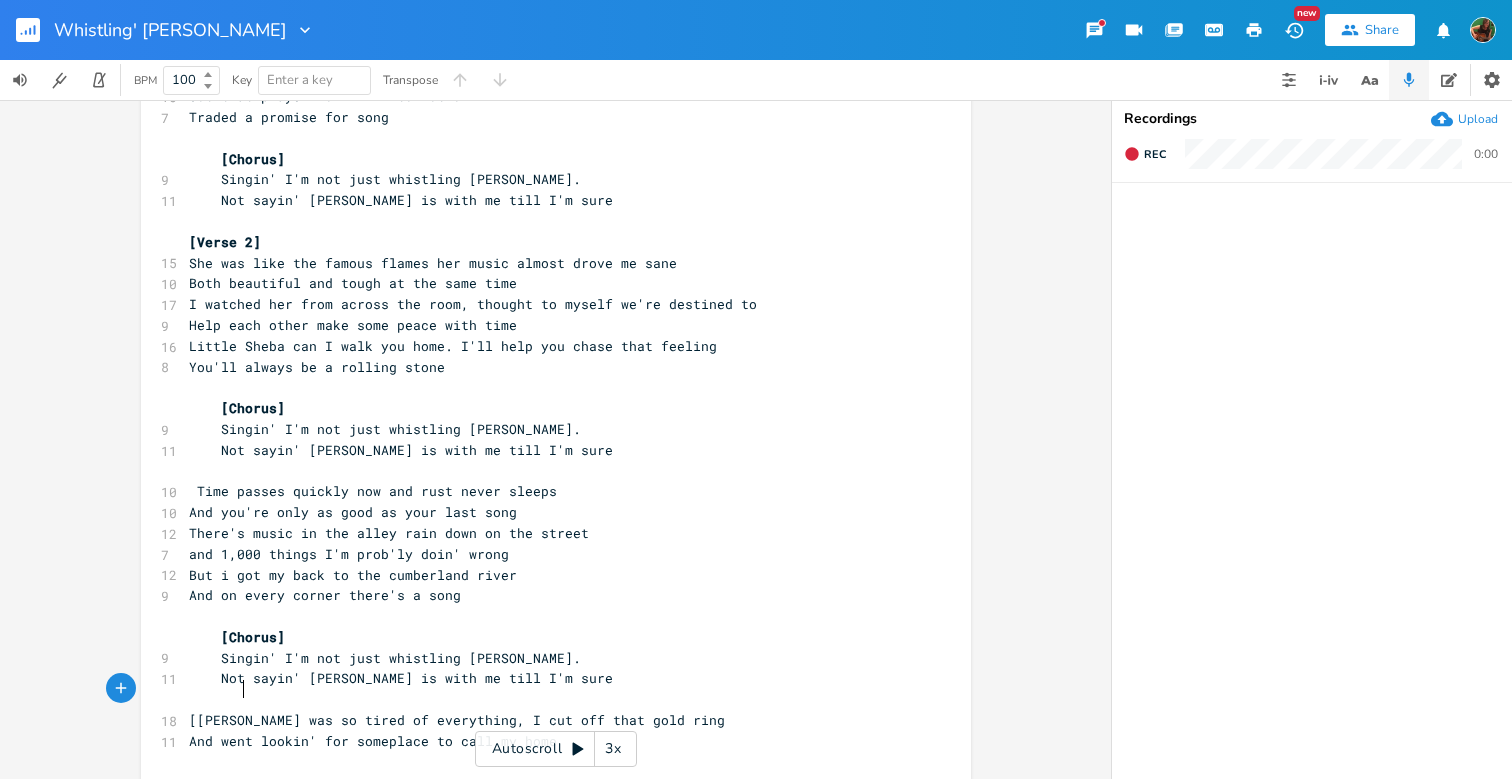 scroll, scrollTop: 0, scrollLeft: 39, axis: horizontal 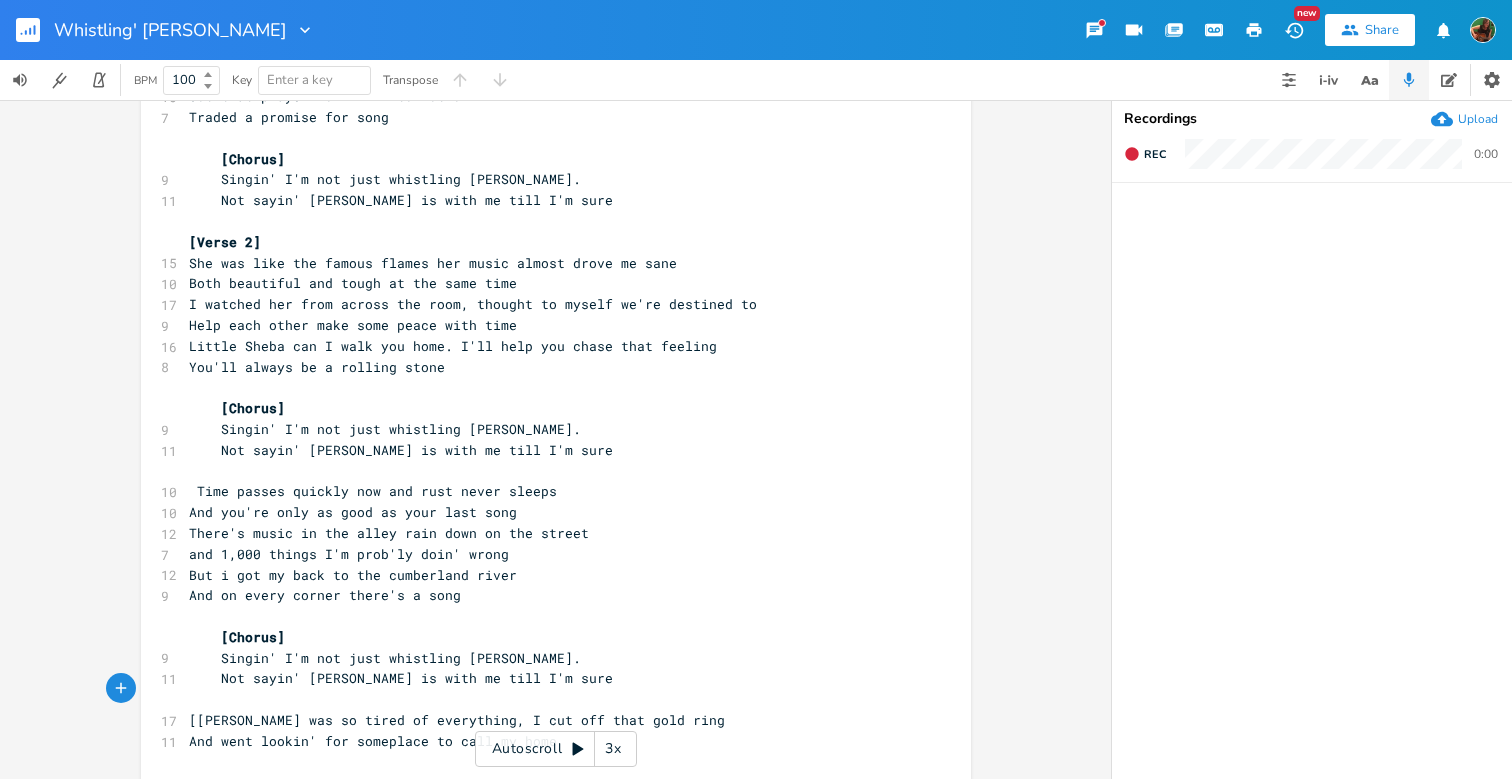 type on "[Refrain]" 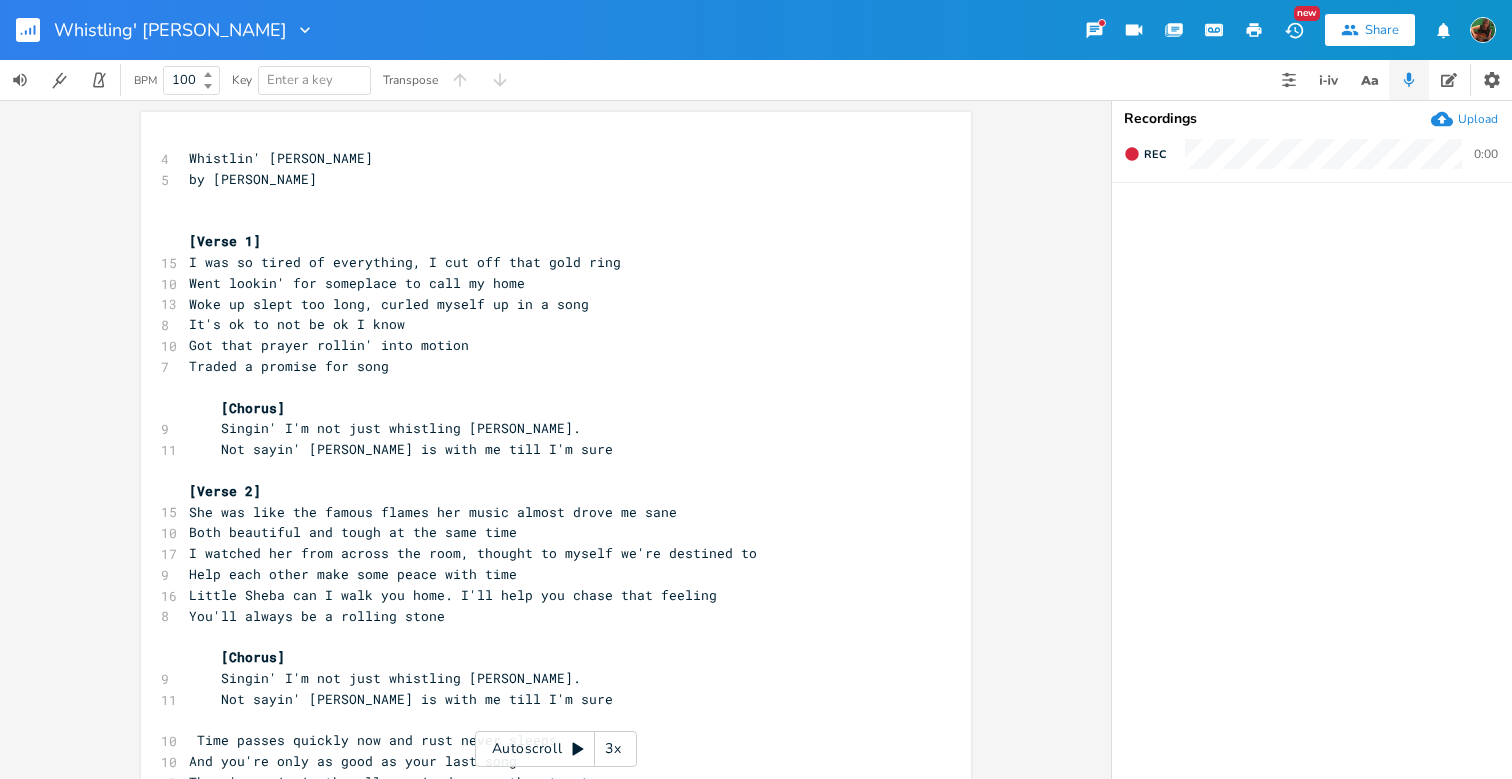 scroll, scrollTop: 0, scrollLeft: 0, axis: both 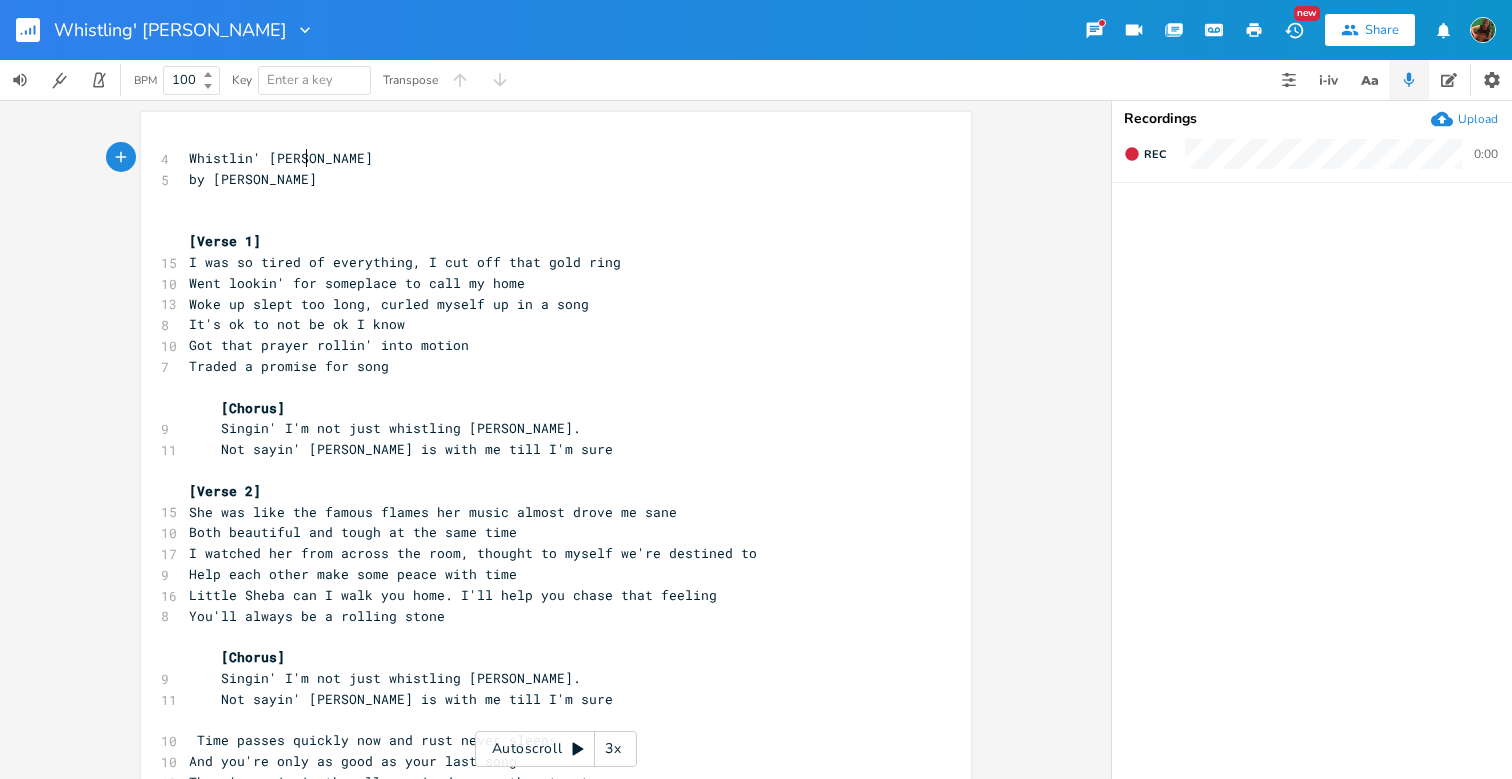 click on "Whistlin' [PERSON_NAME]" at bounding box center [546, 158] 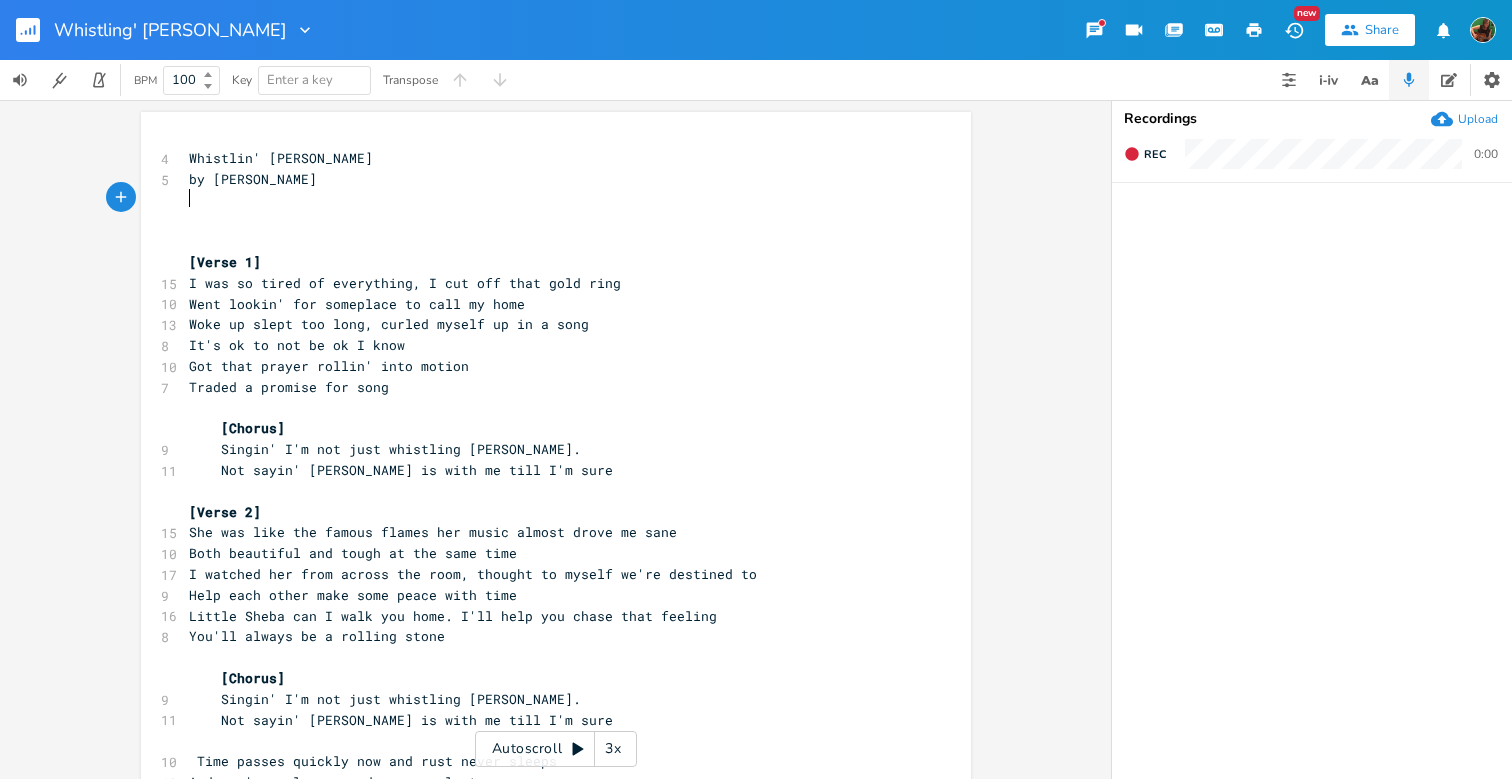 click on "by [PERSON_NAME]" at bounding box center (546, 179) 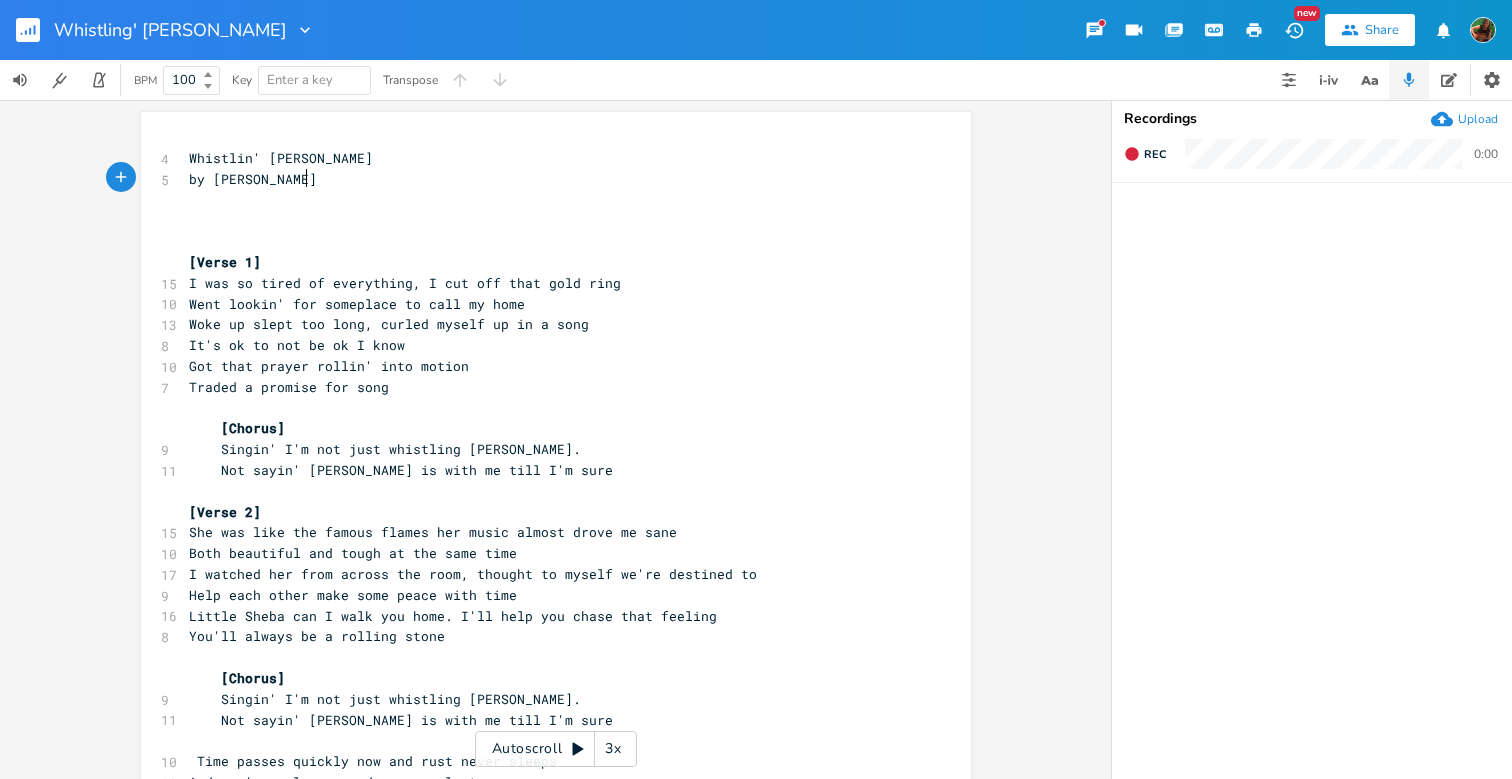 type on "Mcc" 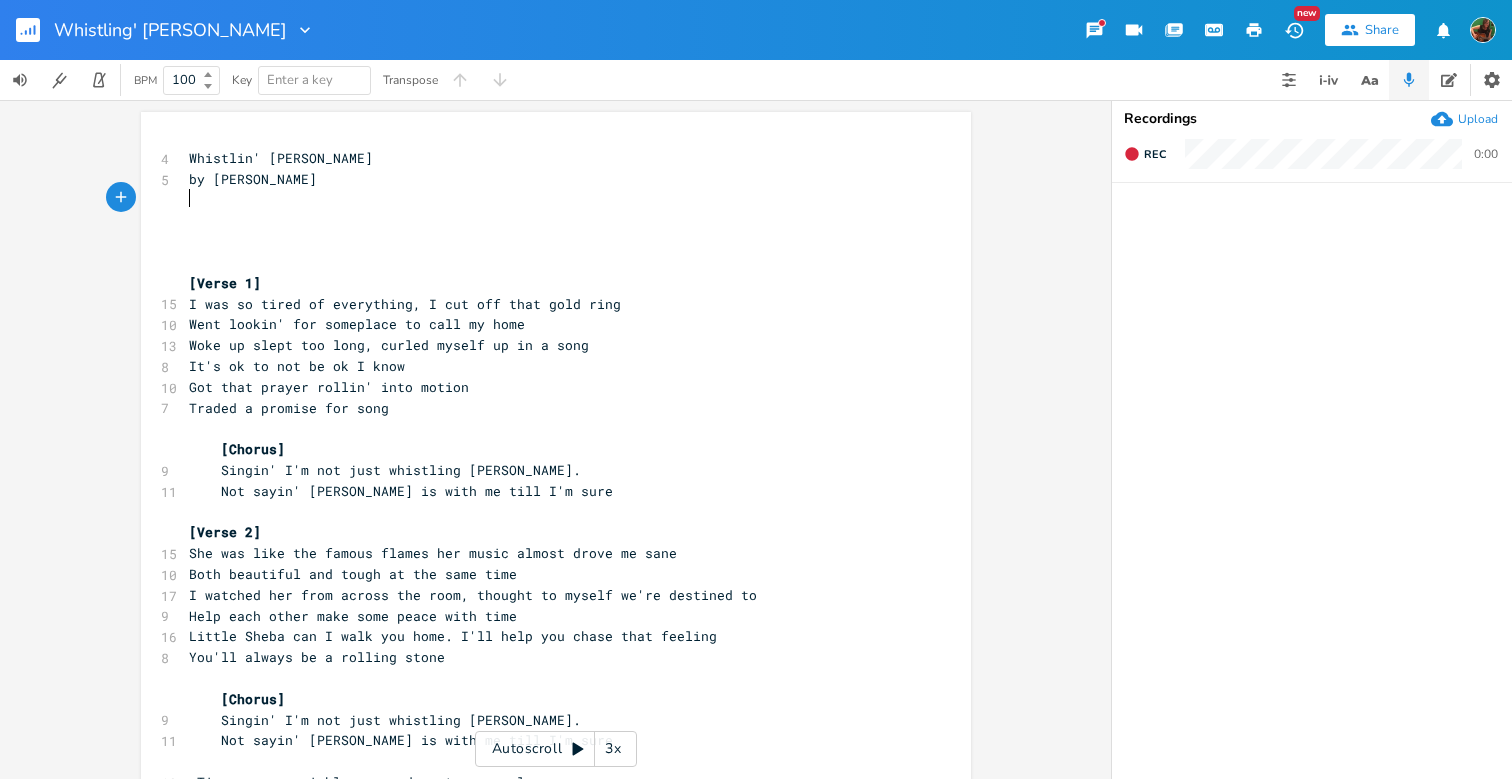 type on "C" 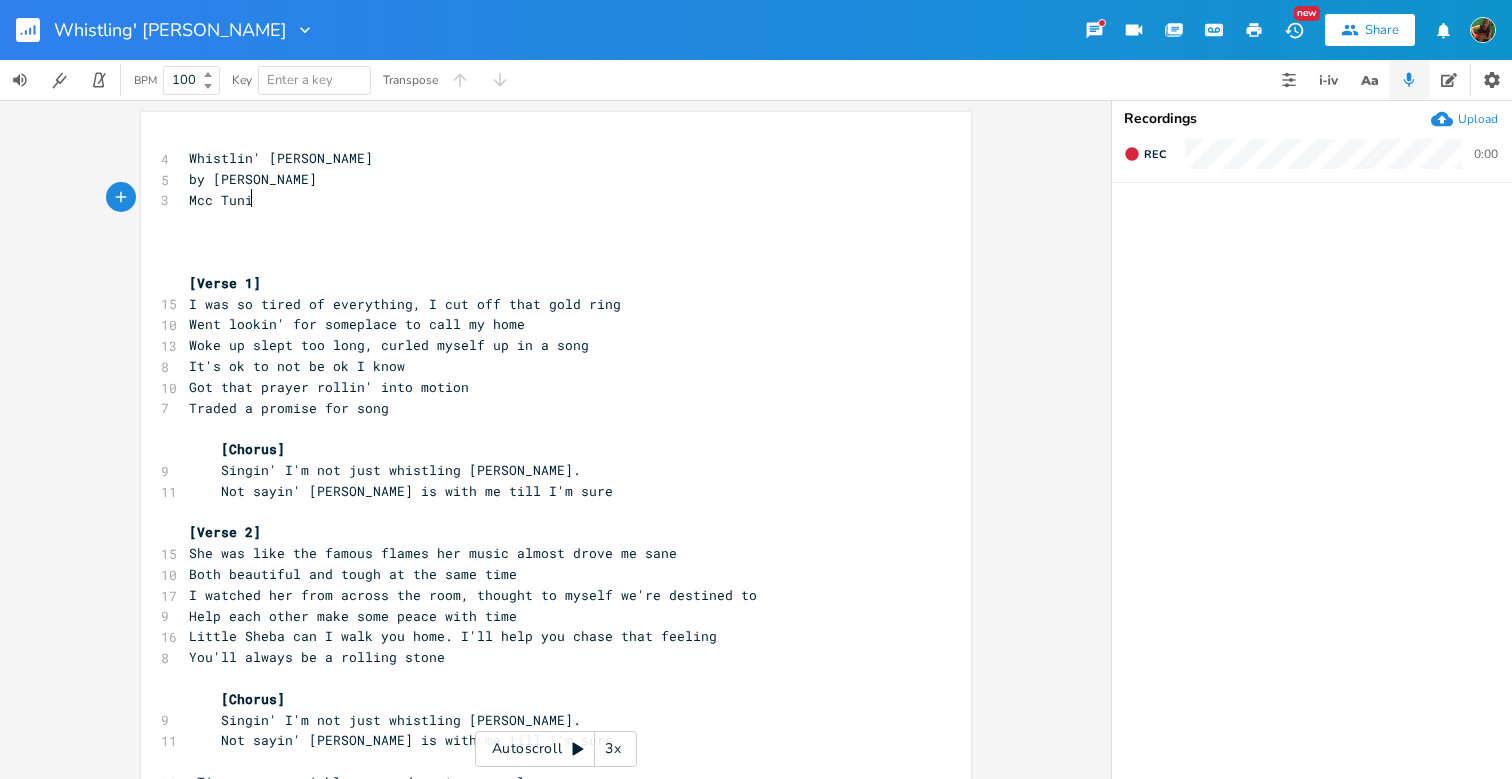 scroll, scrollTop: 0, scrollLeft: 56, axis: horizontal 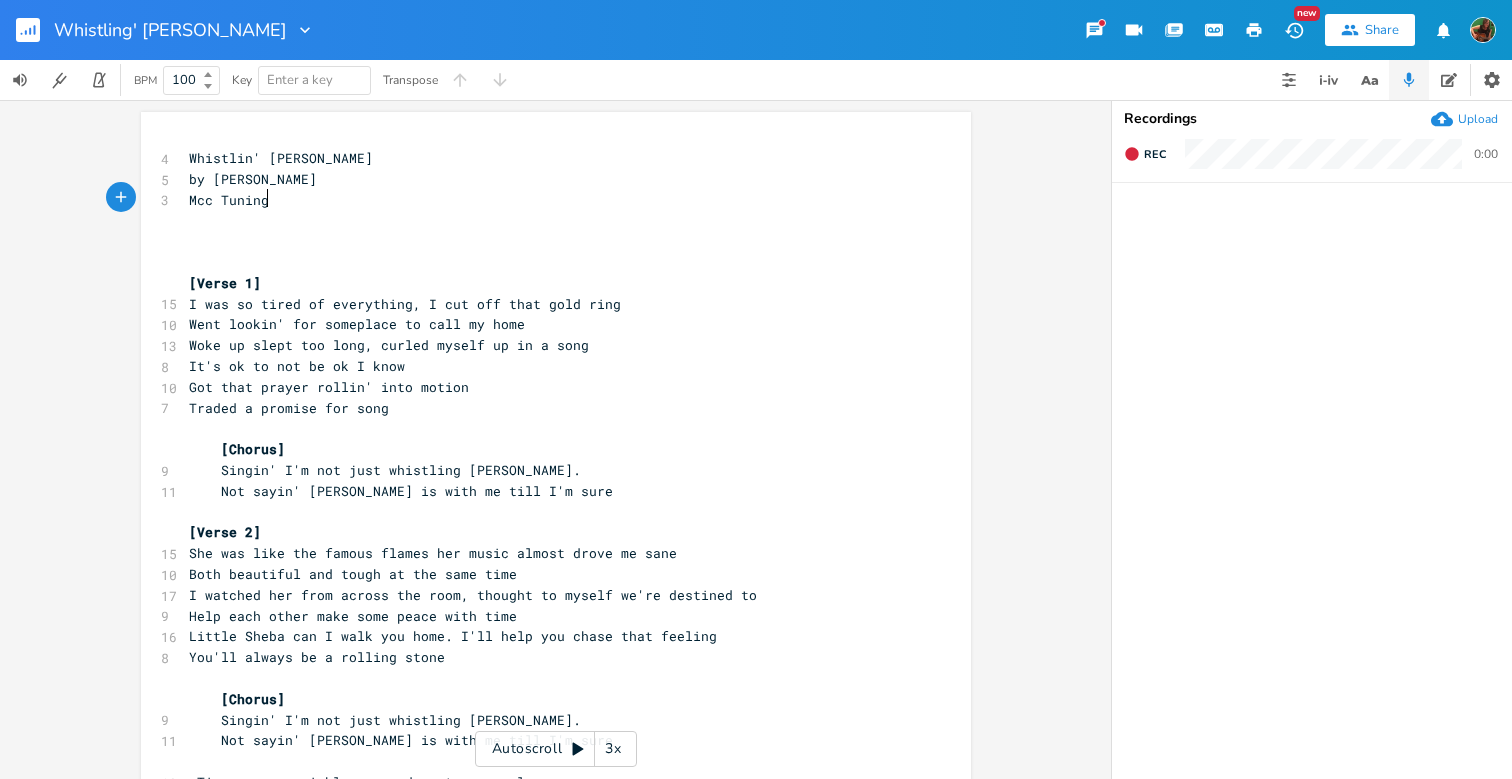 type 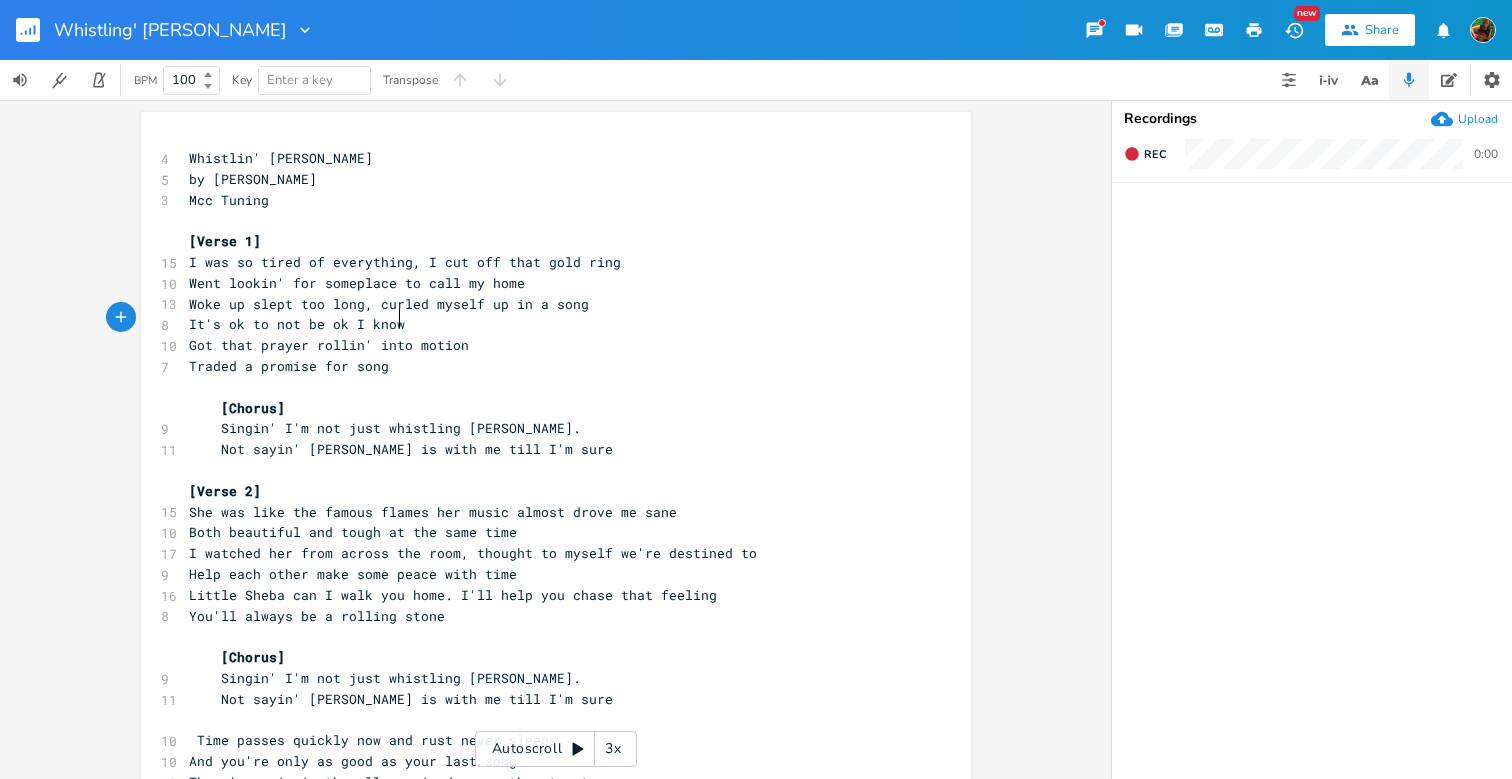 click on "It's ok to not be ok I know" at bounding box center [546, 324] 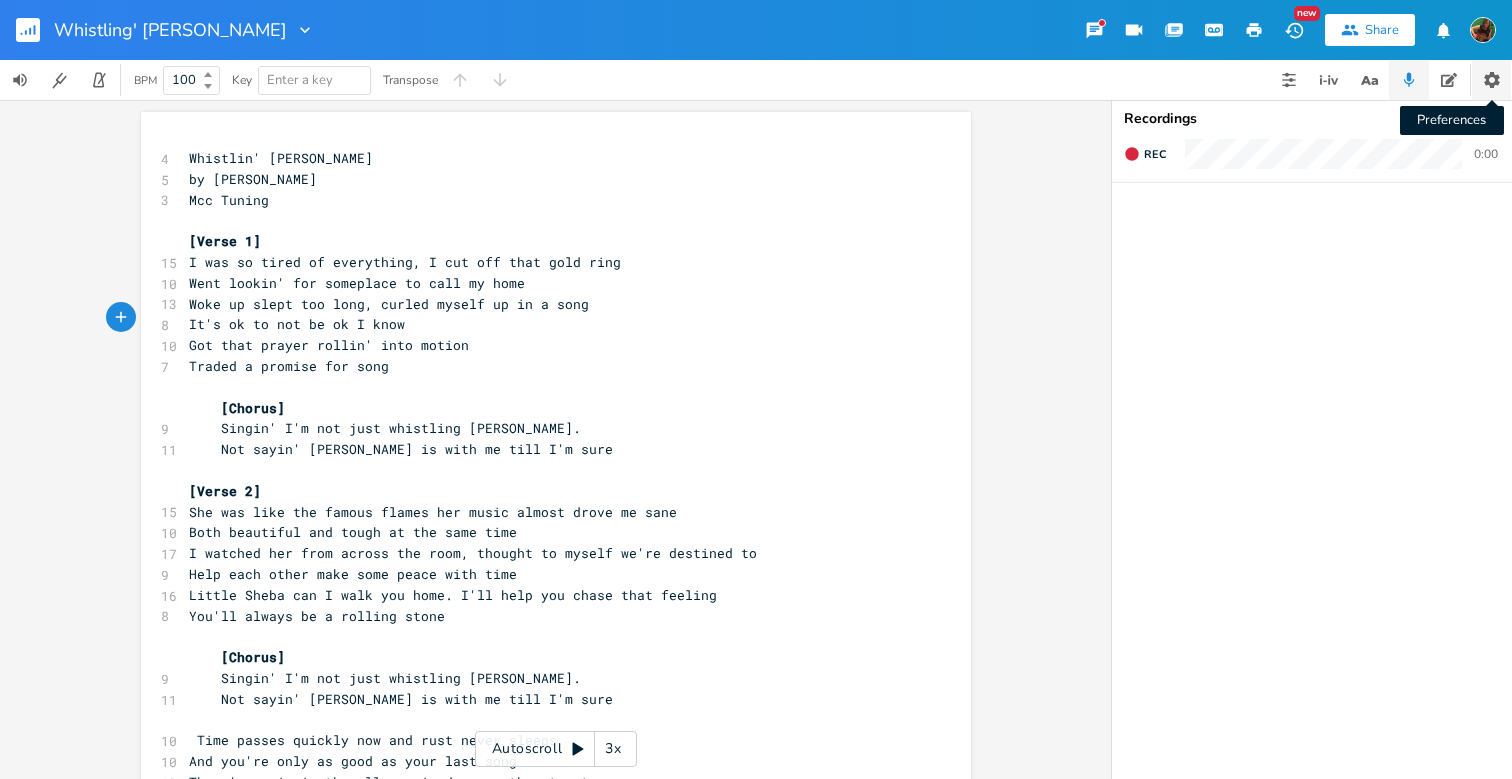 click 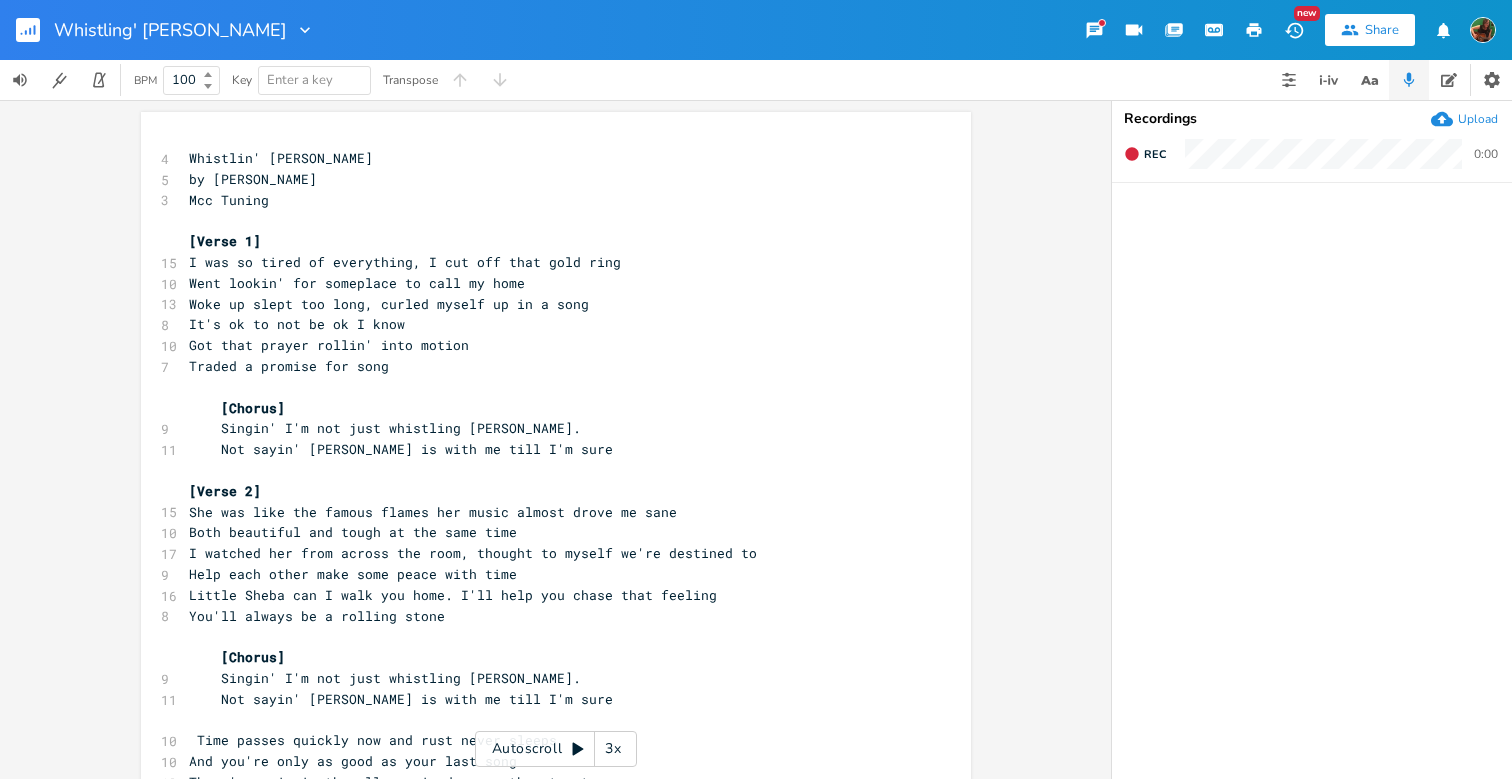 click 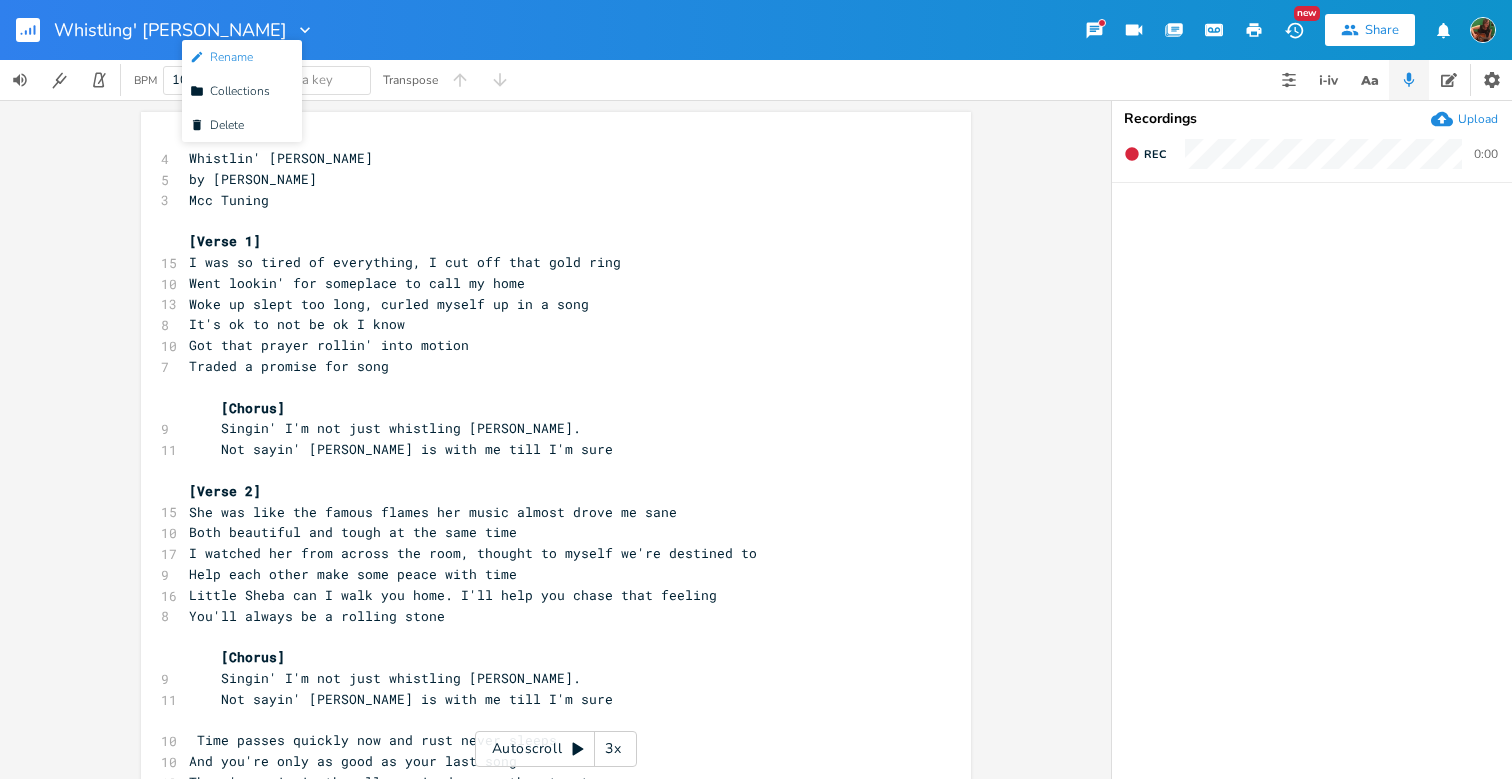 click on "Edit Rename" at bounding box center (221, 57) 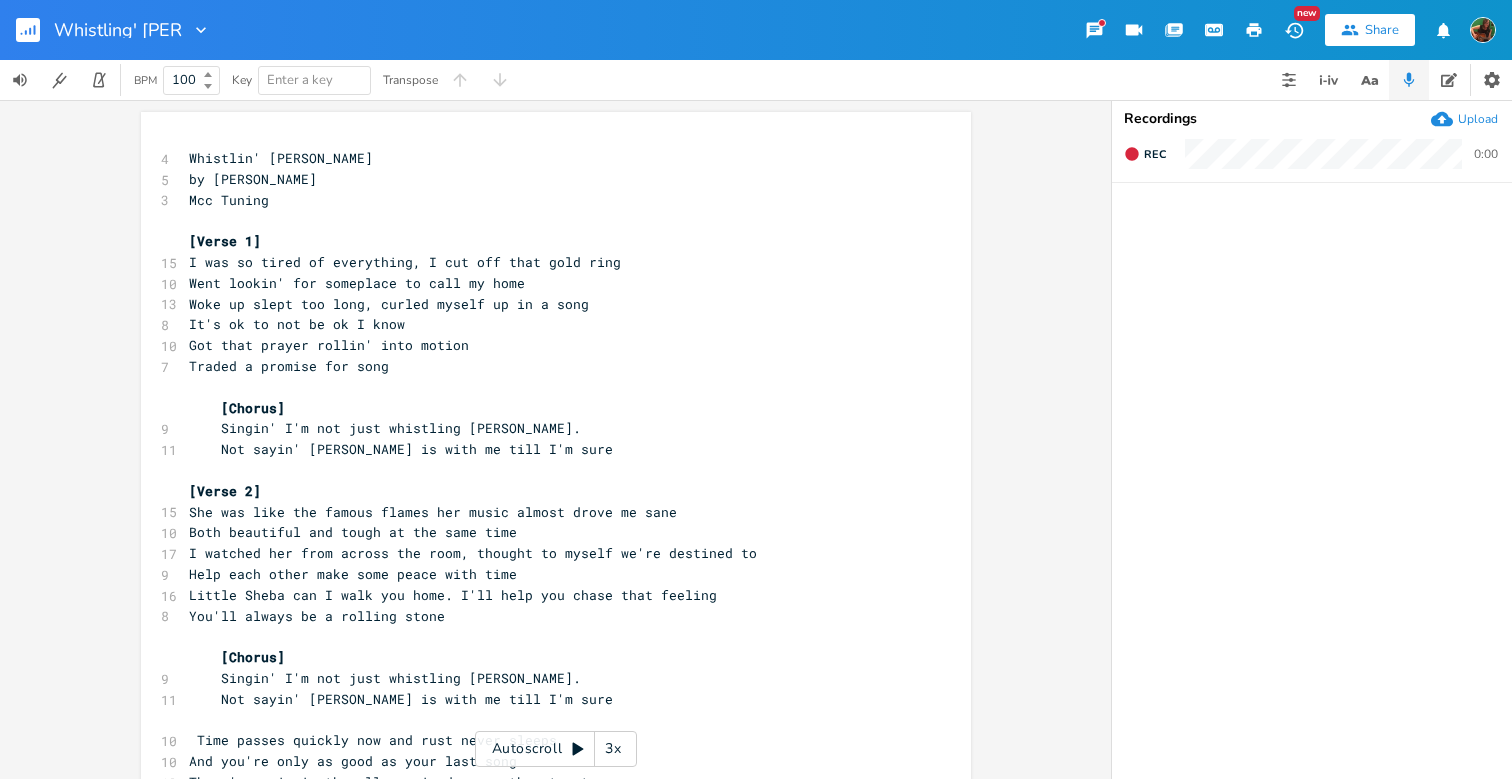 scroll, scrollTop: 0, scrollLeft: 1, axis: horizontal 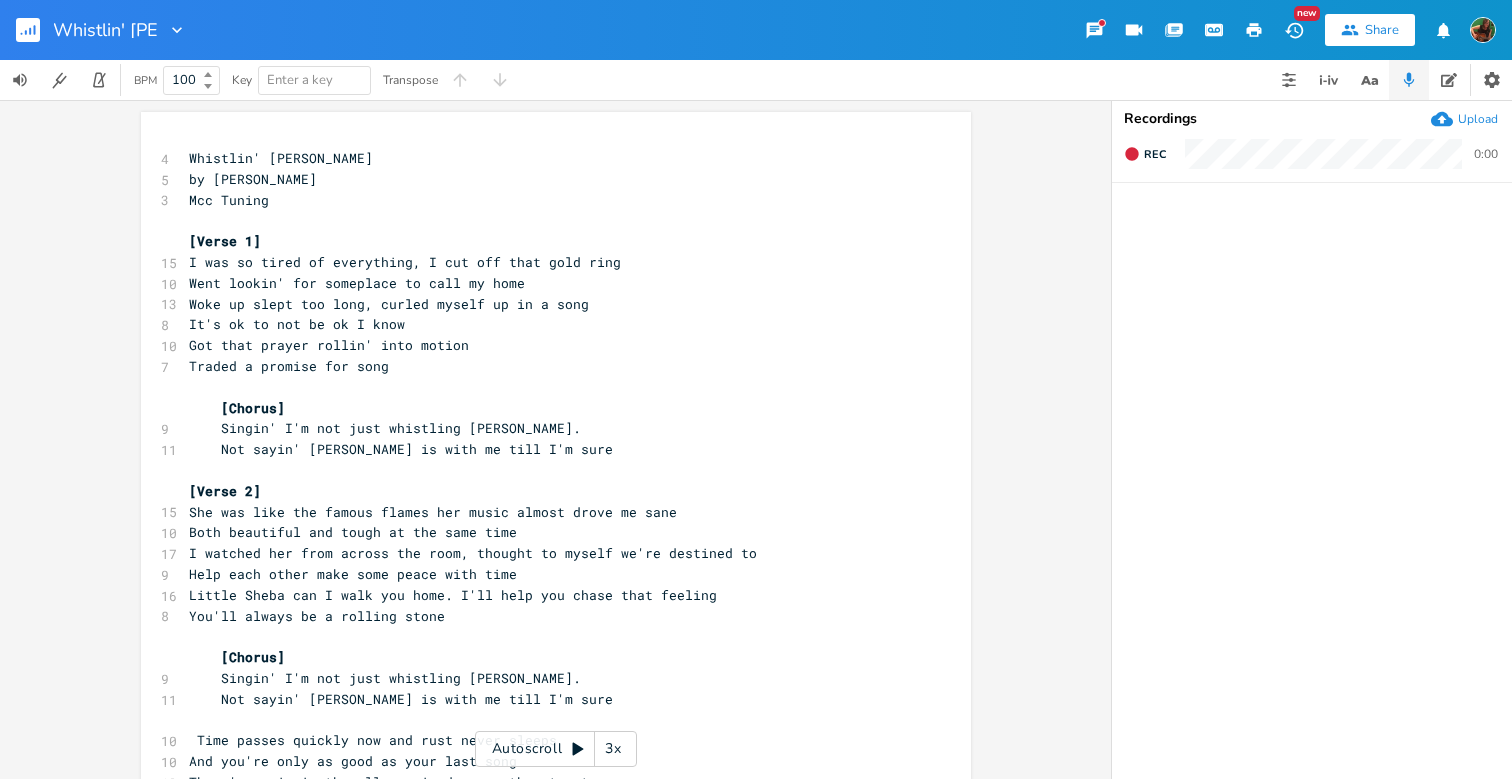 type on "Whistlin' Dixe" 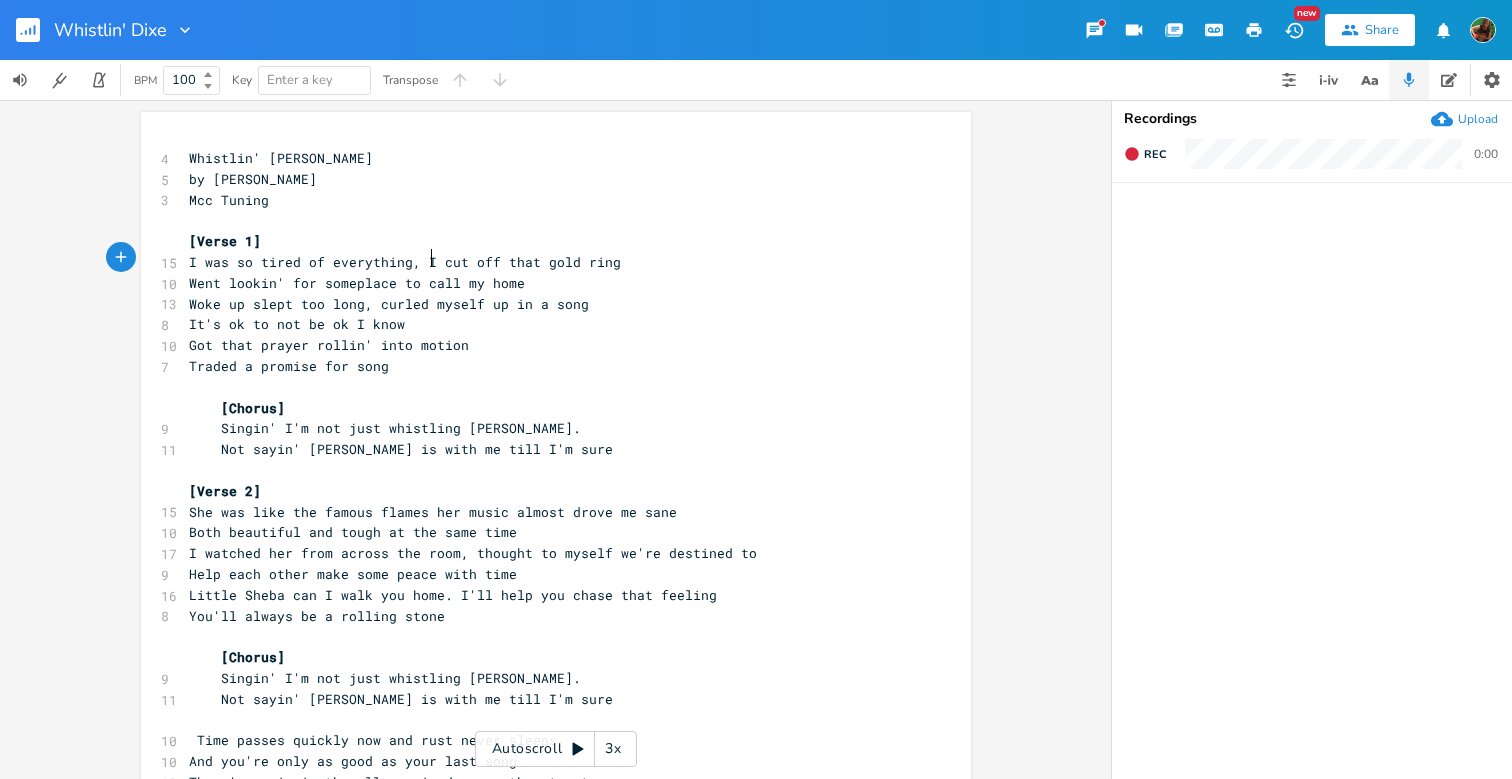 click on "I was so tired of everything, I cut off that gold ring" at bounding box center (405, 262) 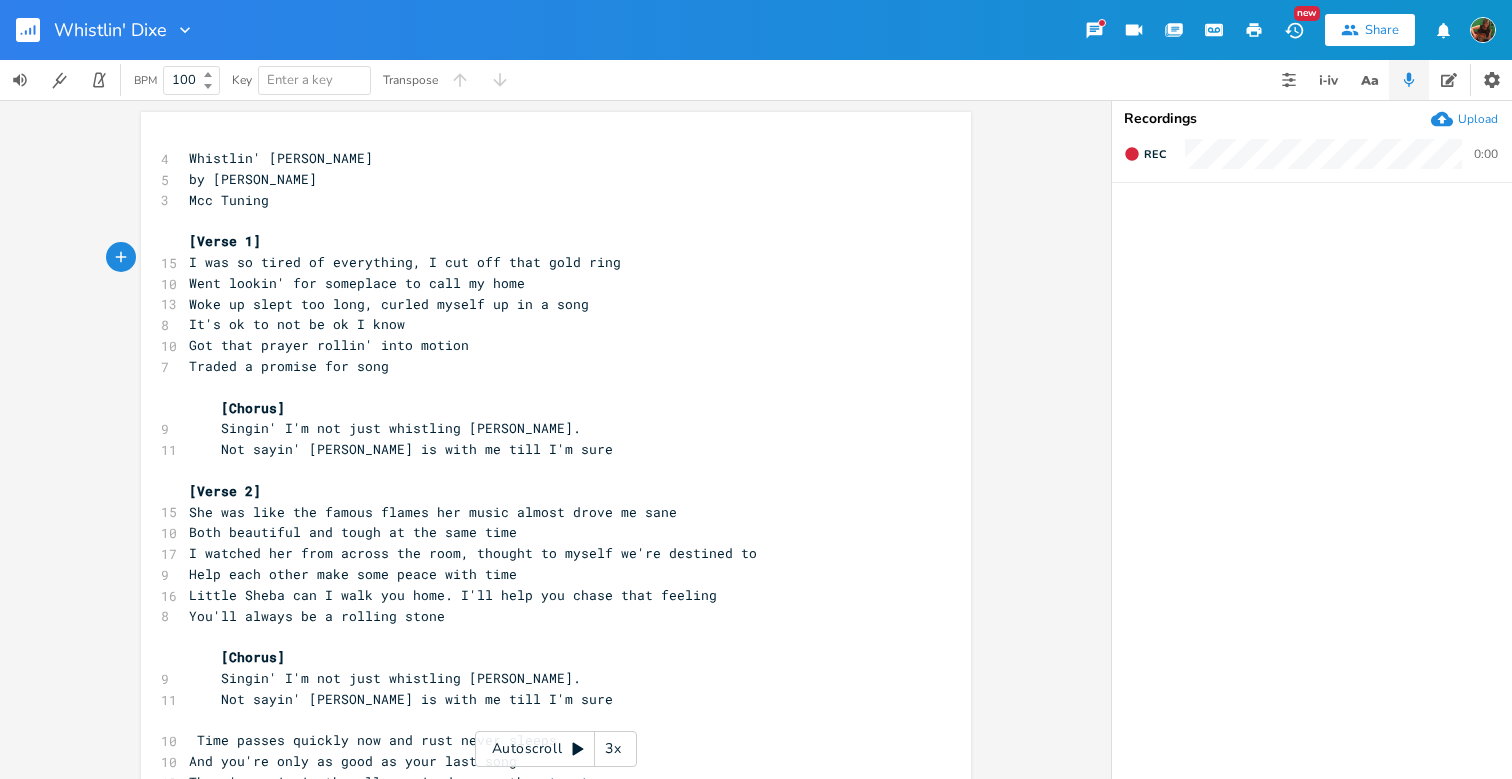 click 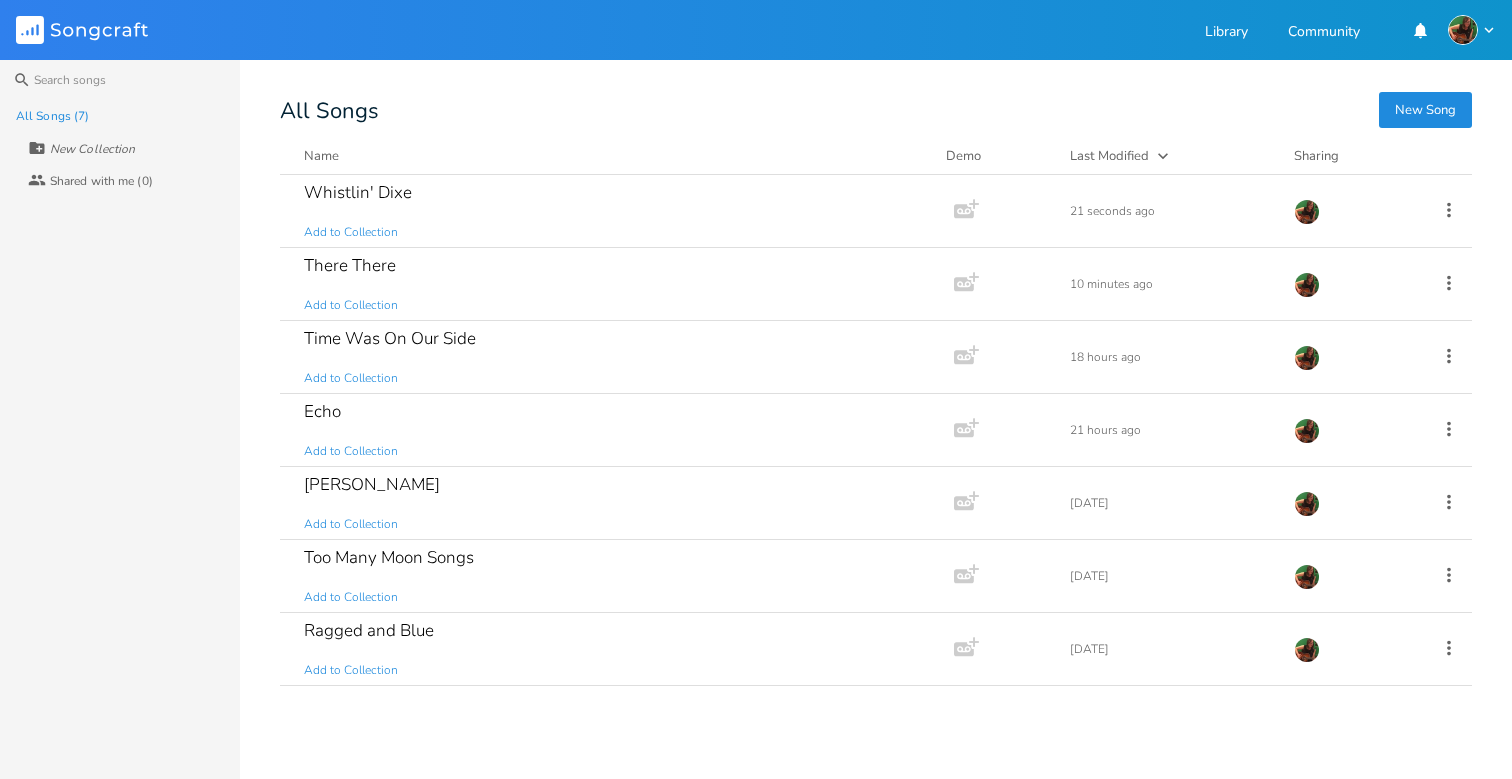 click on "New Song" at bounding box center (1425, 110) 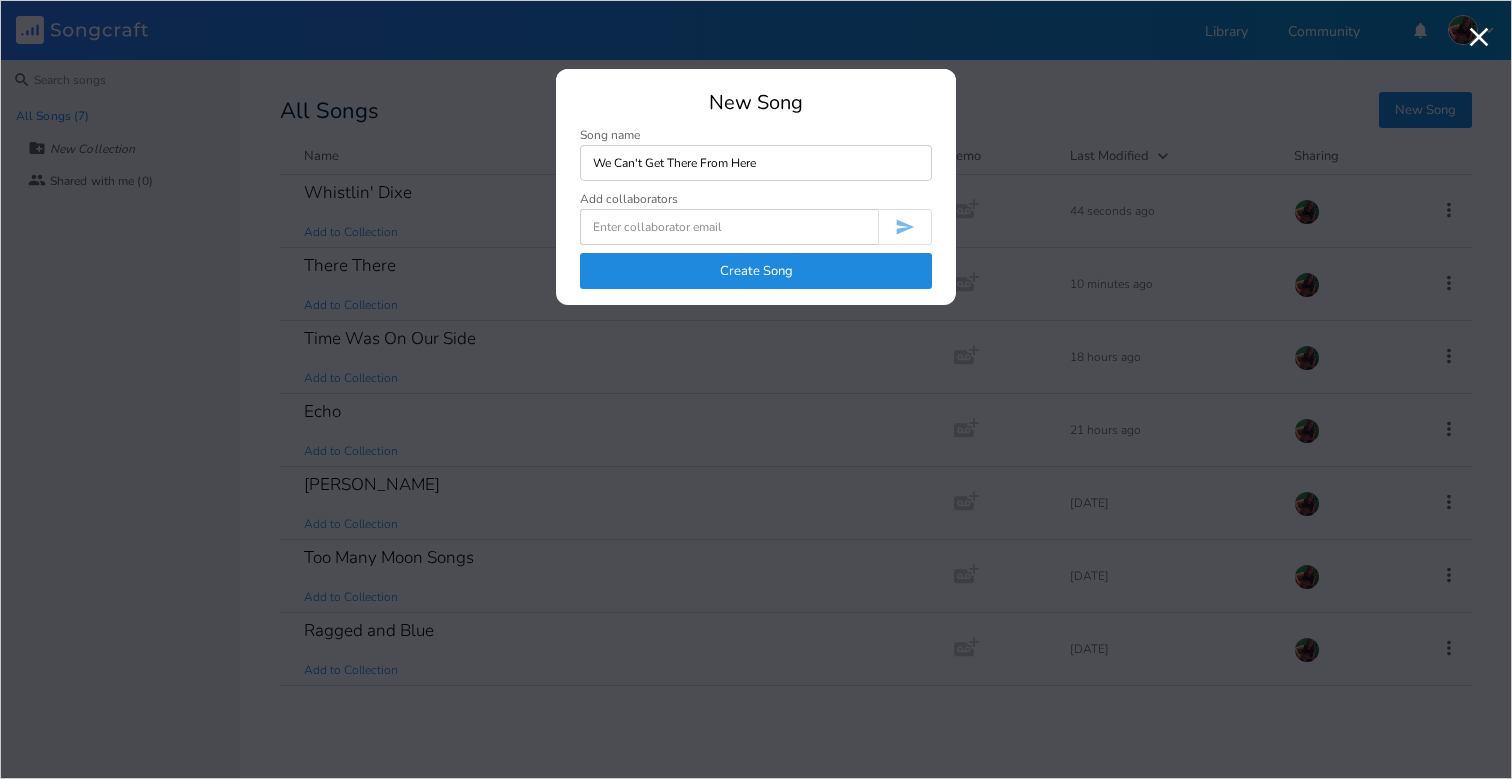 click on "We Can't Get There From Here" at bounding box center (756, 163) 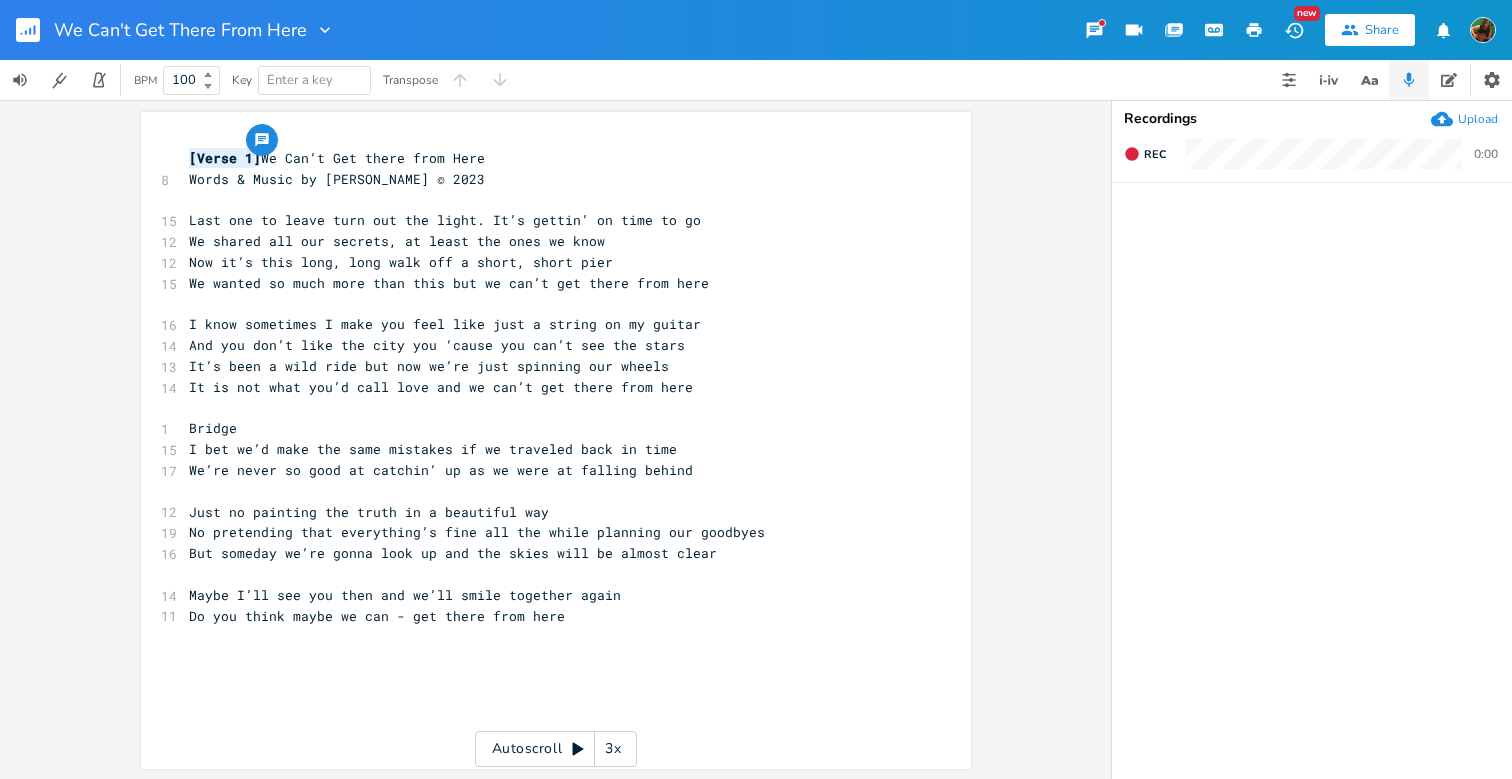 type on "[Verse 1]" 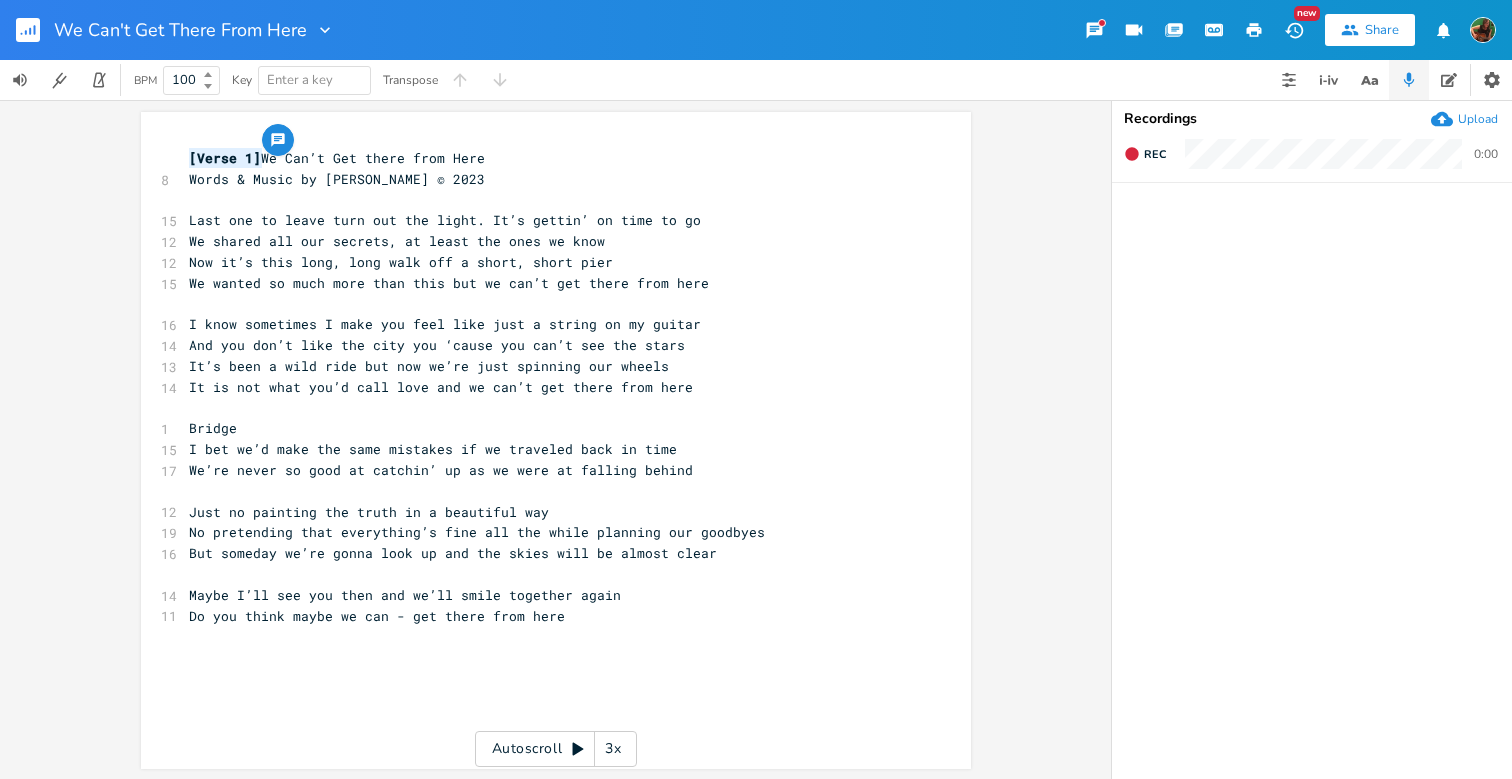drag, startPoint x: 182, startPoint y: 158, endPoint x: 258, endPoint y: 164, distance: 76.23647 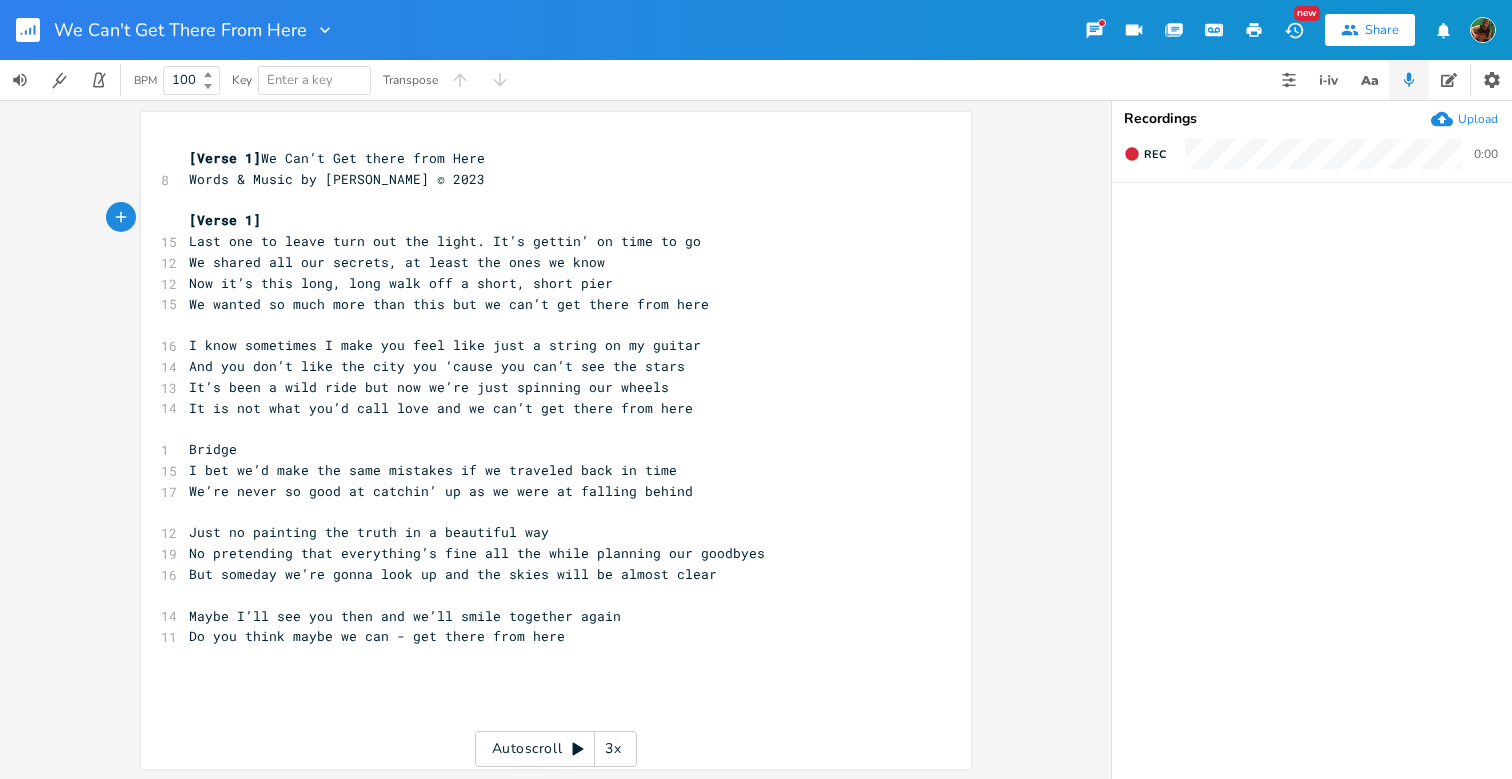 click on "x   [Verse 1] We Can’t Get there from Here 8 Words & Music by [PERSON_NAME] © 2023 ​ [Verse 1] 15 Last one to leave turn out the light. It’s gettin’ on time to go  12 We shared all our secrets, at least the ones we know 12 Now it’s this long, long walk off a short, short pier 15 We wanted so much more than this but we can’t get there from here ​ 16 I know sometimes I make you feel like just a string on my guitar 14 And you don’t like the city you ‘cause you can’t see the stars 13 It’s been a wild ride but now we’re just spinning our wheels 14 It is not what you’d call love and we can’t get there from here ​ 1 Bridge 15 I bet we’d make the same mistakes if we traveled back in time 17 We’re never so good at catchin’ up as we were at falling behind ​ 12 Just no painting the truth in a beautiful way 19 No pretending that everything’s fine all the while planning our goodbyes  16 But someday we’re gonna look up and the skies will be almost clear ​ 14 11 ​ ​" at bounding box center [546, 418] 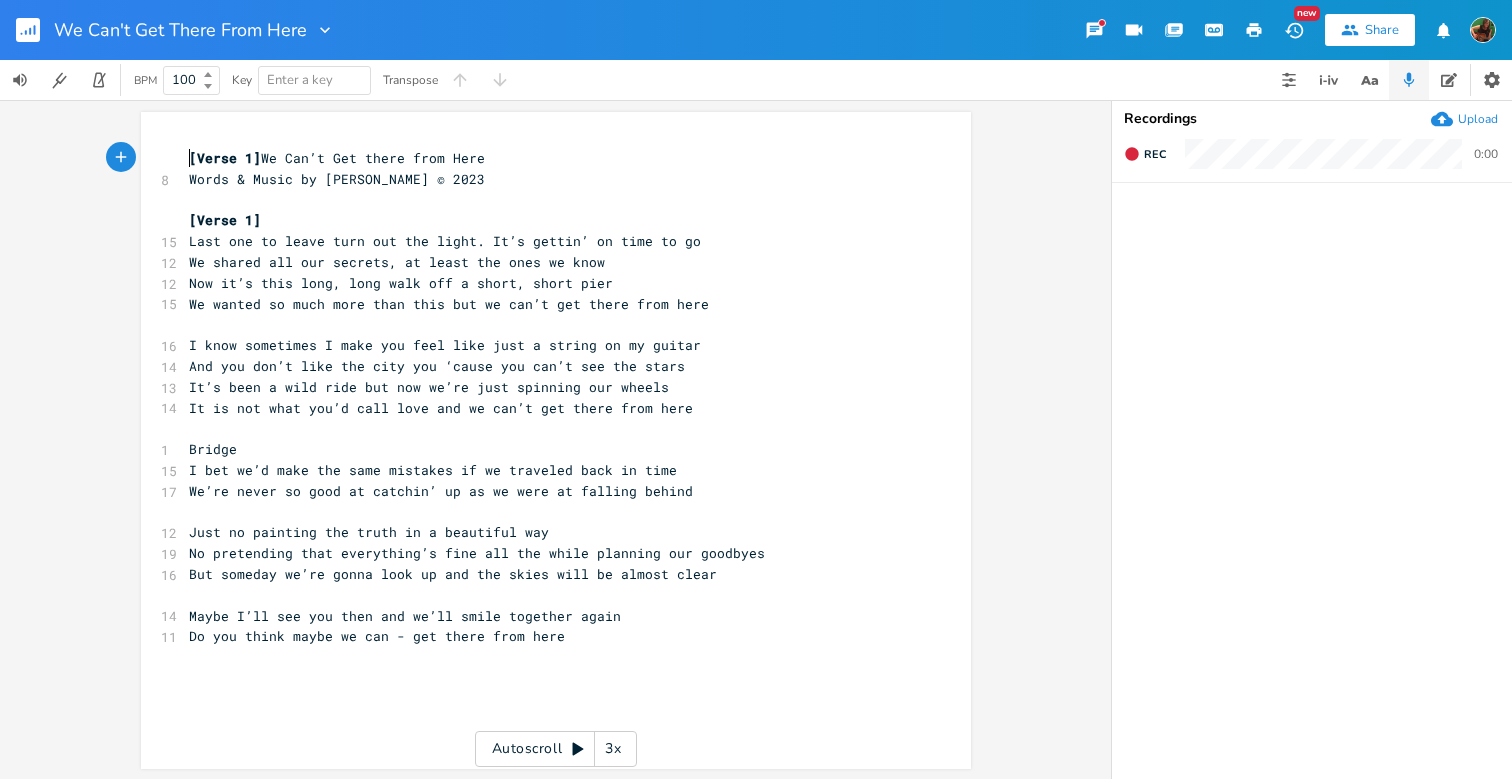 click on "[Verse 1]" at bounding box center (225, 158) 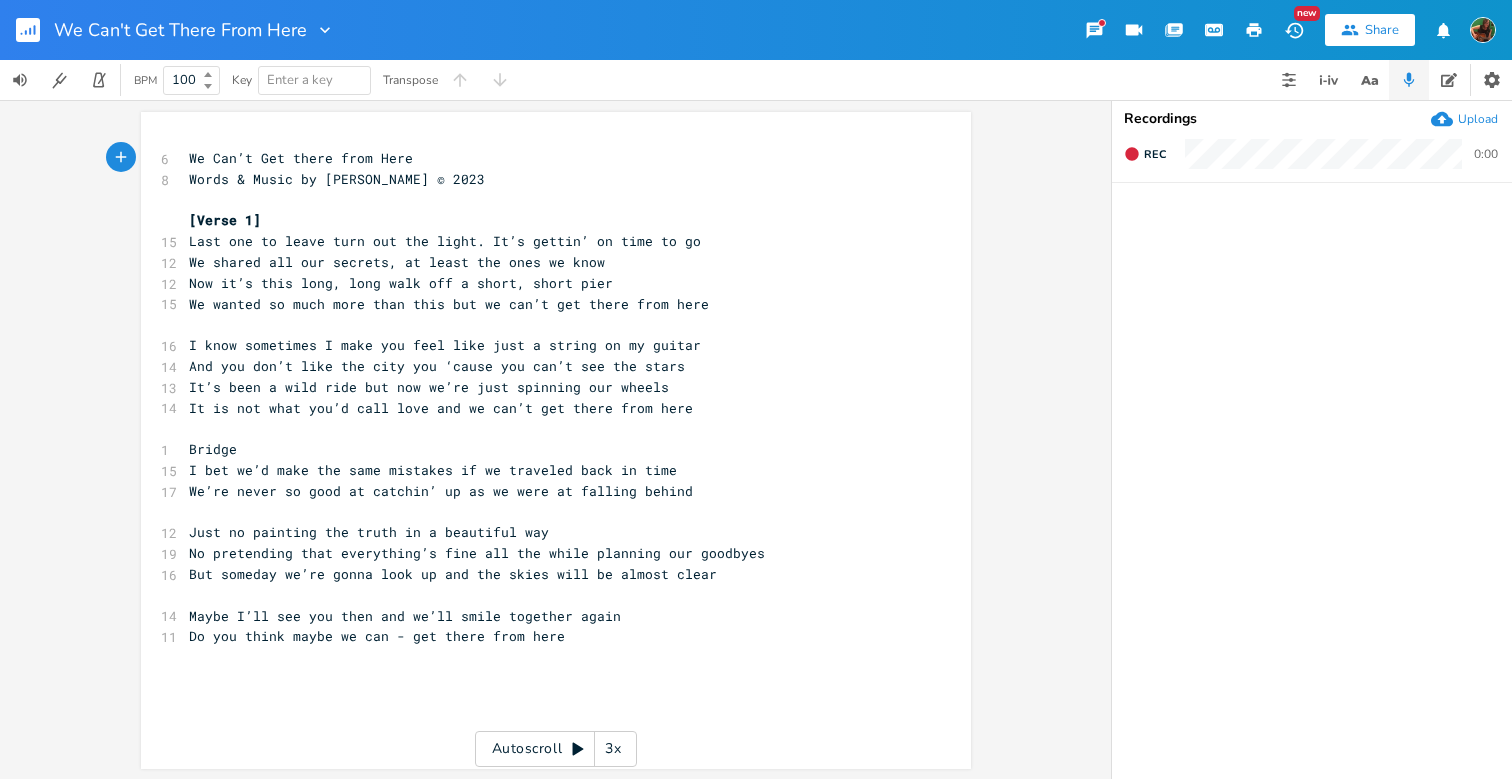 click on "Words & Music by [PERSON_NAME] © 2023" at bounding box center (337, 179) 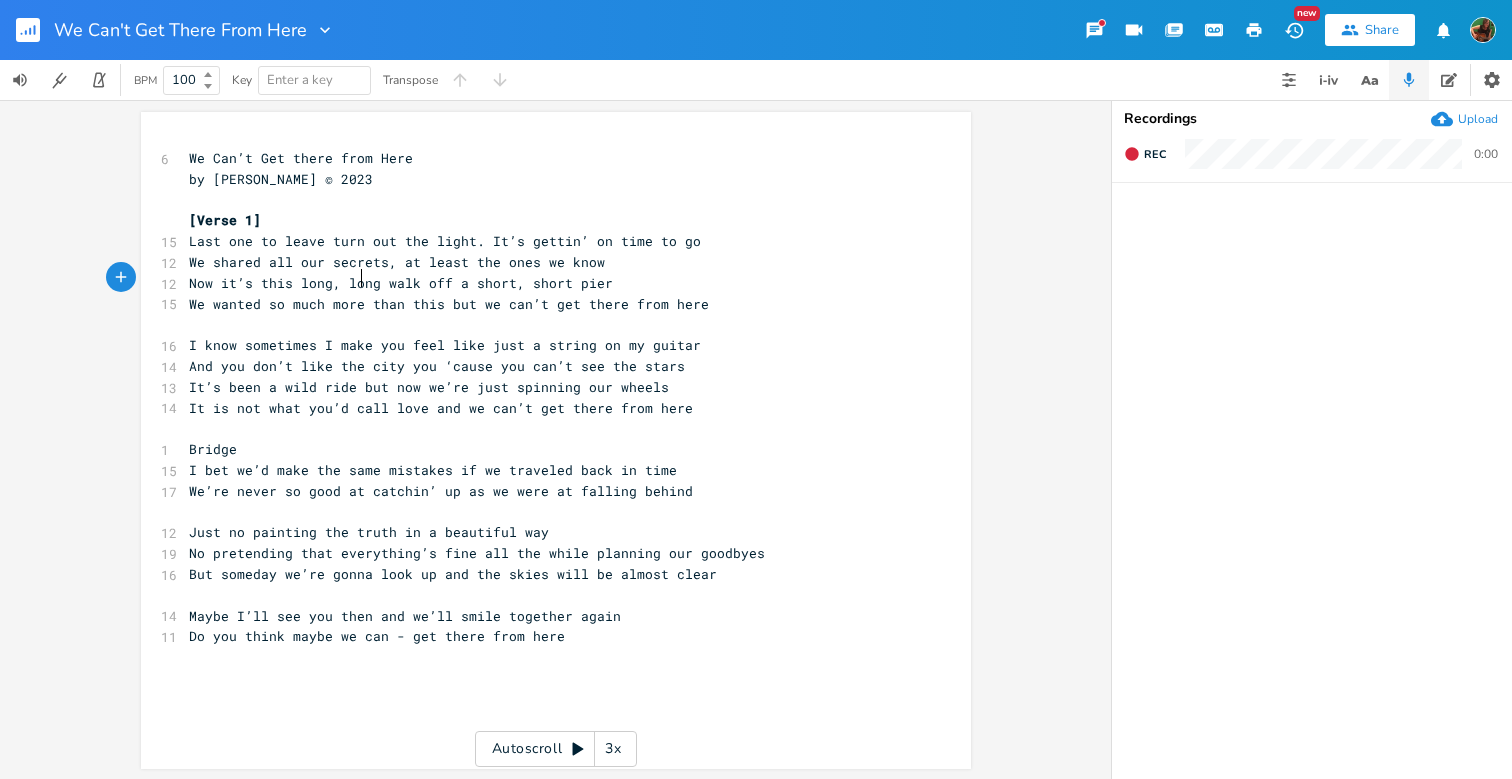 click on "Now it’s this long, long walk off a short, short pier" at bounding box center [401, 283] 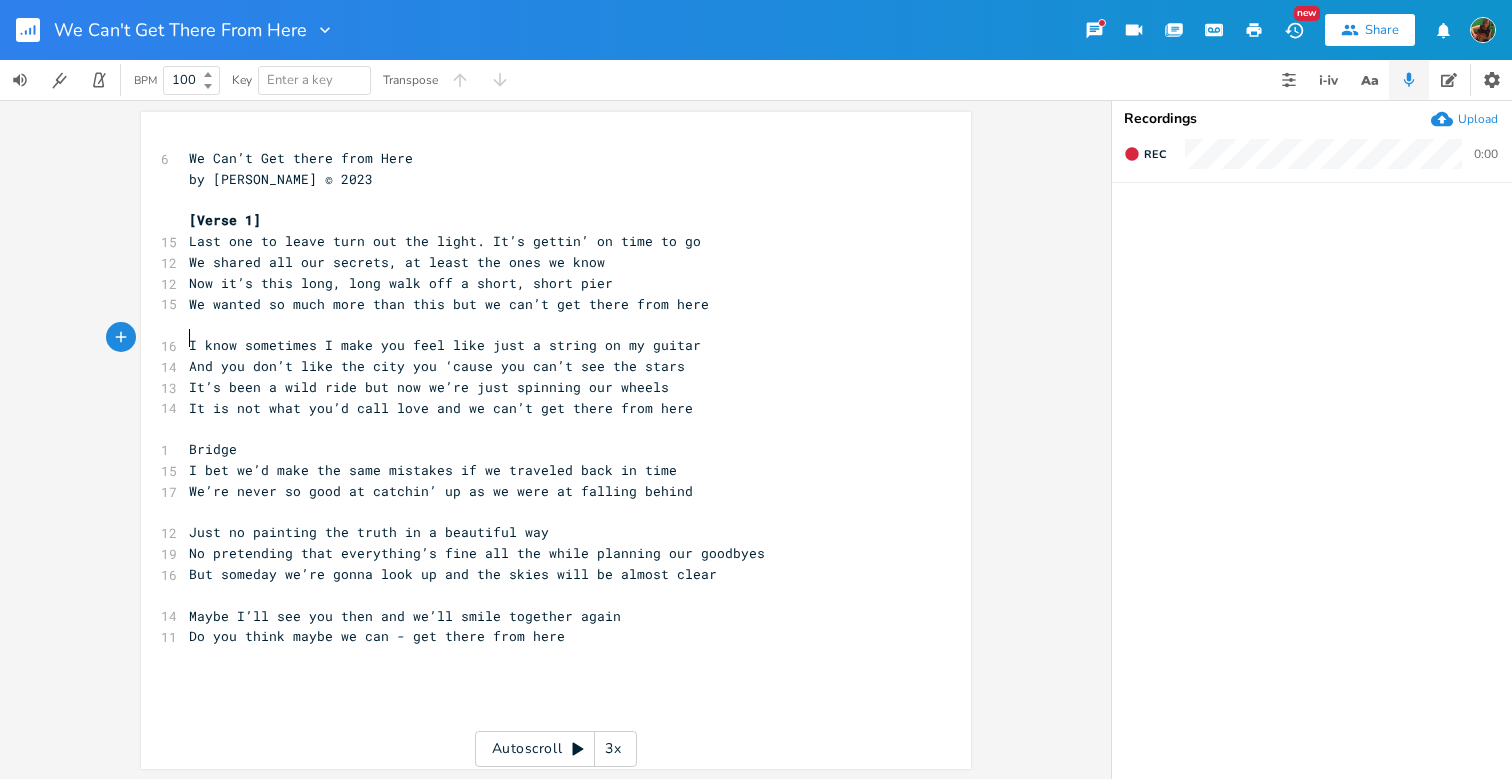 click on "I know sometimes I make you feel like just a string on my guitar" at bounding box center [445, 345] 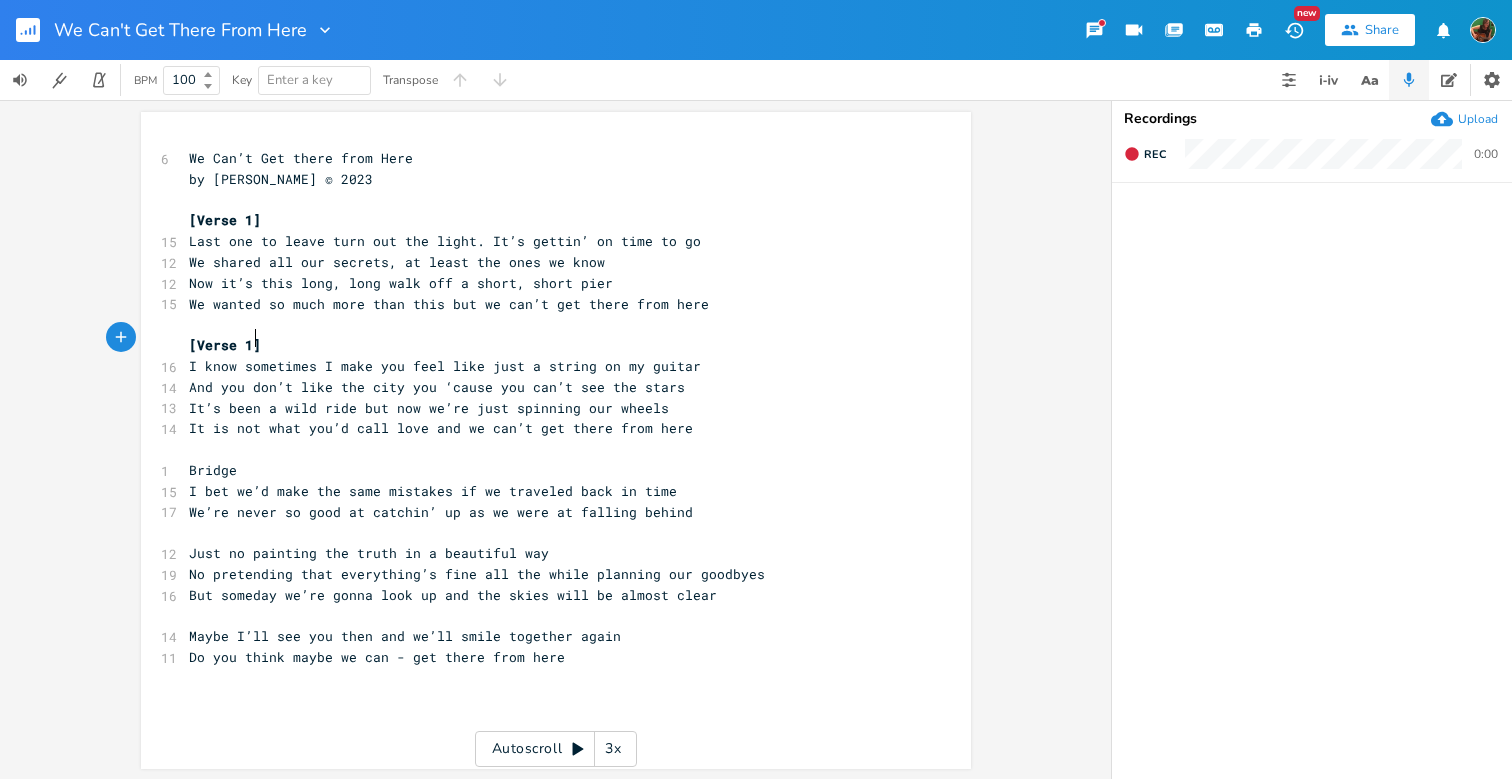 click on "[Verse 1]" at bounding box center (225, 345) 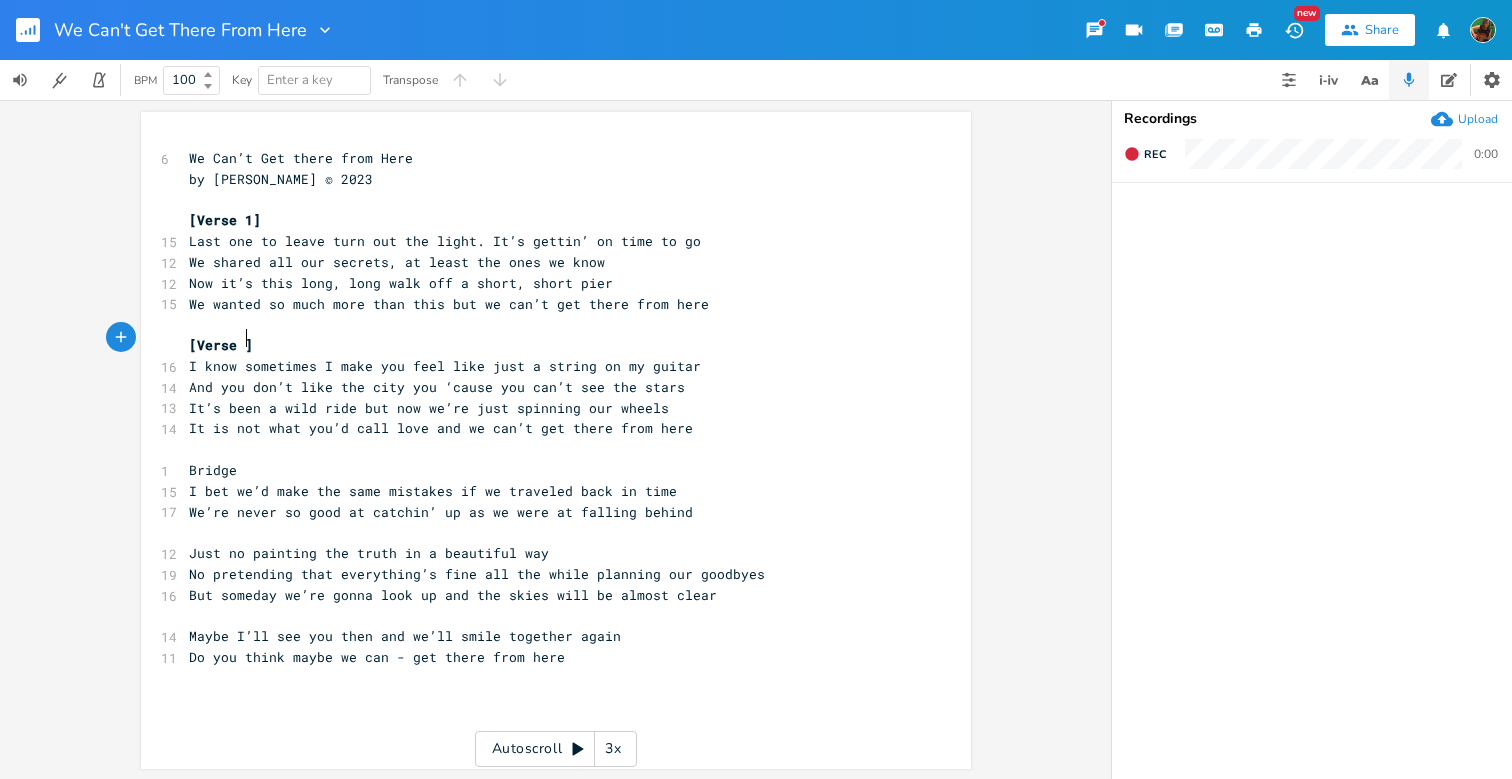 type on "2" 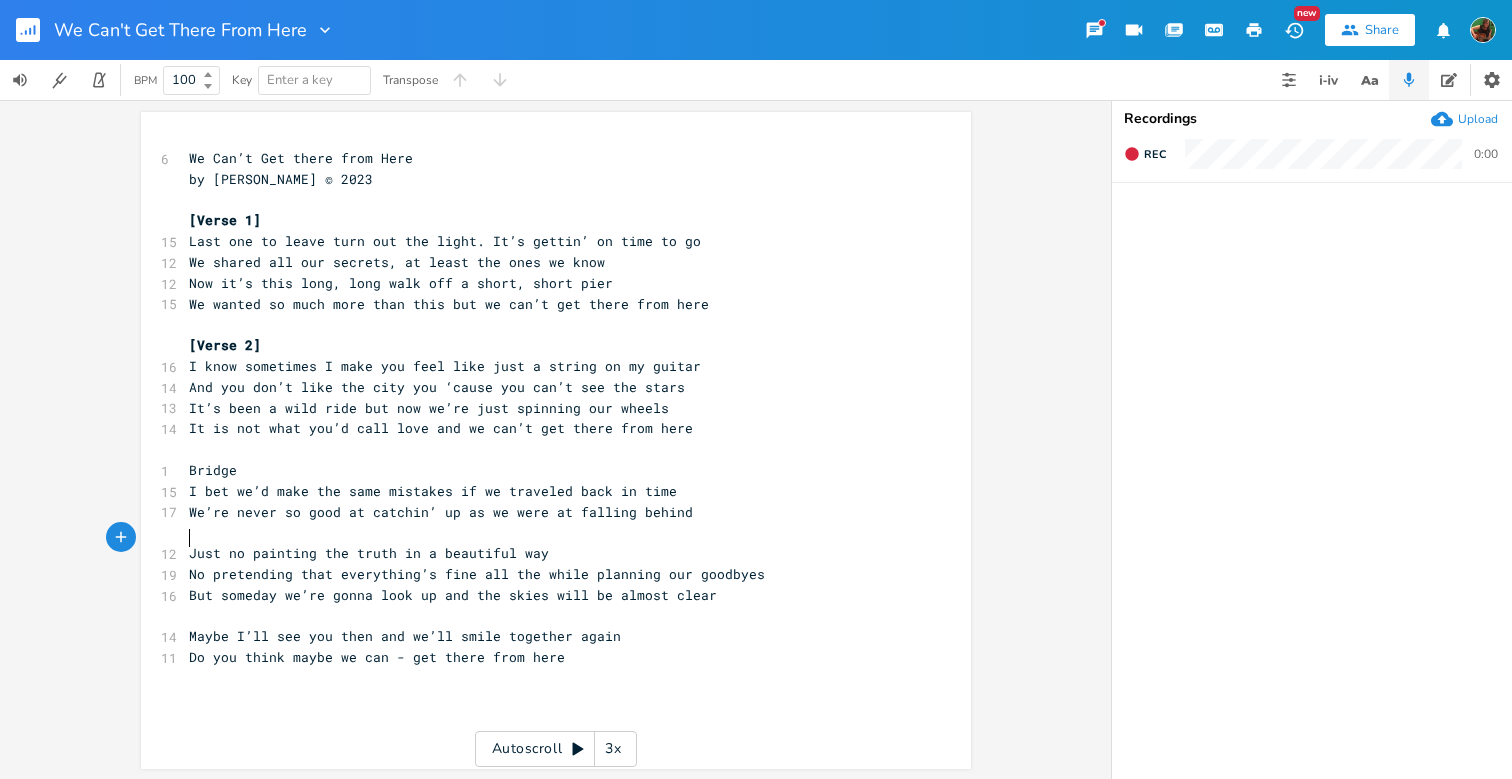click on "Just no painting the truth in a beautiful way" at bounding box center (369, 553) 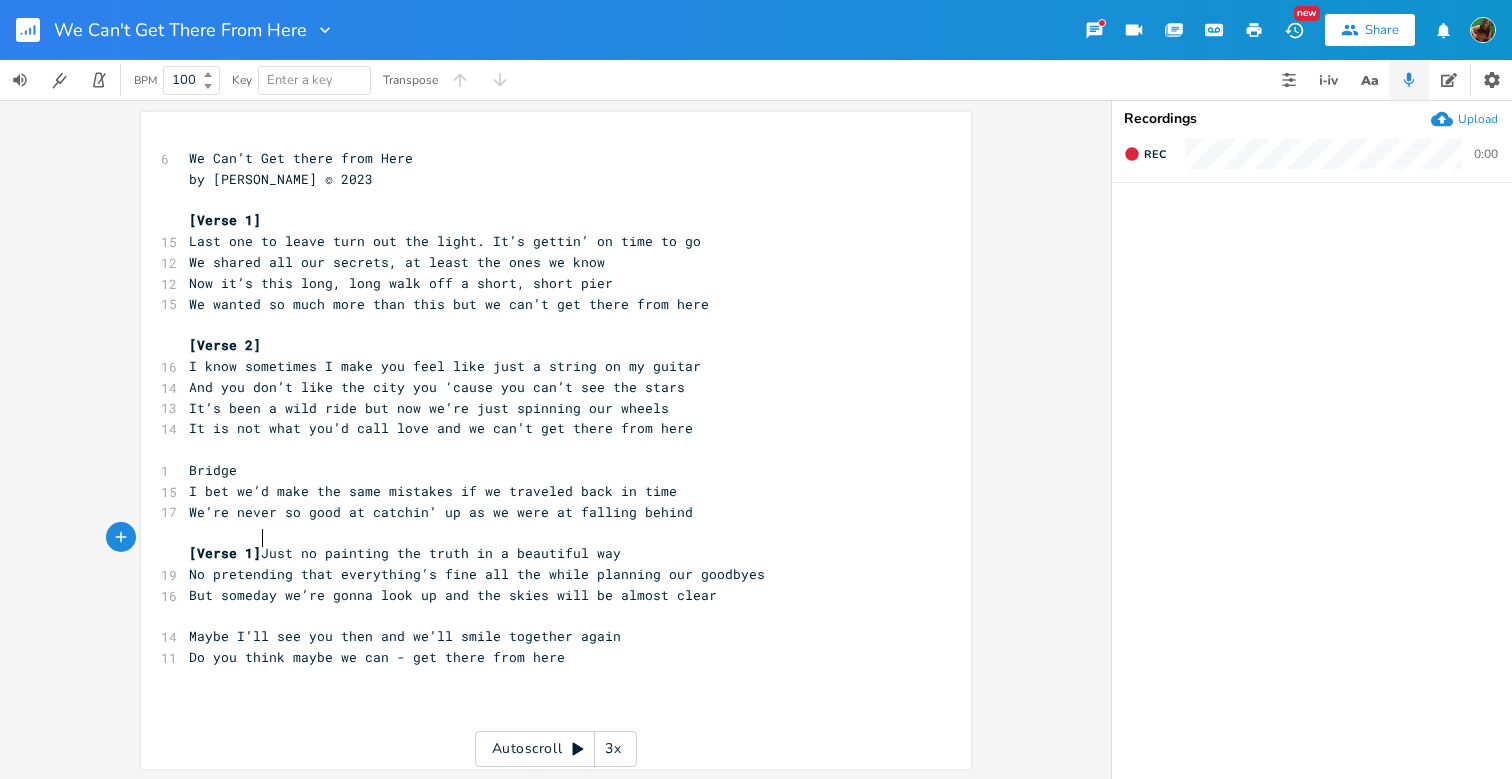 click on "[Verse 1]" at bounding box center (225, 553) 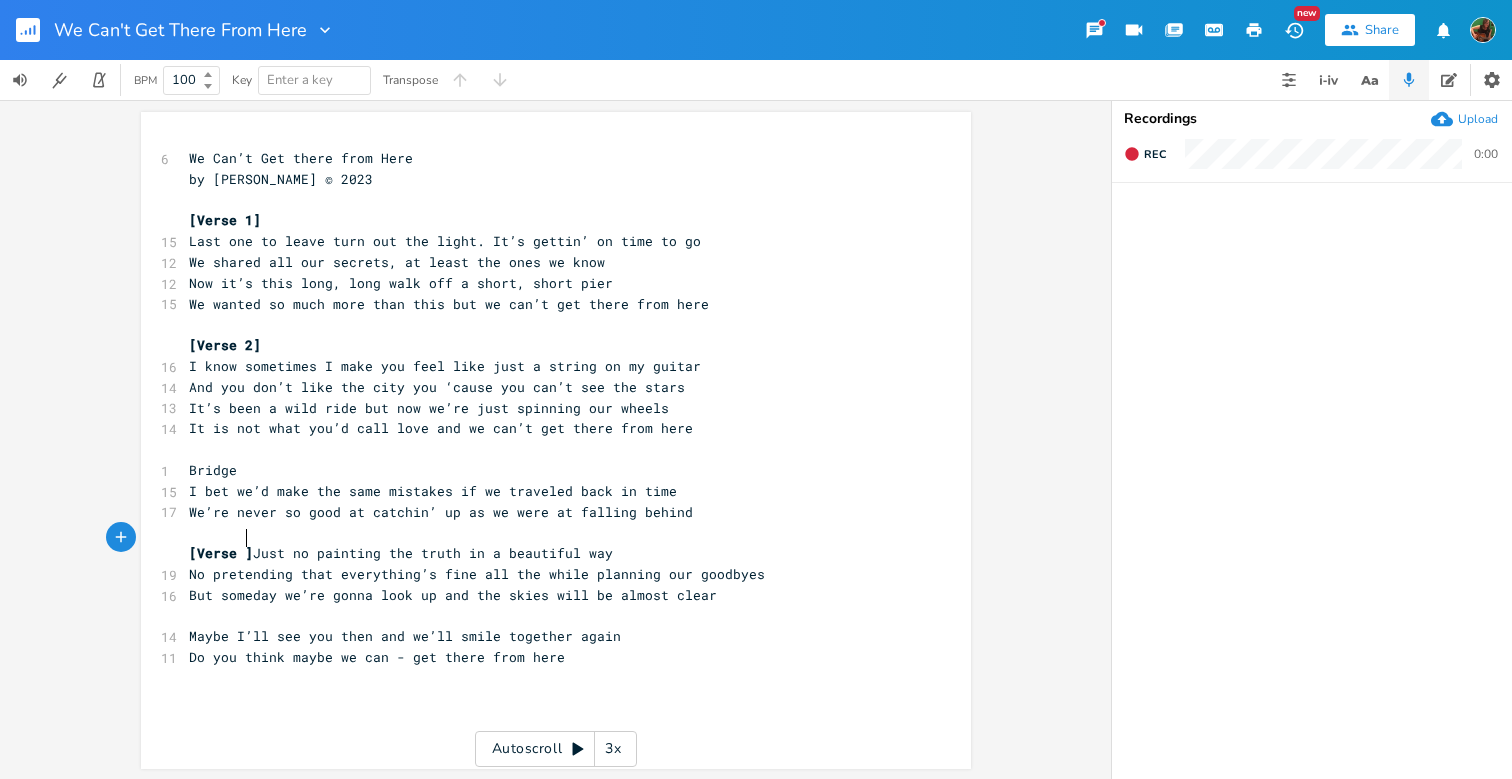 type on "3" 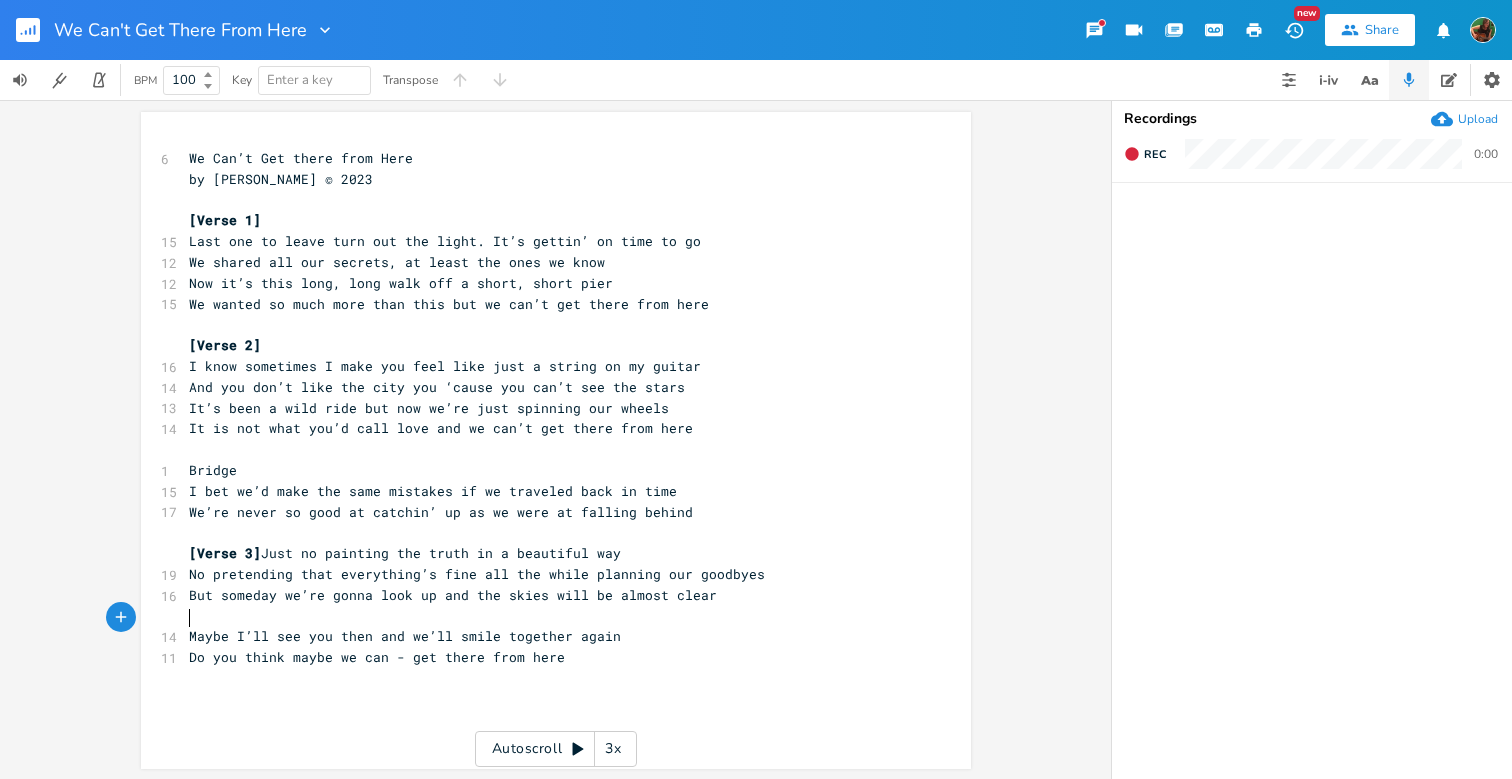 click on "Maybe I’ll see you then and we’ll smile together again" at bounding box center (405, 636) 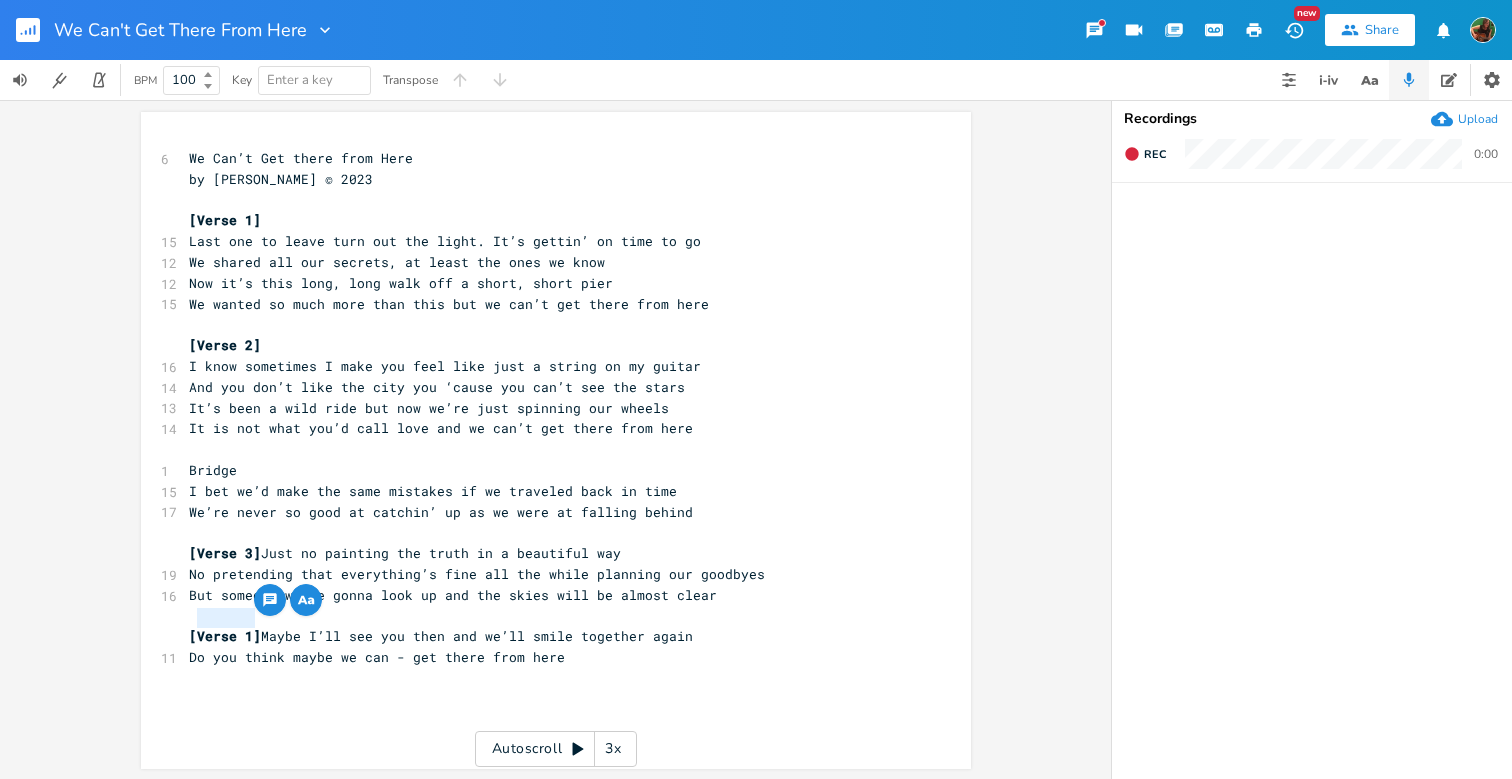 drag, startPoint x: 192, startPoint y: 618, endPoint x: 247, endPoint y: 616, distance: 55.03635 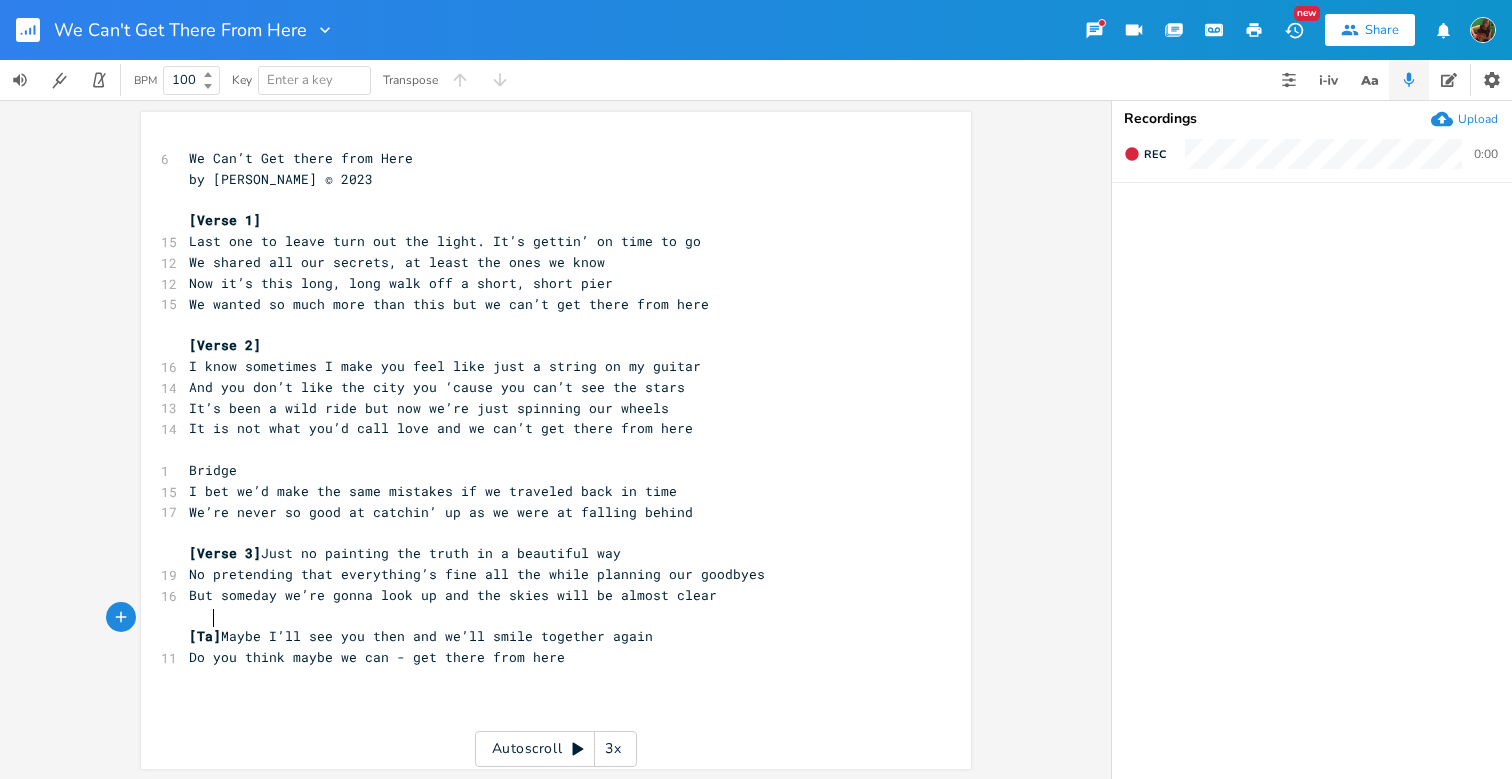 type on "Tag" 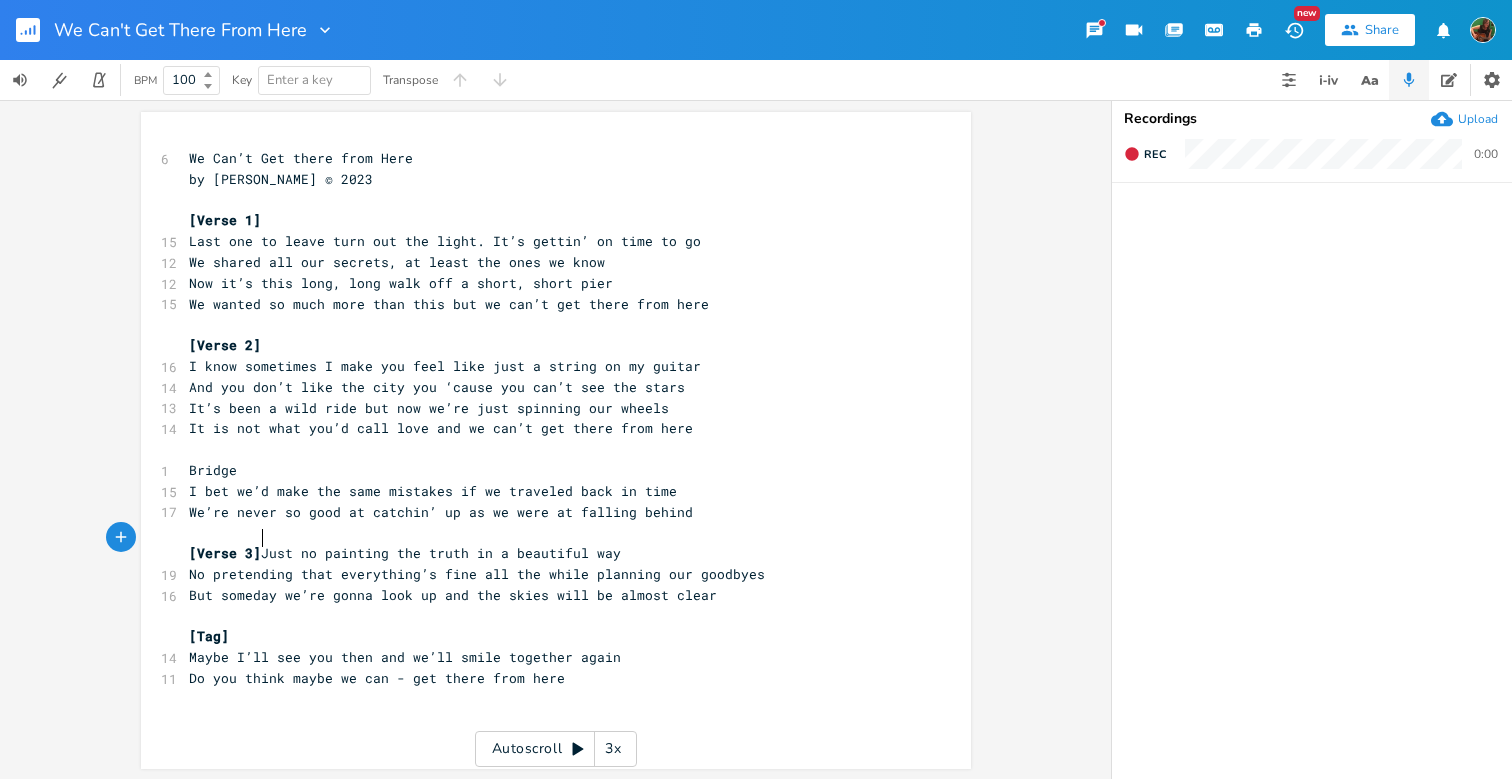 click on "[Verse 3] Just no painting the truth in a beautiful way" at bounding box center (405, 553) 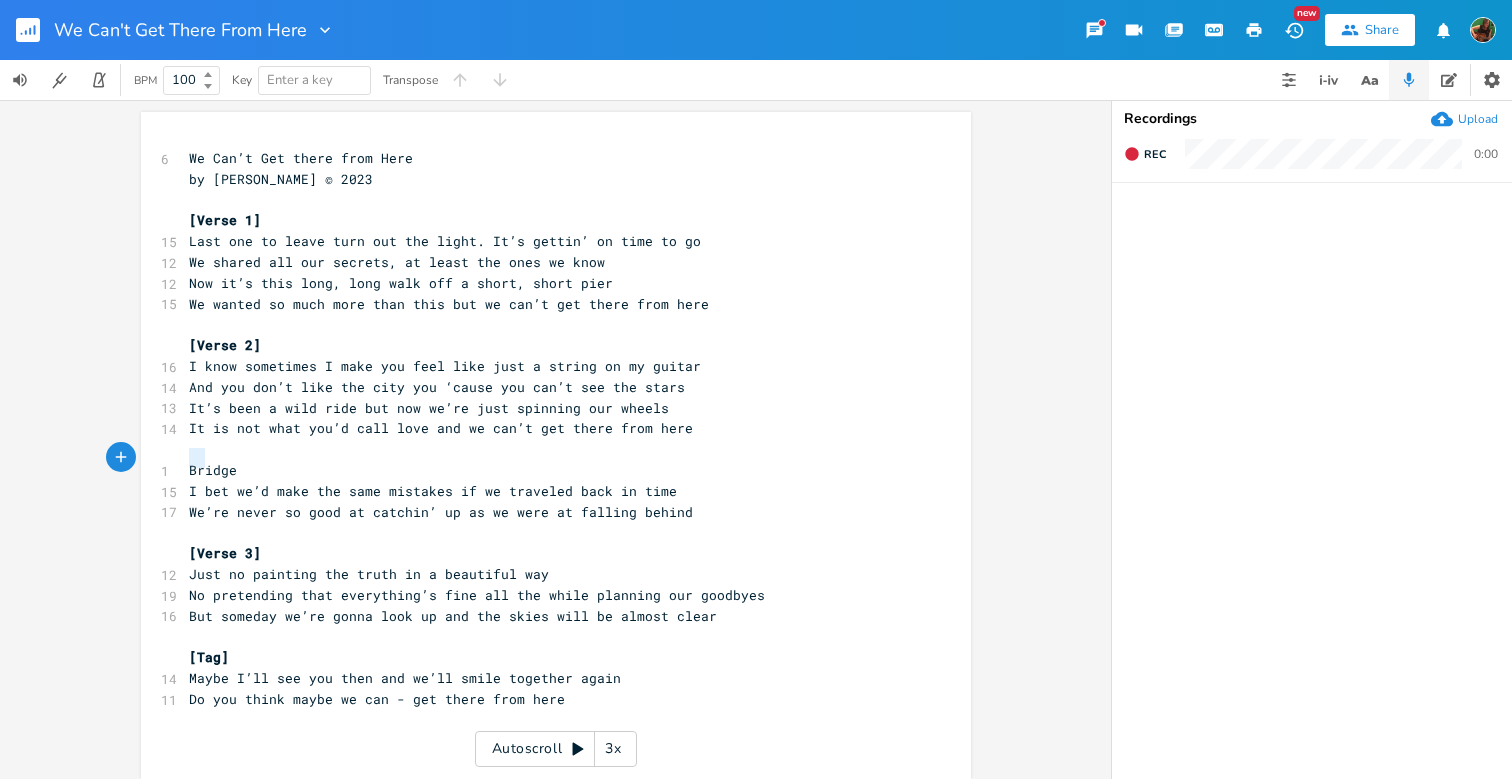 type on "Bridge" 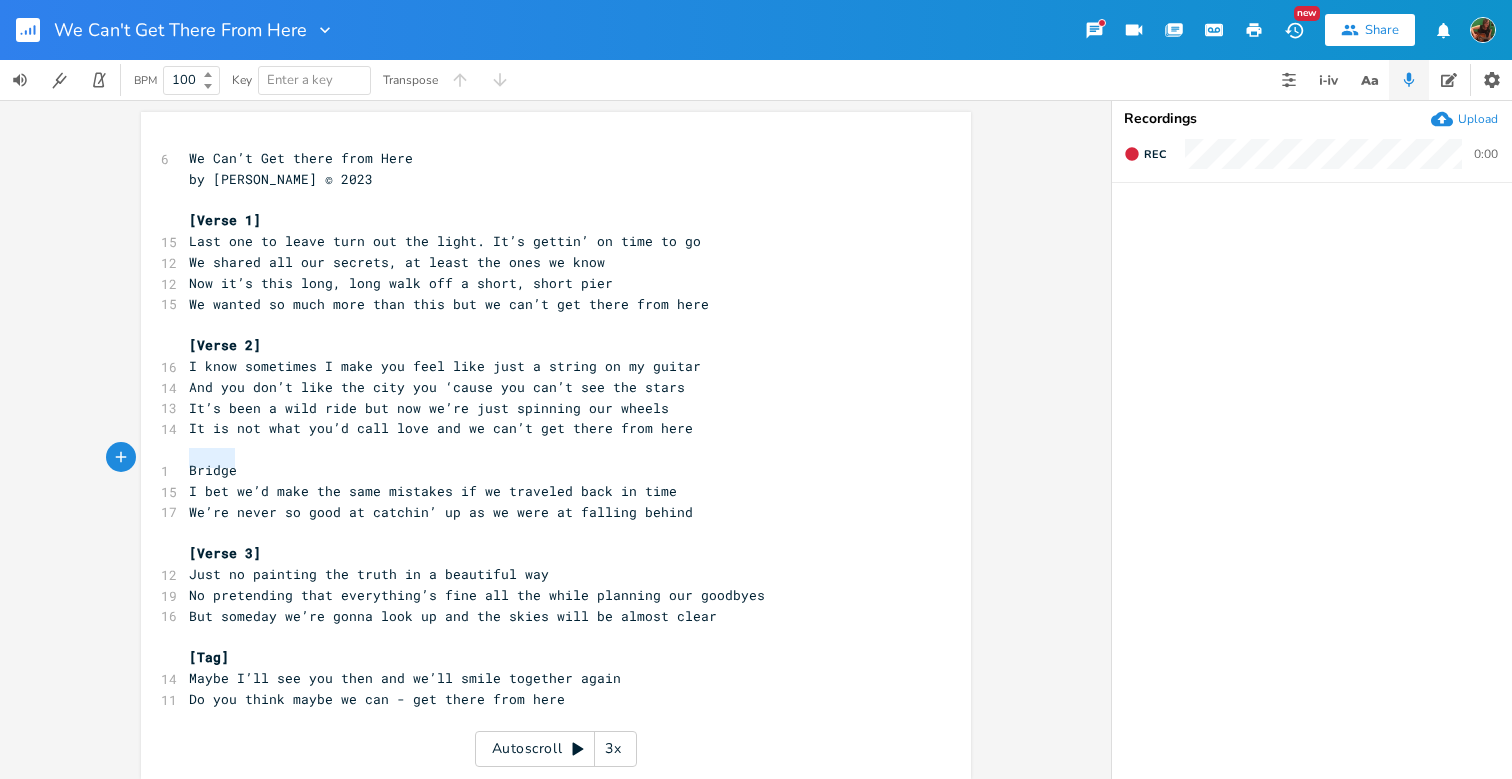 drag, startPoint x: 184, startPoint y: 456, endPoint x: 228, endPoint y: 462, distance: 44.407207 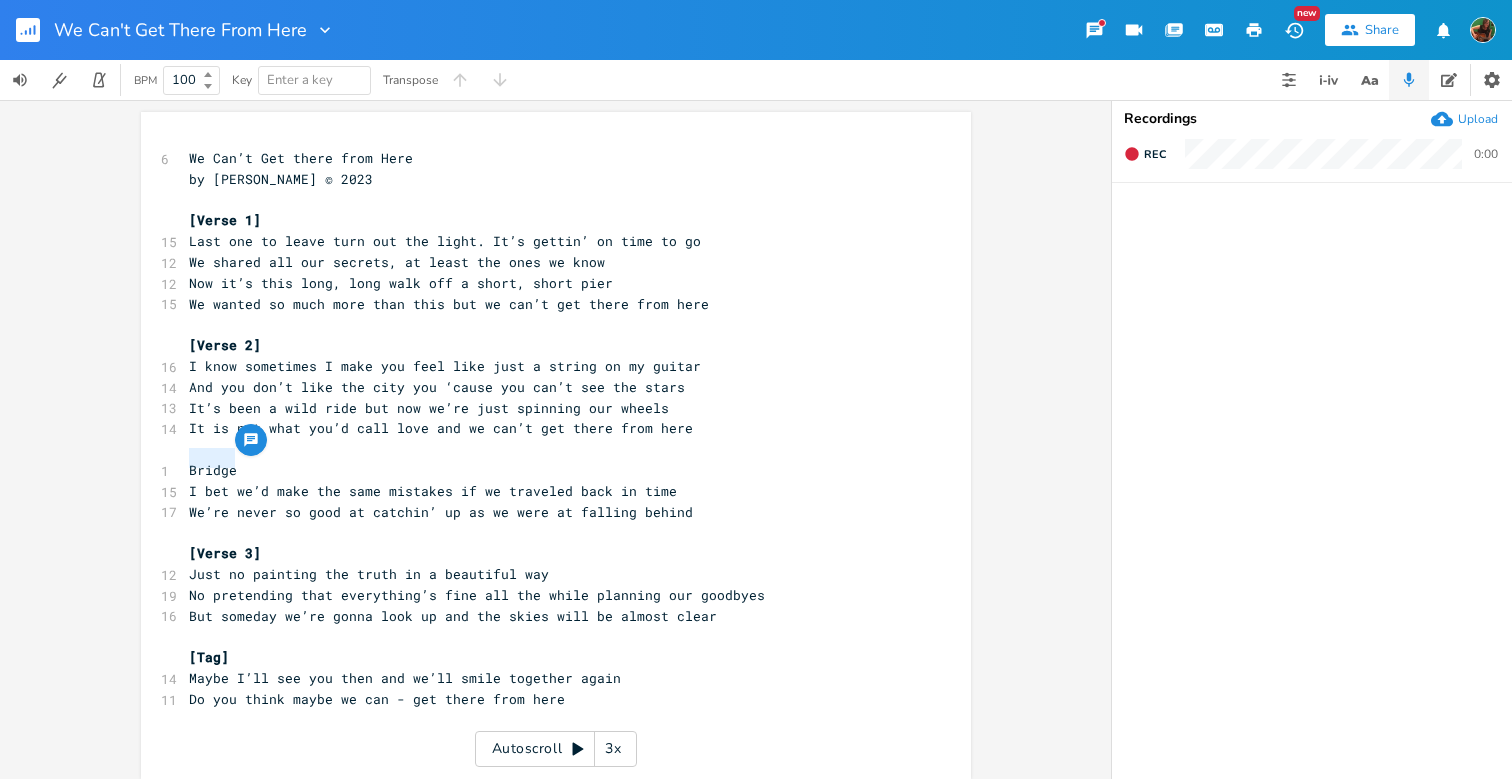 paste 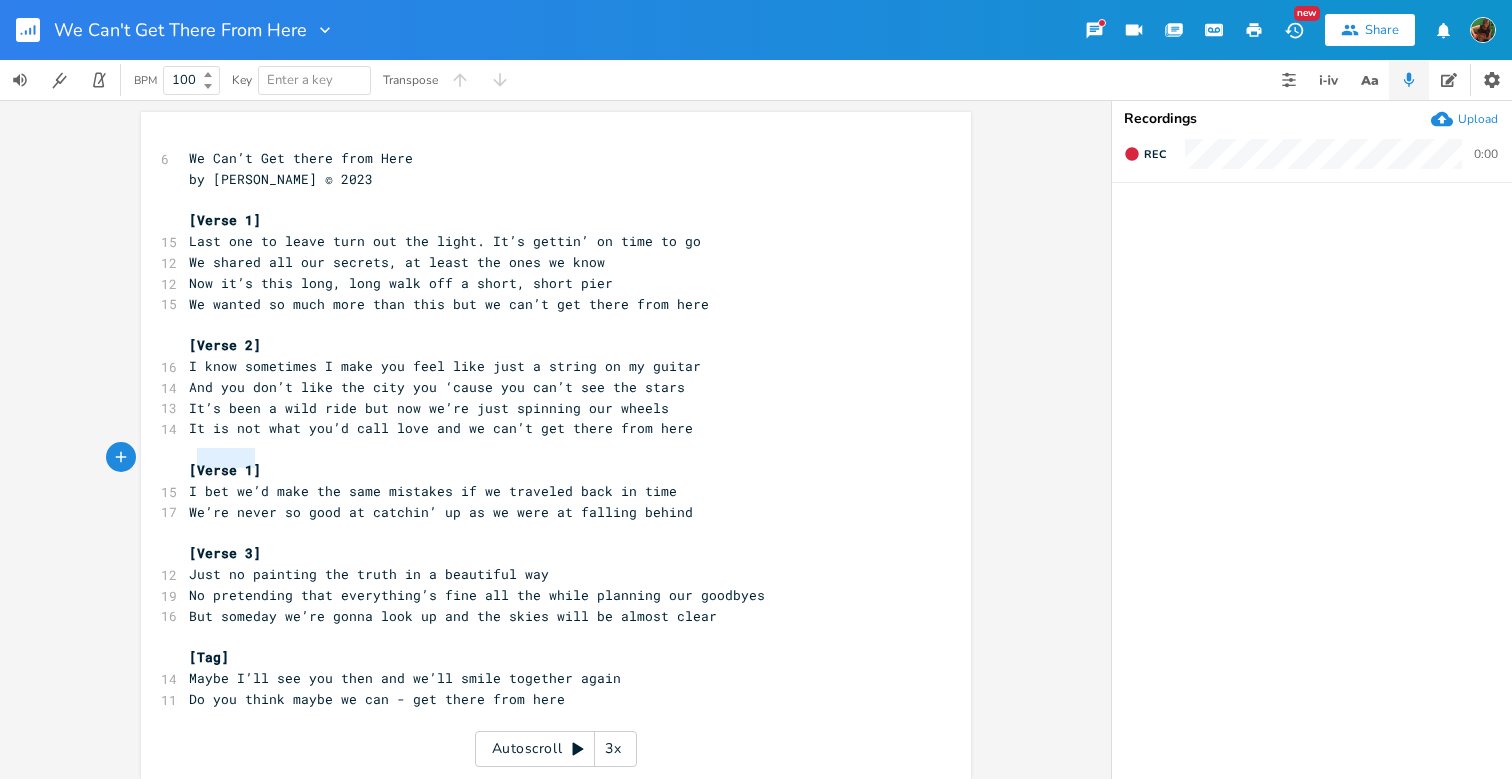 drag, startPoint x: 249, startPoint y: 459, endPoint x: 193, endPoint y: 459, distance: 56 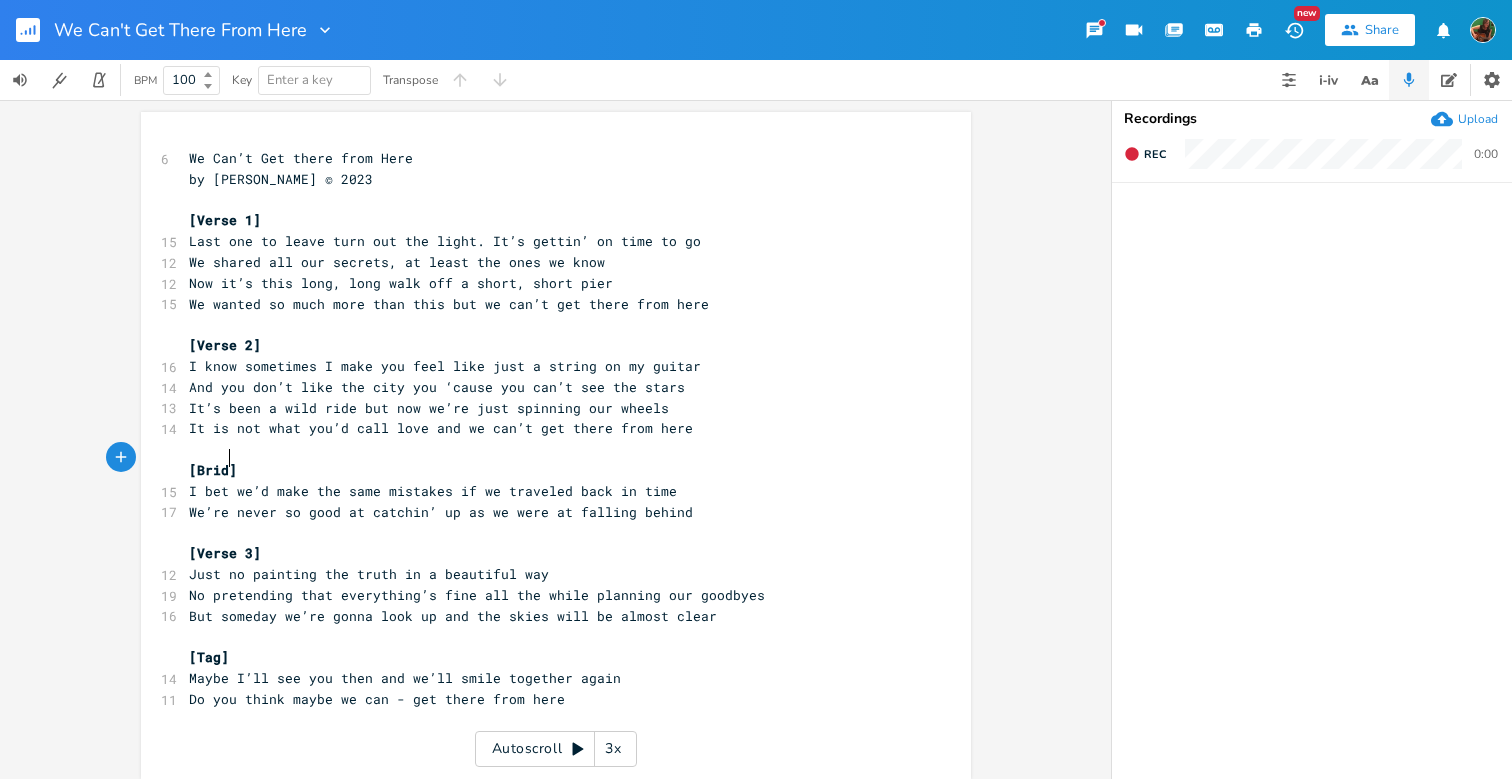 scroll, scrollTop: 0, scrollLeft: 33, axis: horizontal 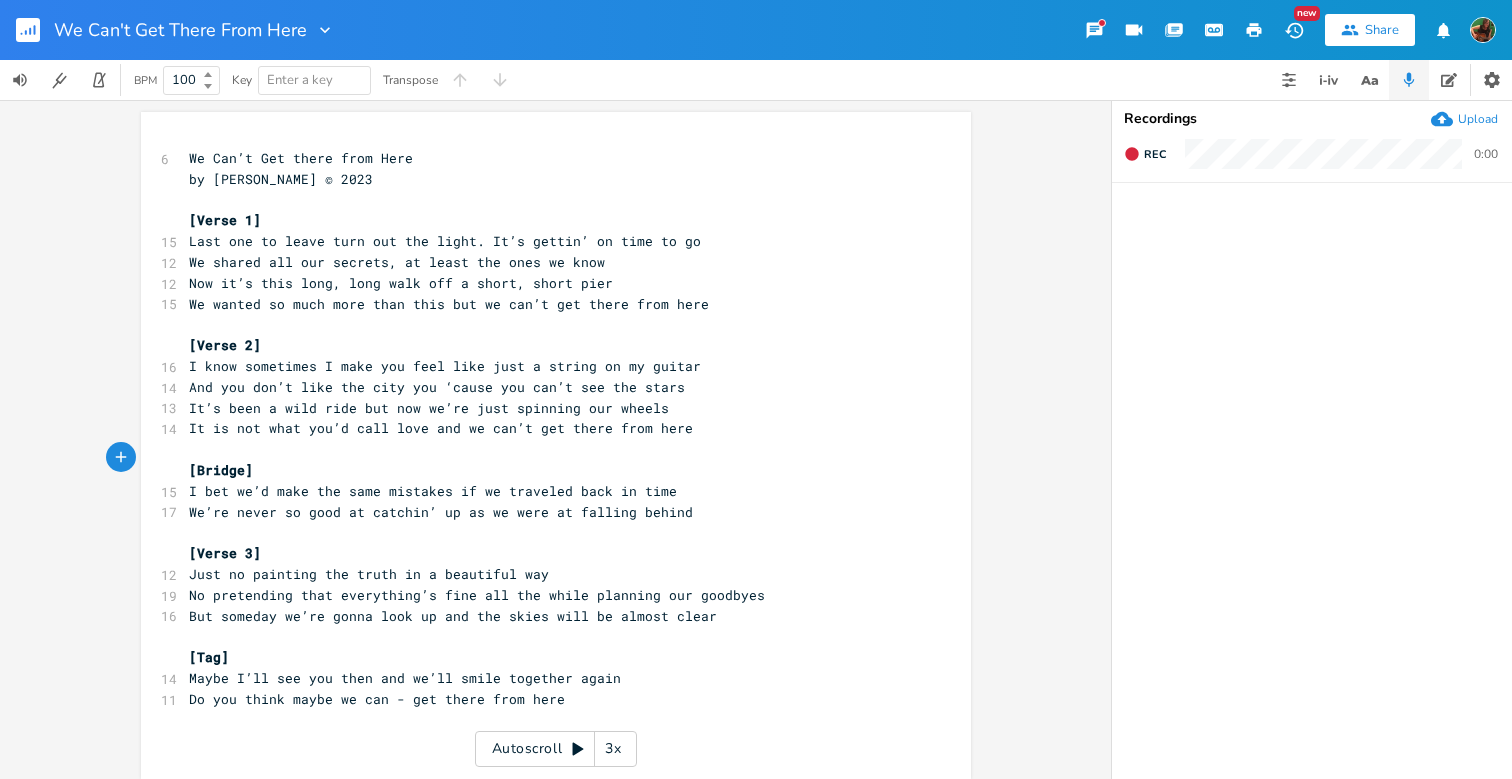 click on "I bet we’d make the same mistakes if we traveled back in time" at bounding box center (433, 491) 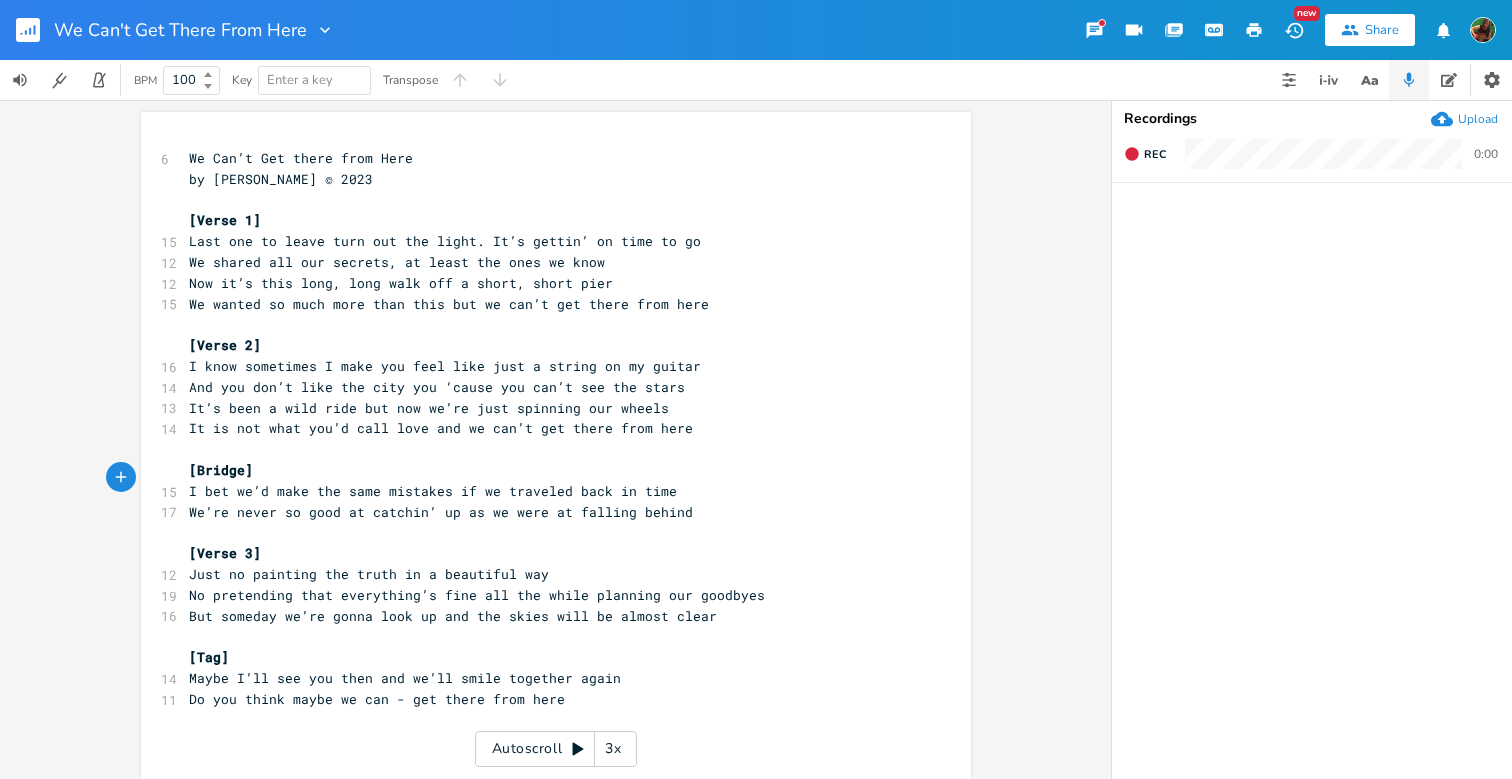 click on "[Bridge]" at bounding box center (546, 470) 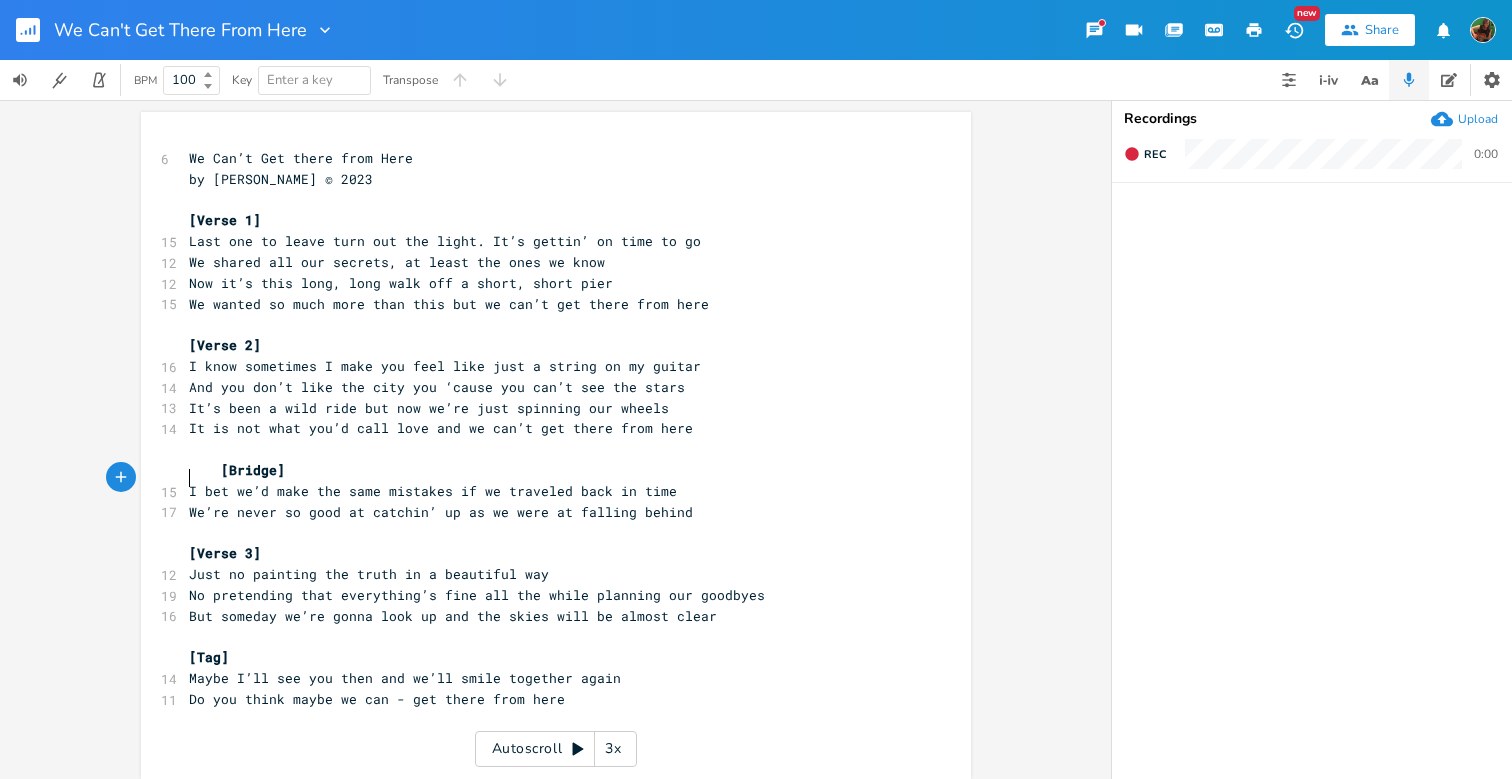 click on "I bet we’d make the same mistakes if we traveled back in time" at bounding box center (546, 491) 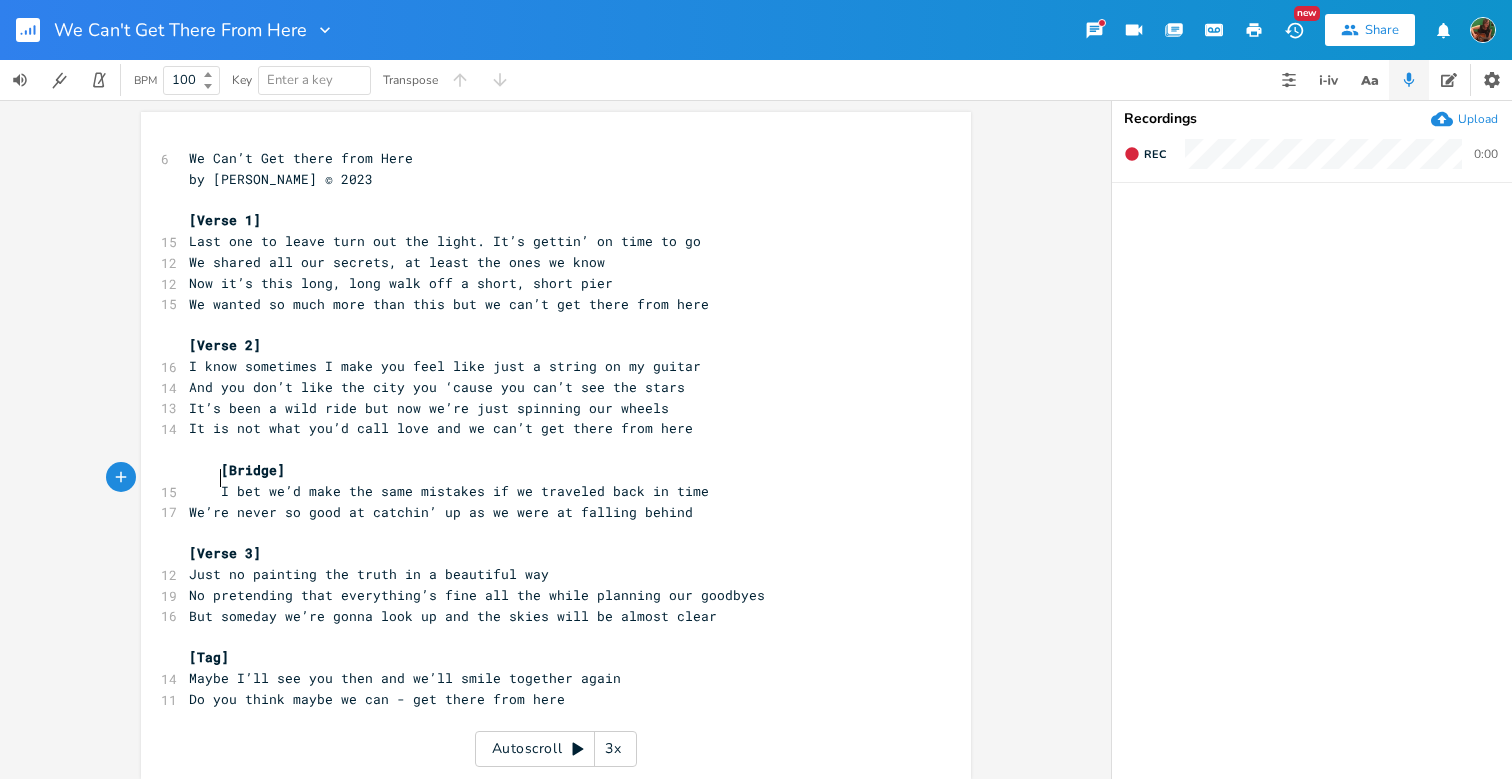click on "x   6 We Can’t Get there from Here by [PERSON_NAME] © 2023 ​ [Verse 1] 15 Last one to leave turn out the light. It’s gettin’ on time to go  12 We shared all our secrets, at least the ones we know 12 Now it’s this long, long walk off a short, short pier 15 We wanted so much more than this but we can’t get there from here ​ [Verse 2] 16 I know sometimes I make you feel like just a string on my guitar 14 And you don’t like the city you ‘cause you can’t see the stars 13 It’s been a wild ride but now we’re just spinning our wheels 14 It is not what you’d call love and we can’t get there from here ​      [Bridge] 15      I bet we’d make the same mistakes if we traveled back in time 17 We’re never so good at catchin’ up as we were at falling behind ​ [Verse 3] 12 Just no painting the truth in a beautiful way 19 No pretending that everything’s fine all the while planning our goodbyes  16 But someday we’re gonna look up and the skies will be almost clear ​ [Tag] 14 11 ​ ​" at bounding box center [556, 445] 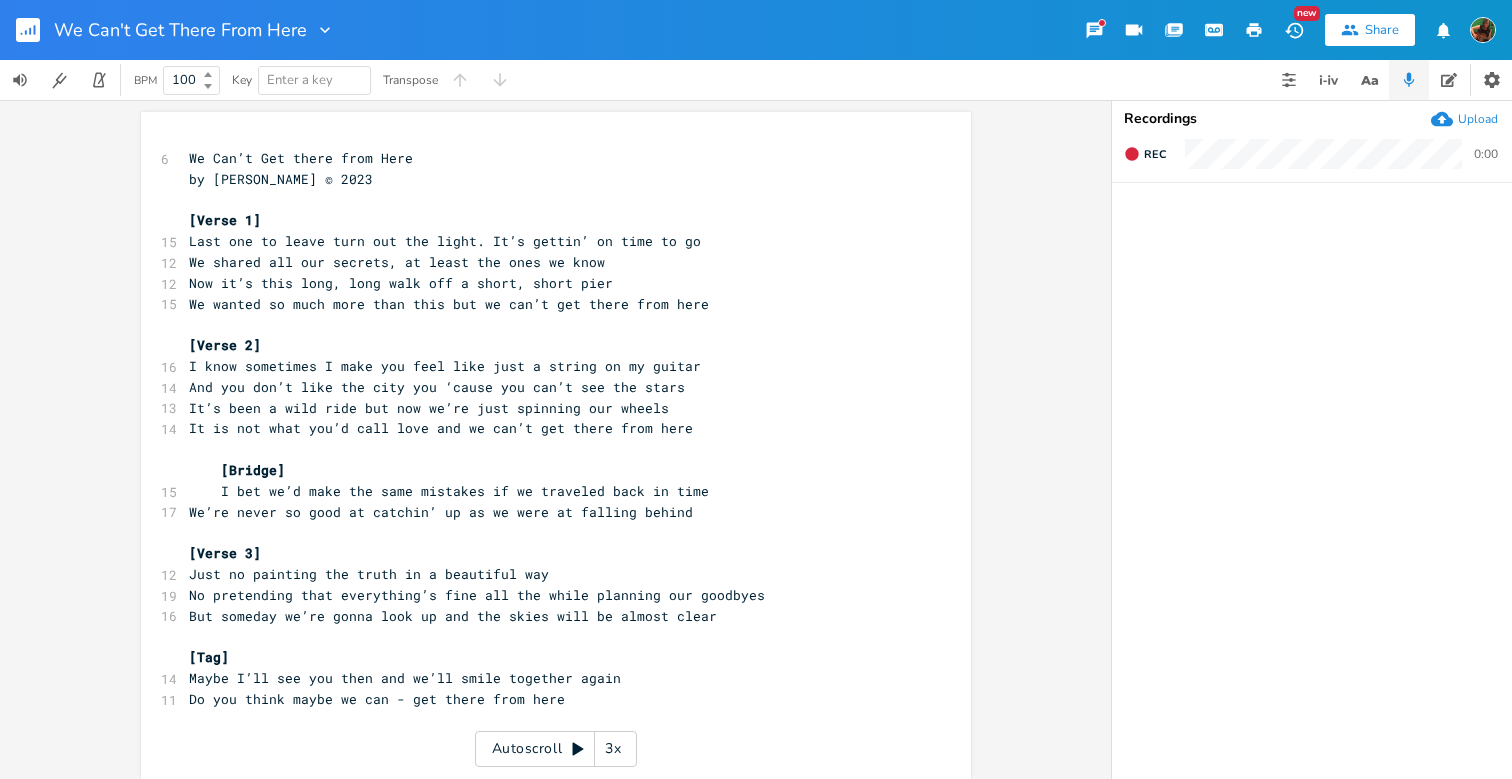 click on "We’re never so good at catchin’ up as we were at falling behind" at bounding box center (441, 512) 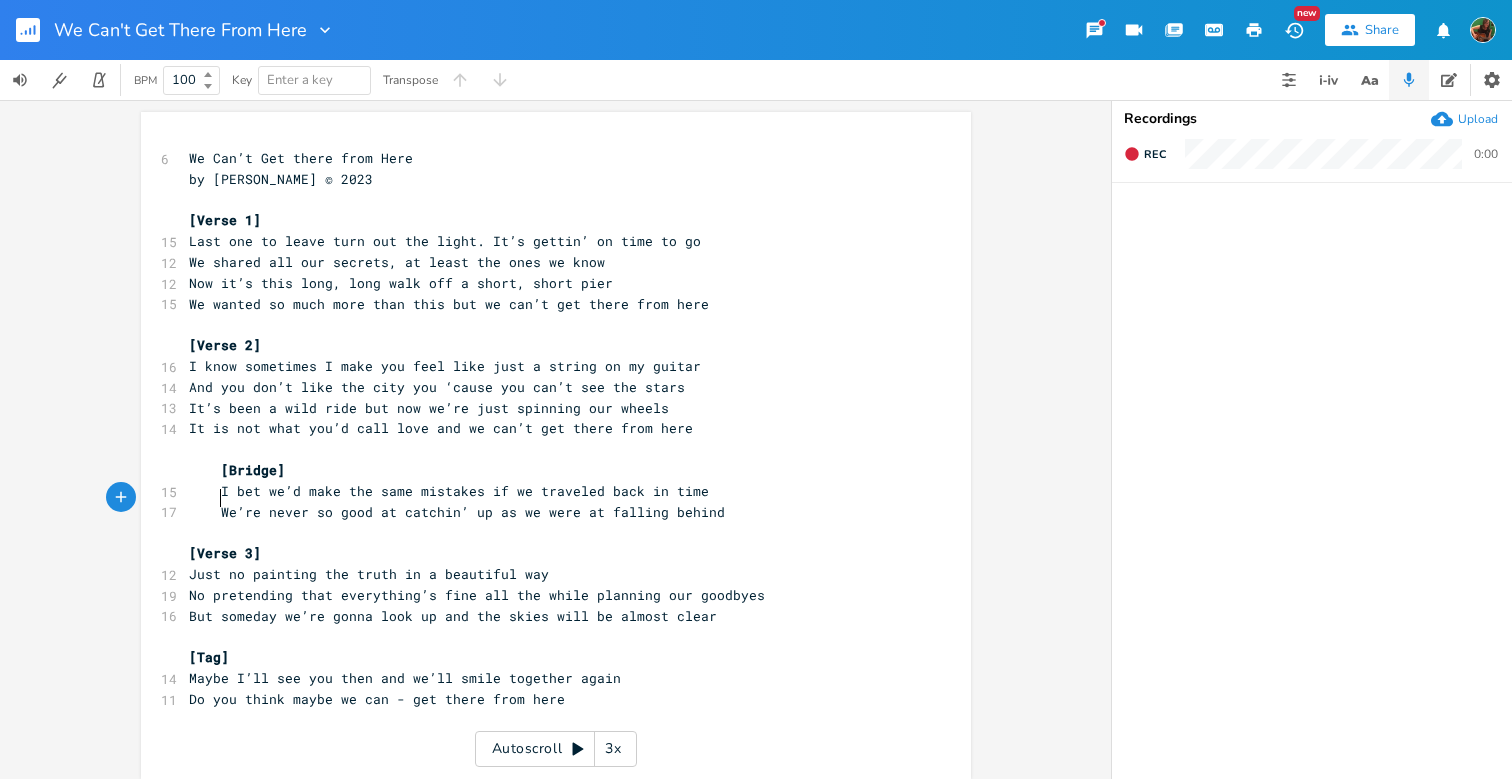 click on "[Tag]" at bounding box center [209, 657] 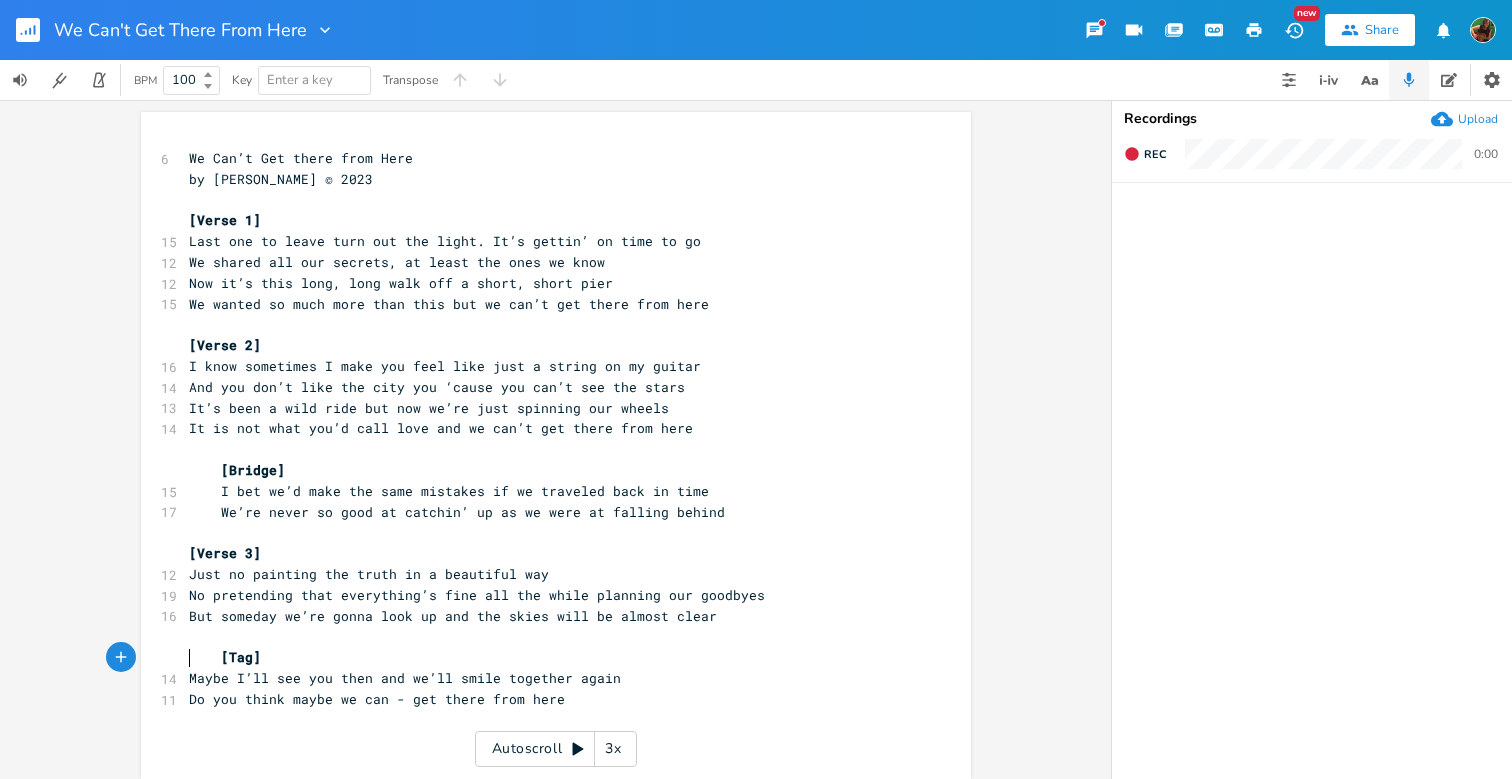 click on "Maybe I’ll see you then and we’ll smile together again" at bounding box center (405, 678) 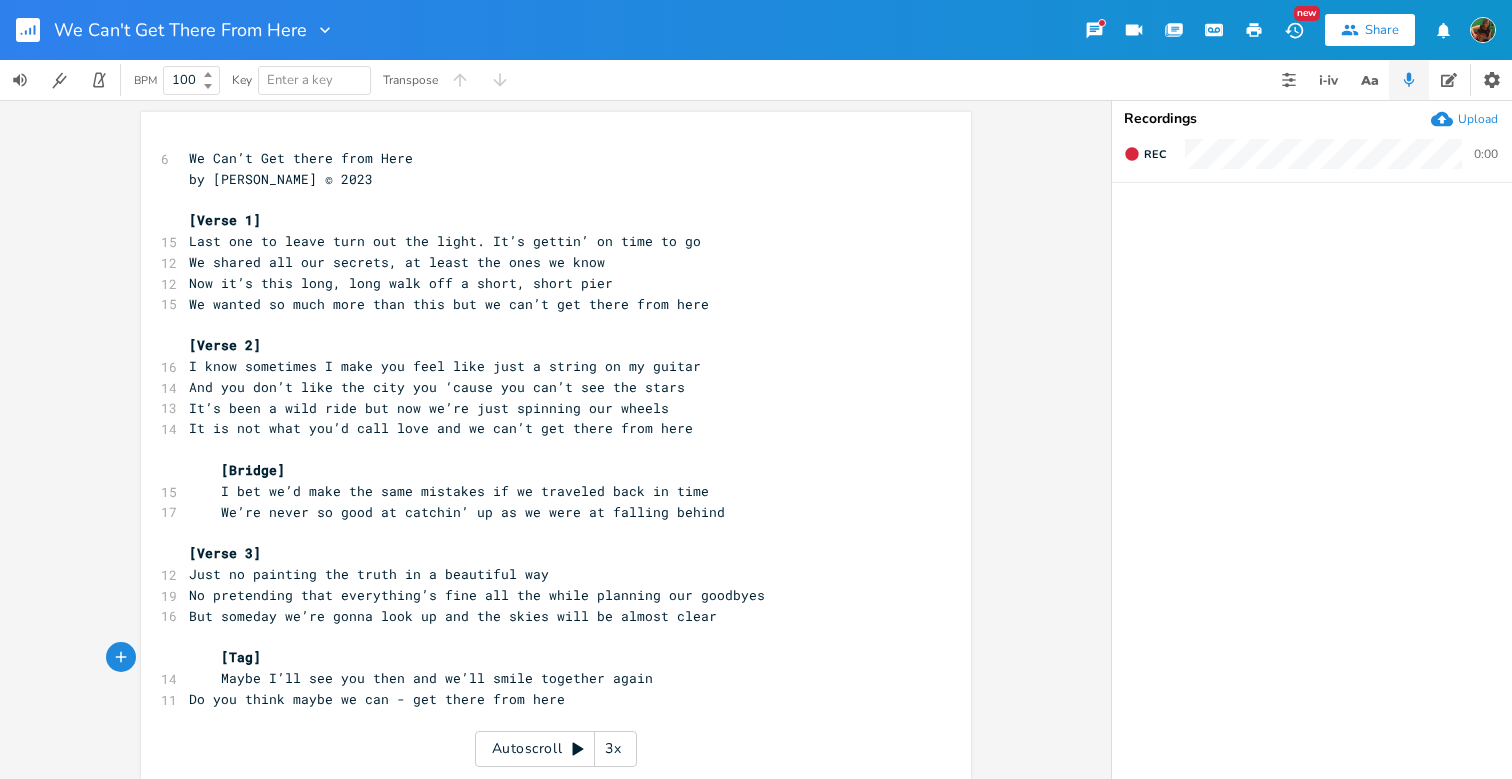 click on "Do you think maybe we can - get there from here" at bounding box center [377, 699] 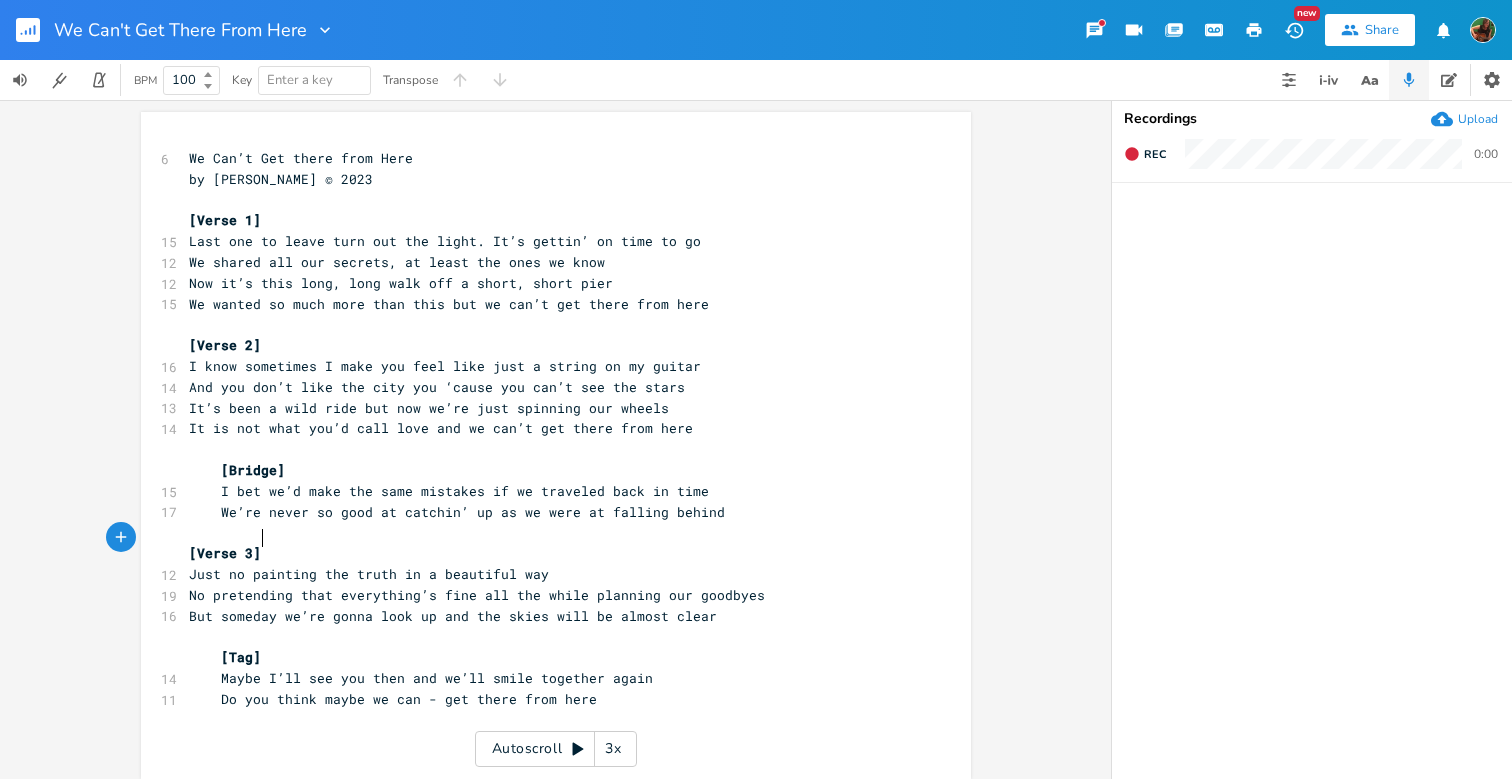 click on "[Verse 3]" at bounding box center (546, 553) 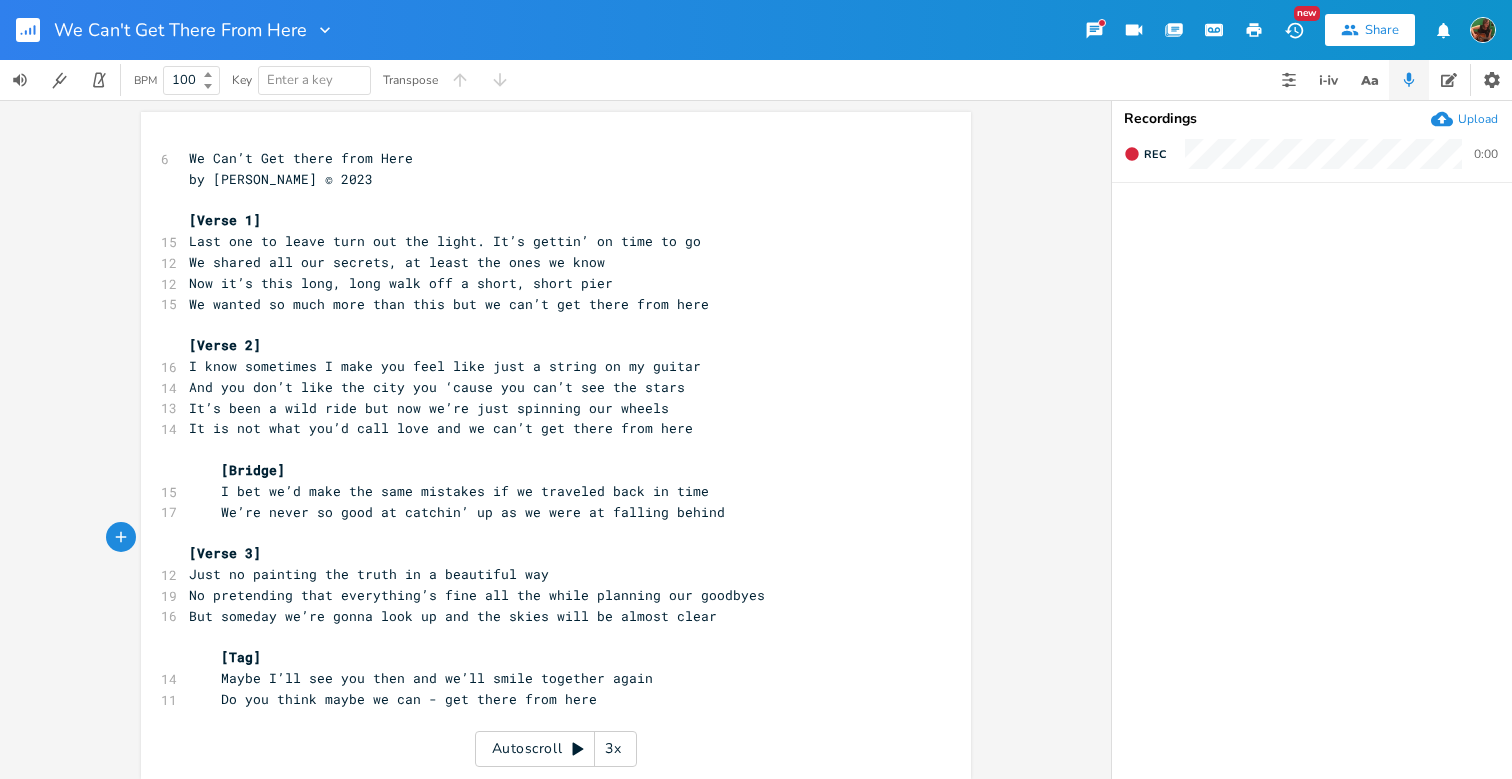 scroll, scrollTop: 0, scrollLeft: 0, axis: both 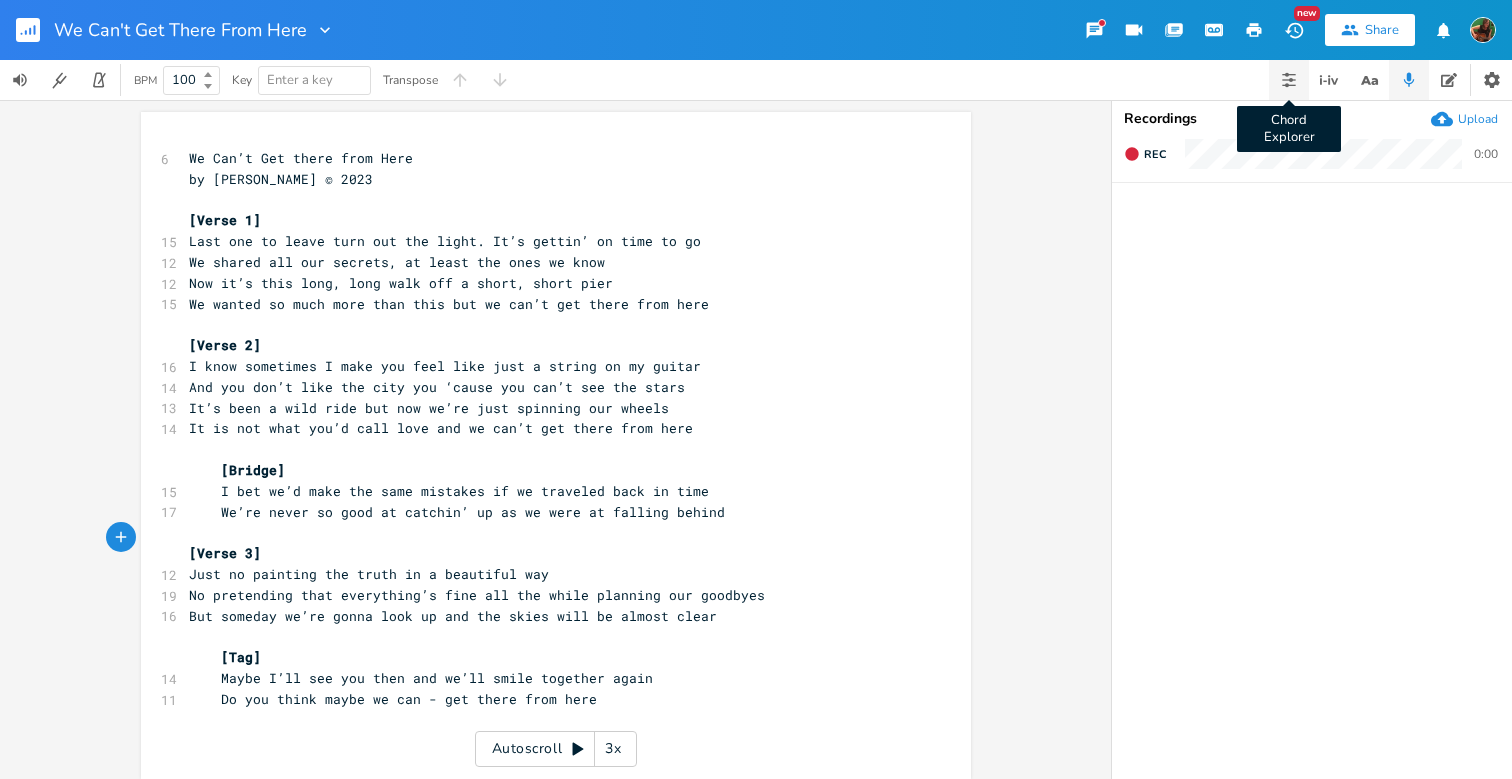 click 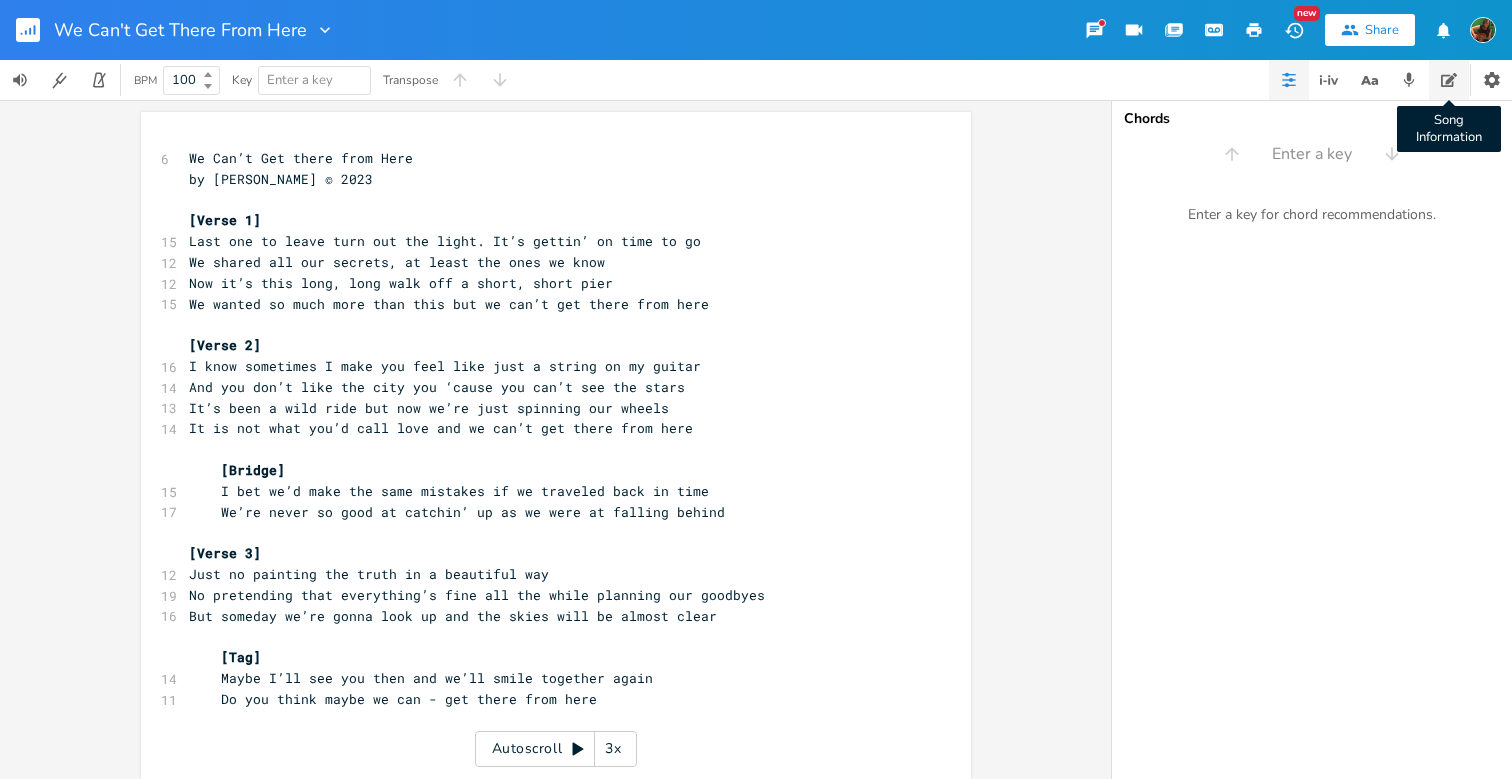 click 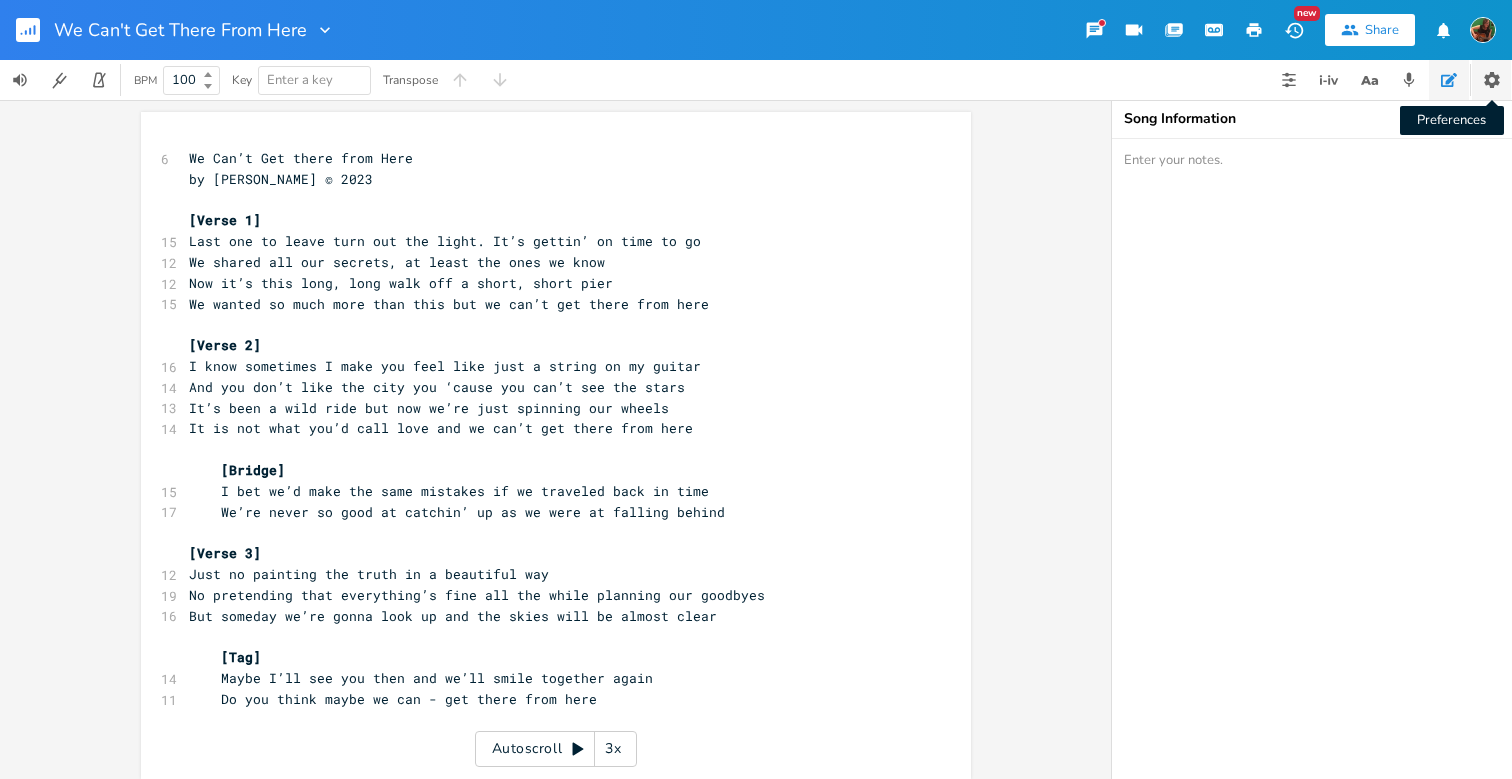 click 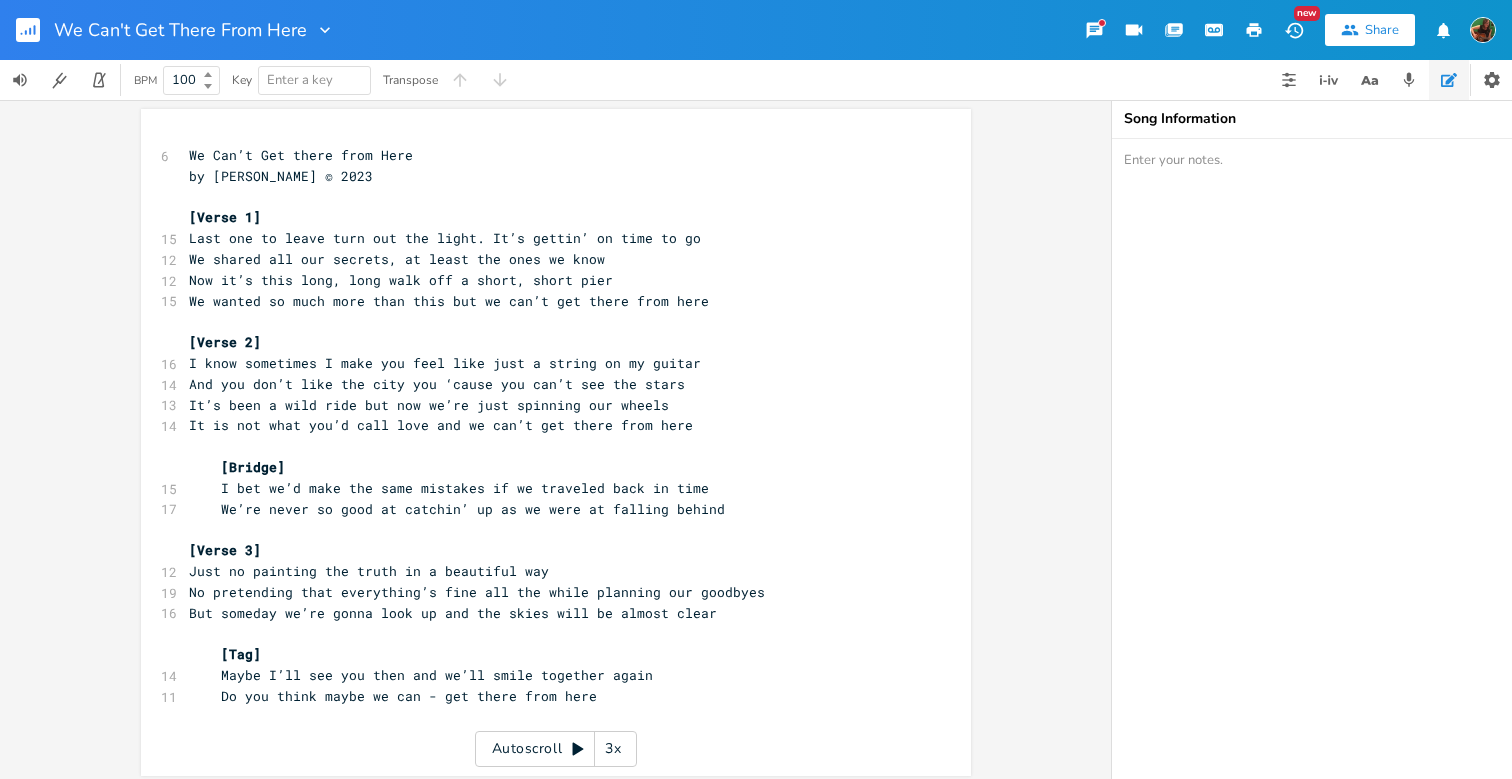 scroll, scrollTop: 4, scrollLeft: 0, axis: vertical 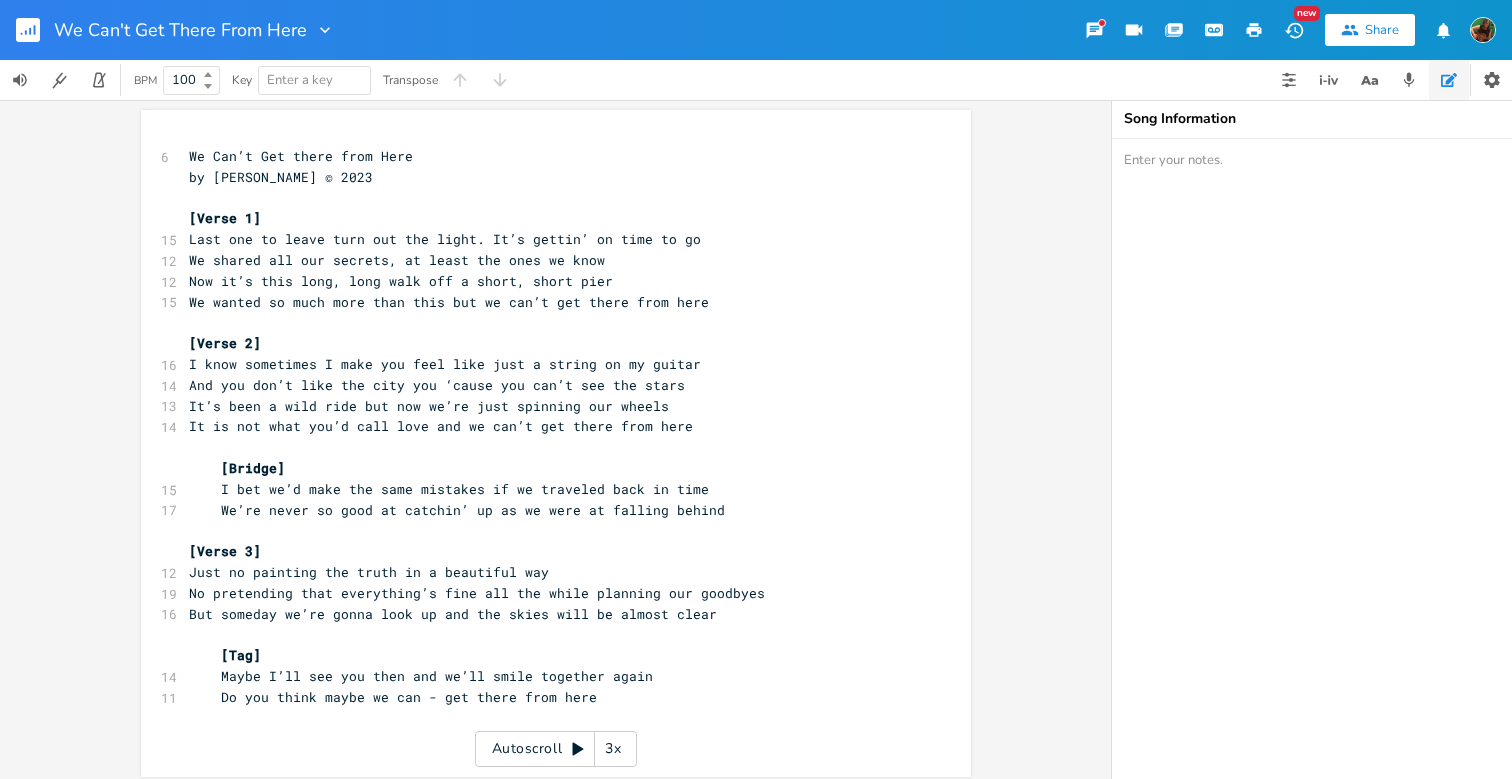 click on "Now it’s this long, long walk off a short, short pier" at bounding box center [546, 281] 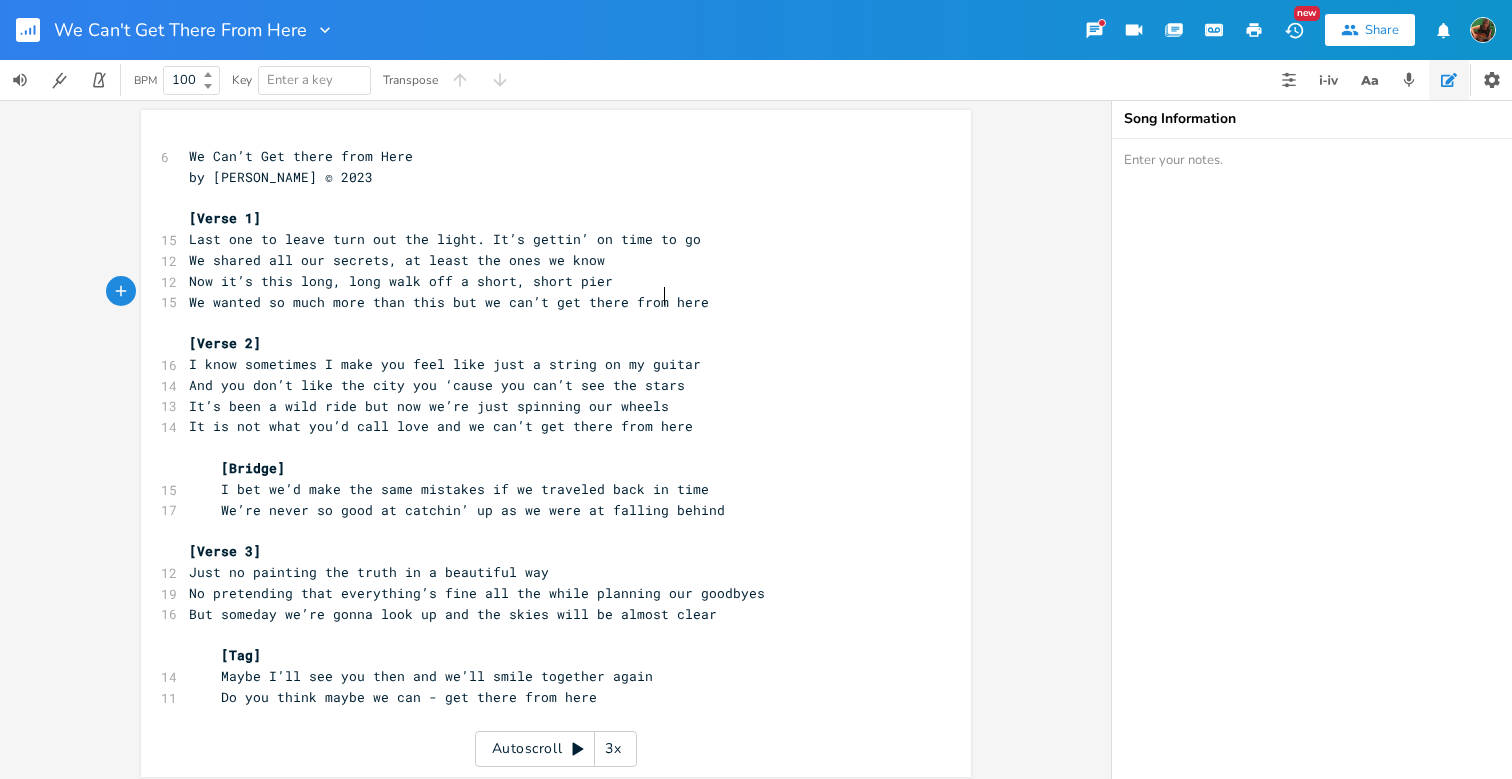 type on "here" 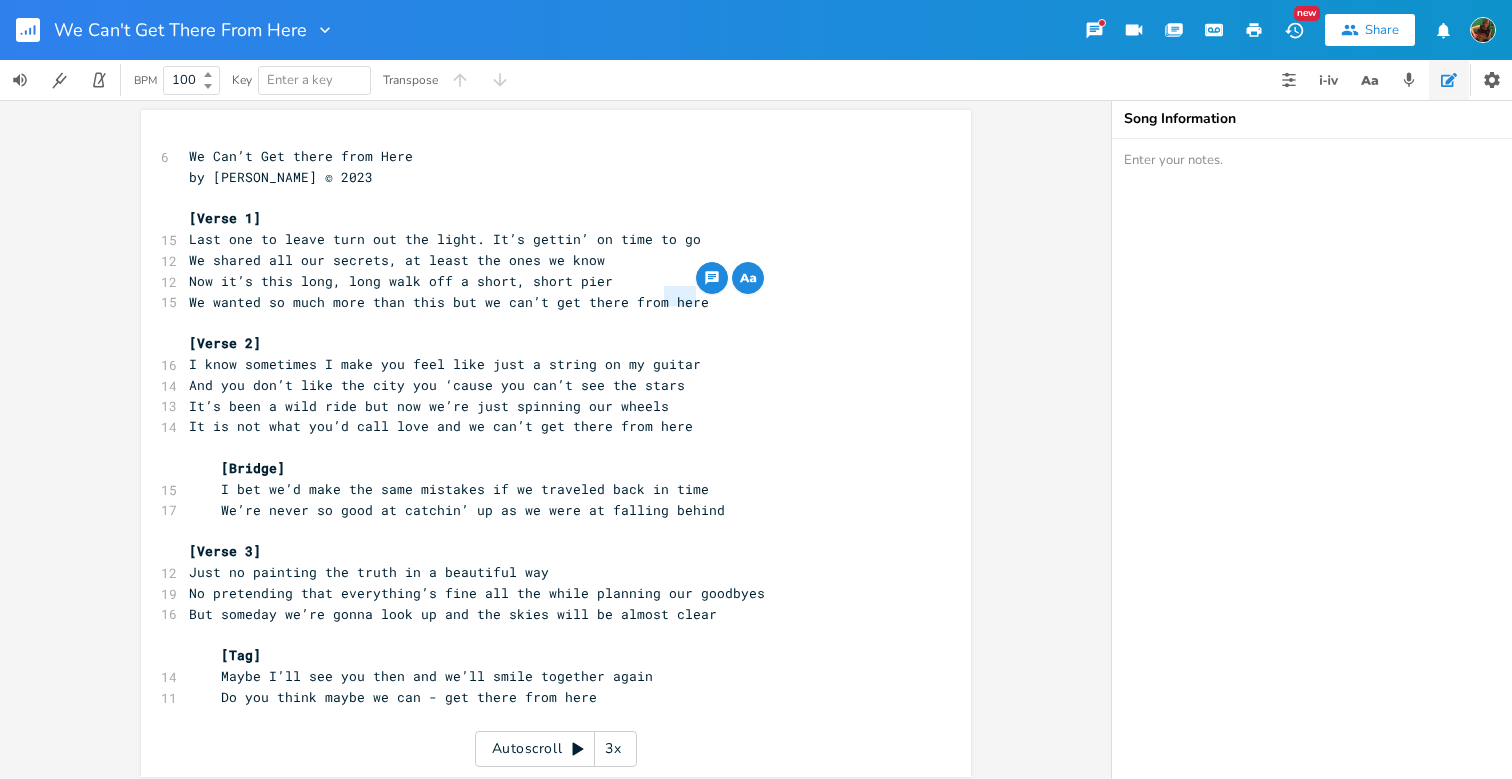 drag, startPoint x: 662, startPoint y: 301, endPoint x: 691, endPoint y: 301, distance: 29 